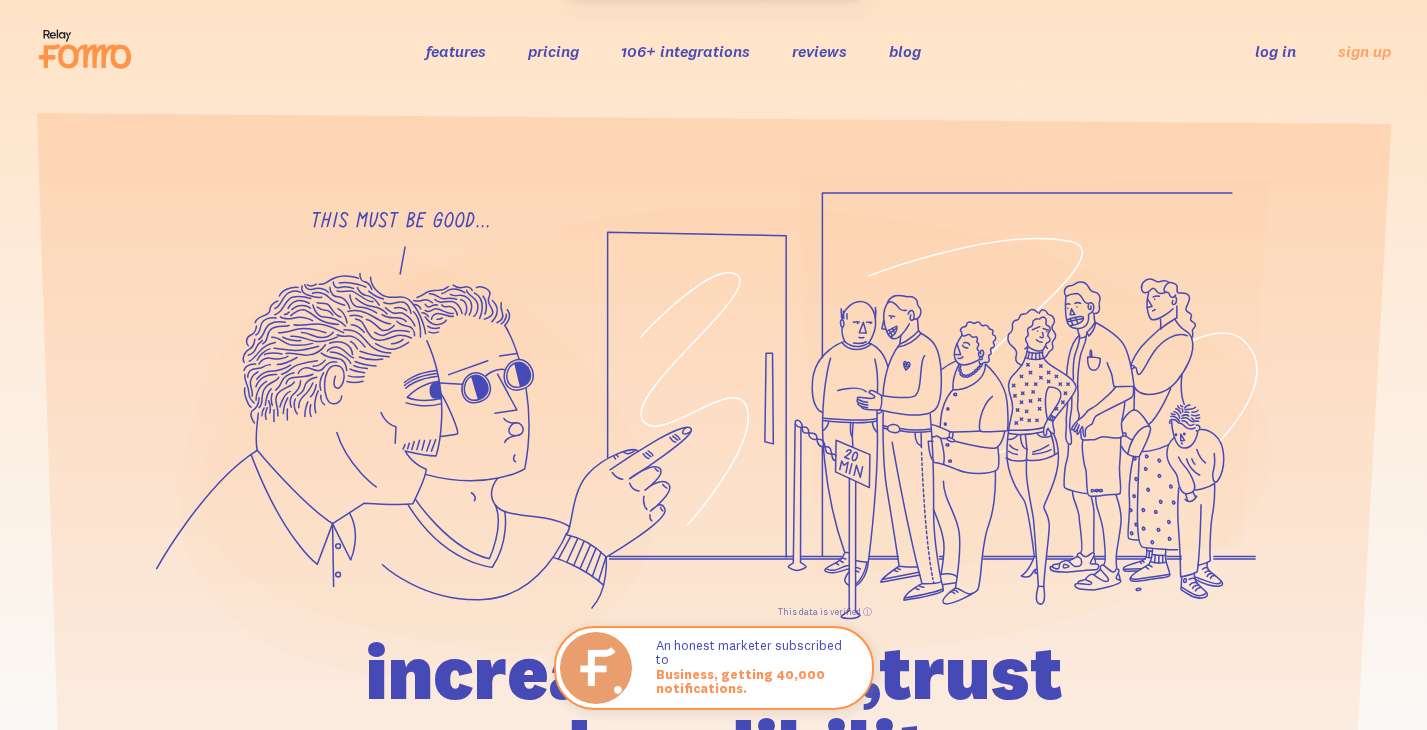 scroll, scrollTop: 0, scrollLeft: 0, axis: both 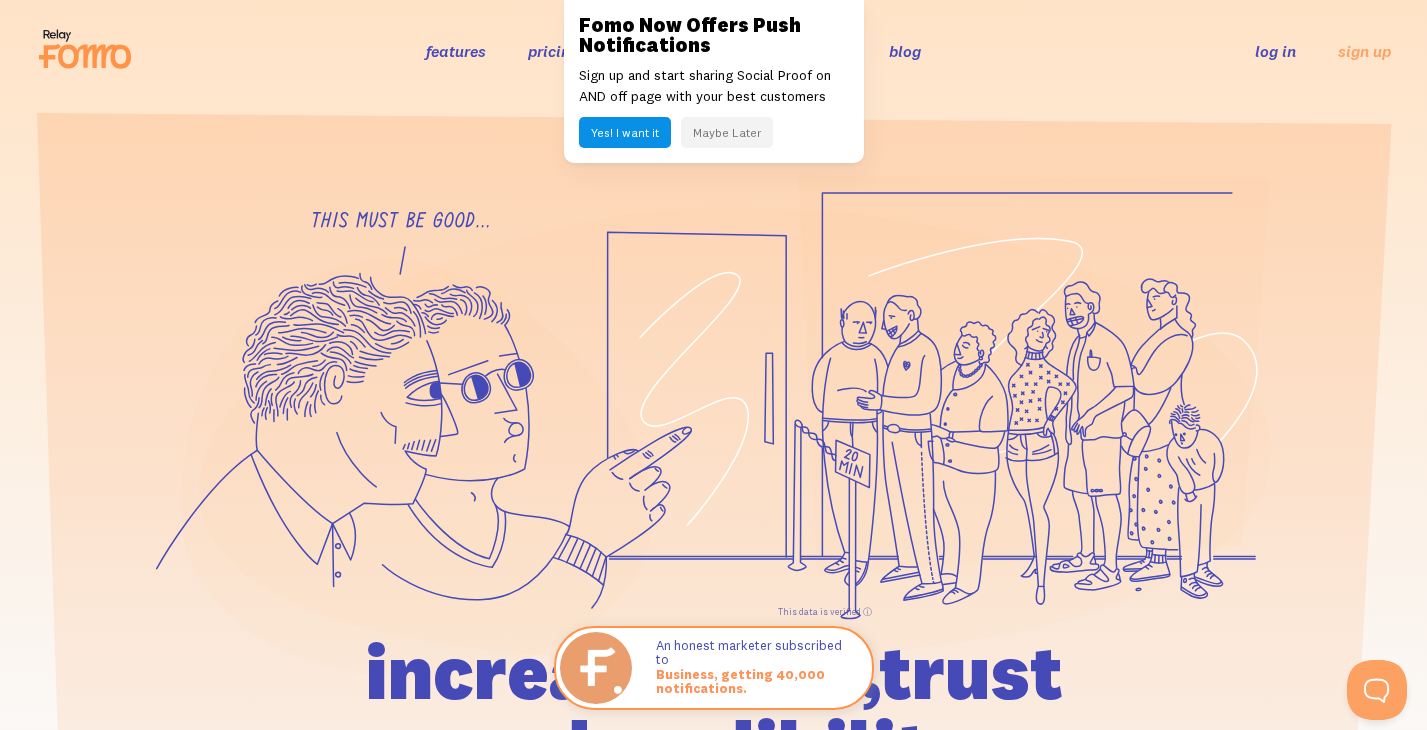 click on "Maybe Later" at bounding box center [727, 132] 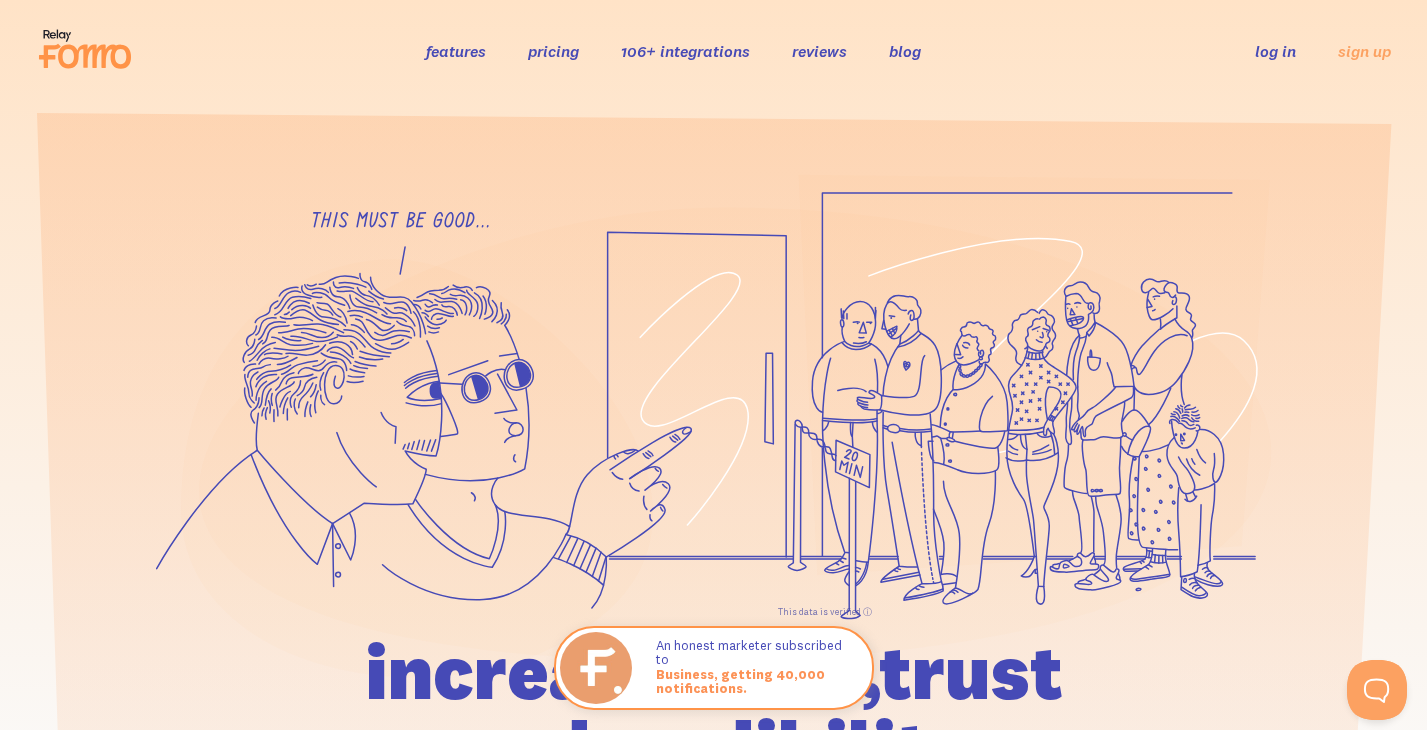 click on "log in" at bounding box center (1275, 51) 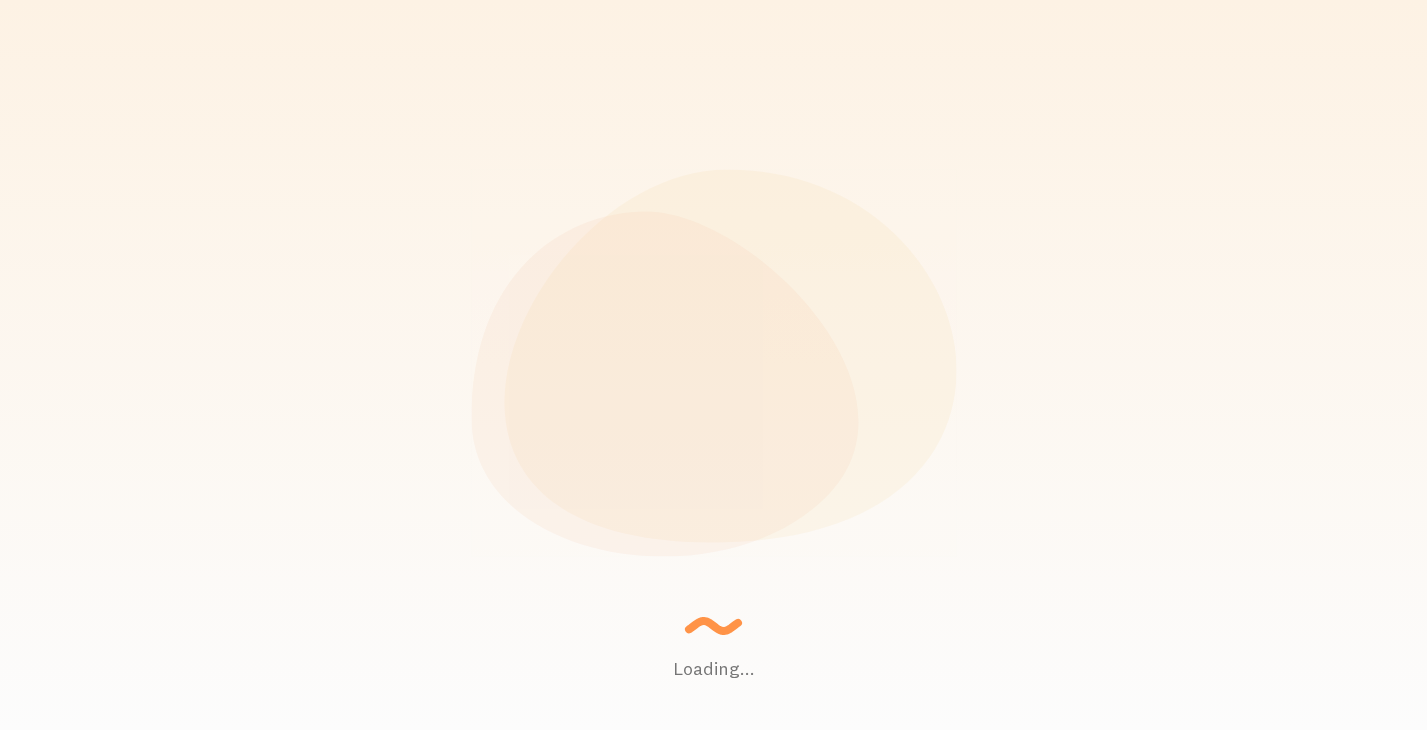 scroll, scrollTop: 0, scrollLeft: 0, axis: both 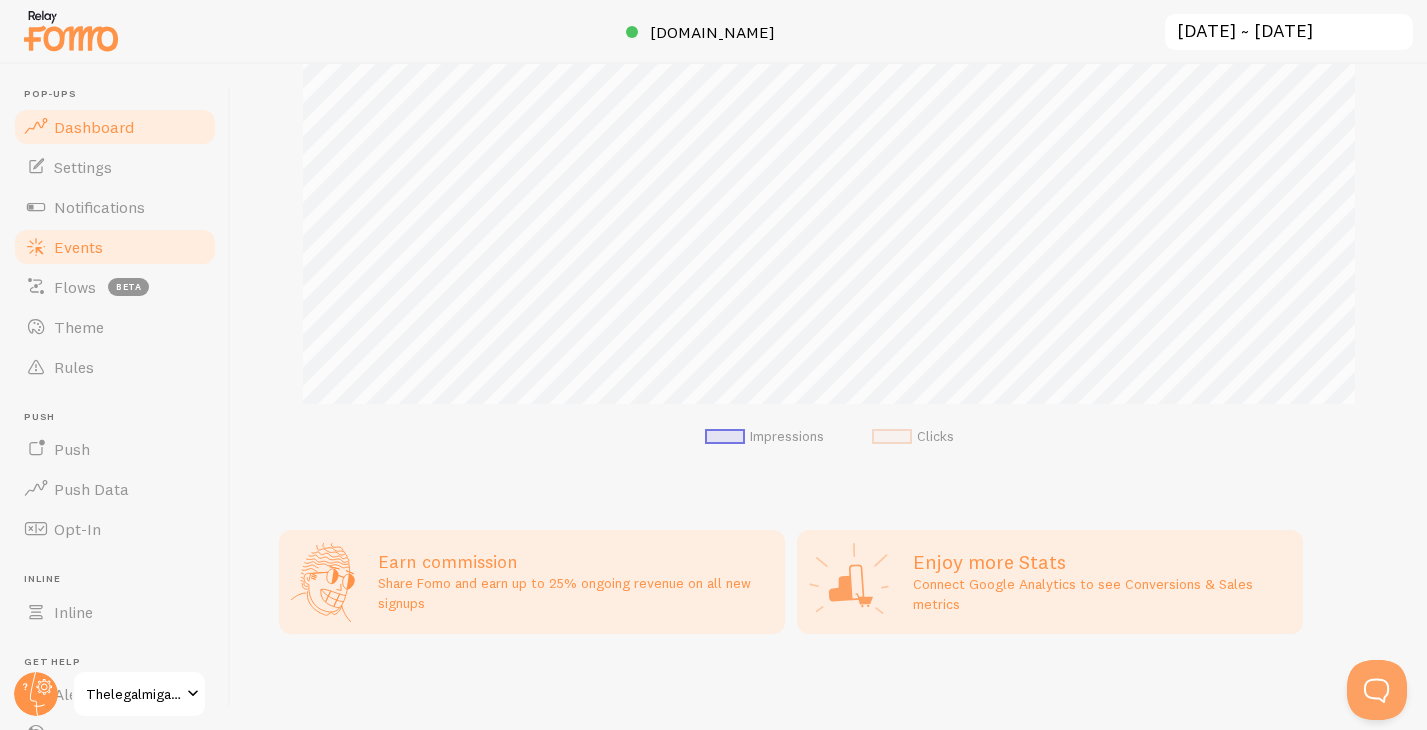 click on "Events" at bounding box center (78, 247) 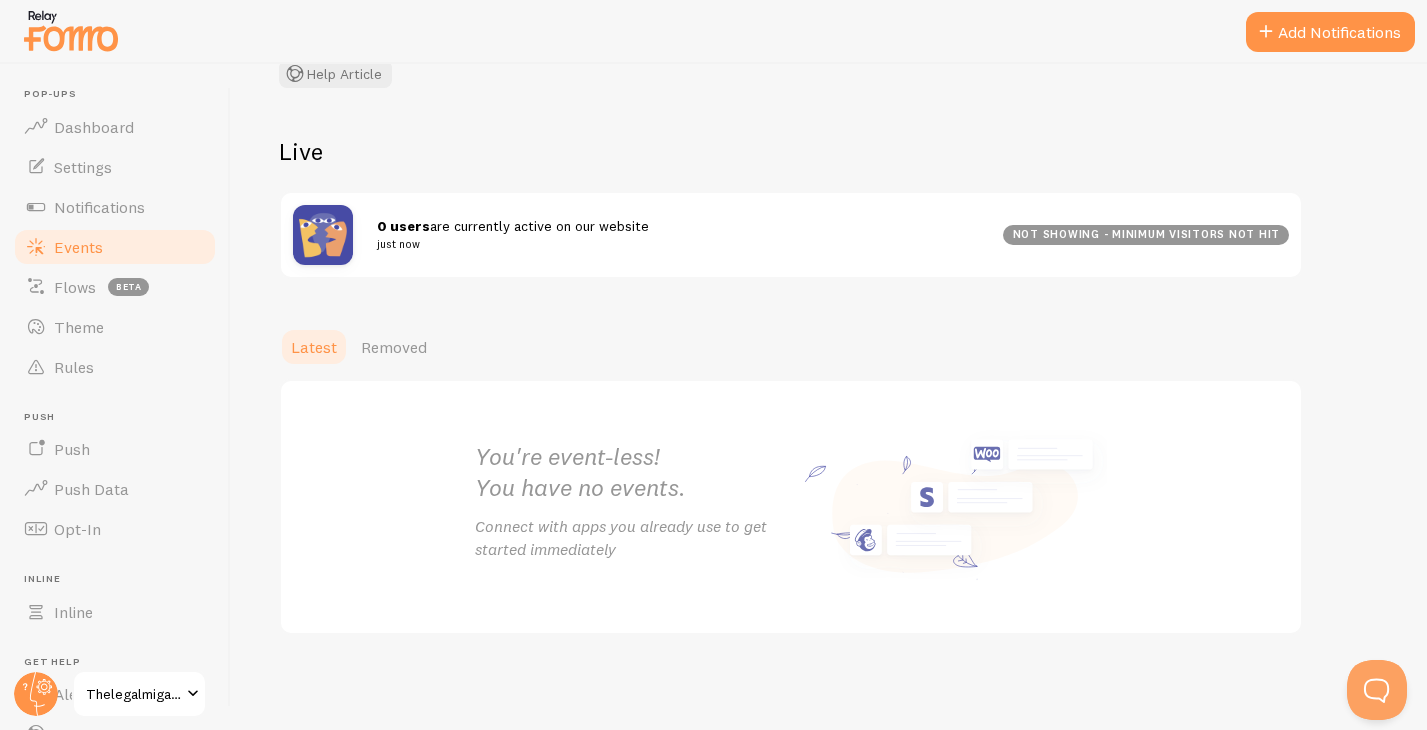scroll, scrollTop: 0, scrollLeft: 0, axis: both 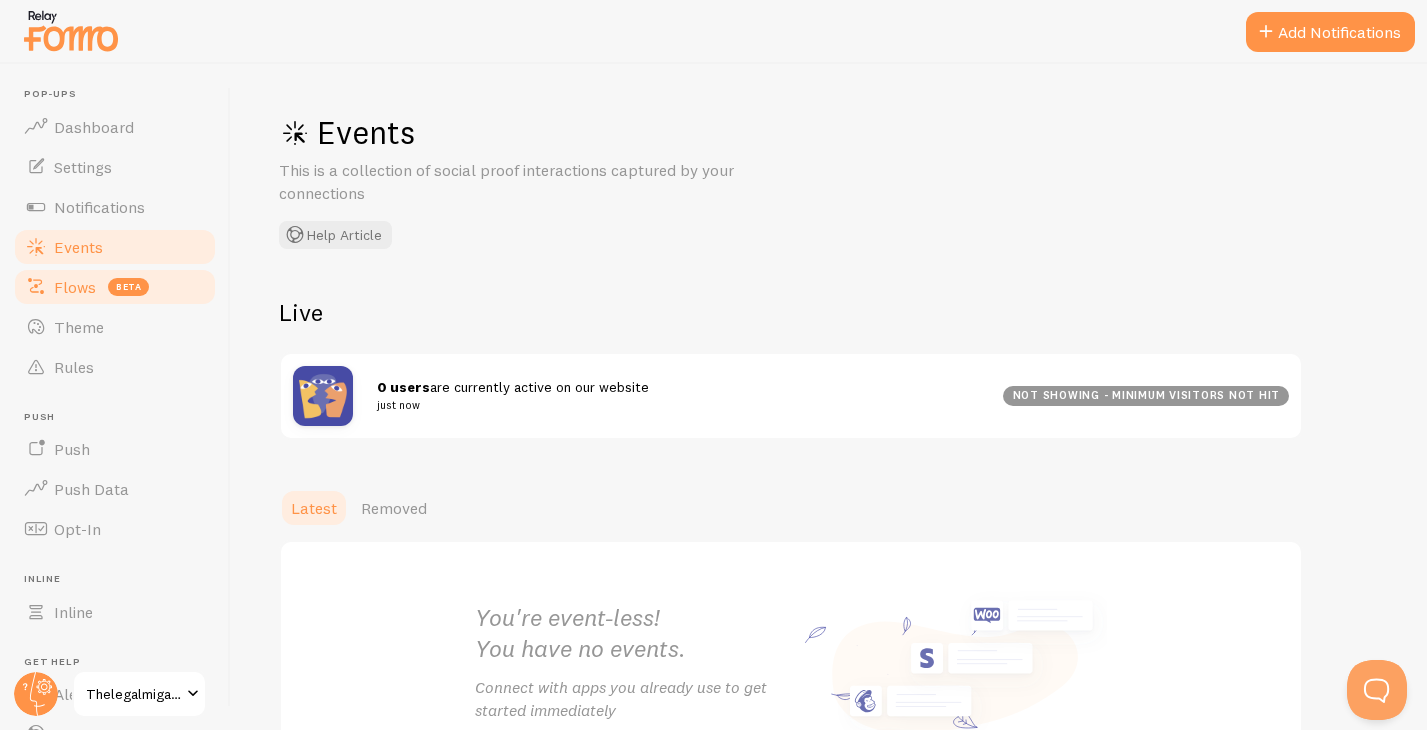 click on "Flows
beta" at bounding box center (115, 287) 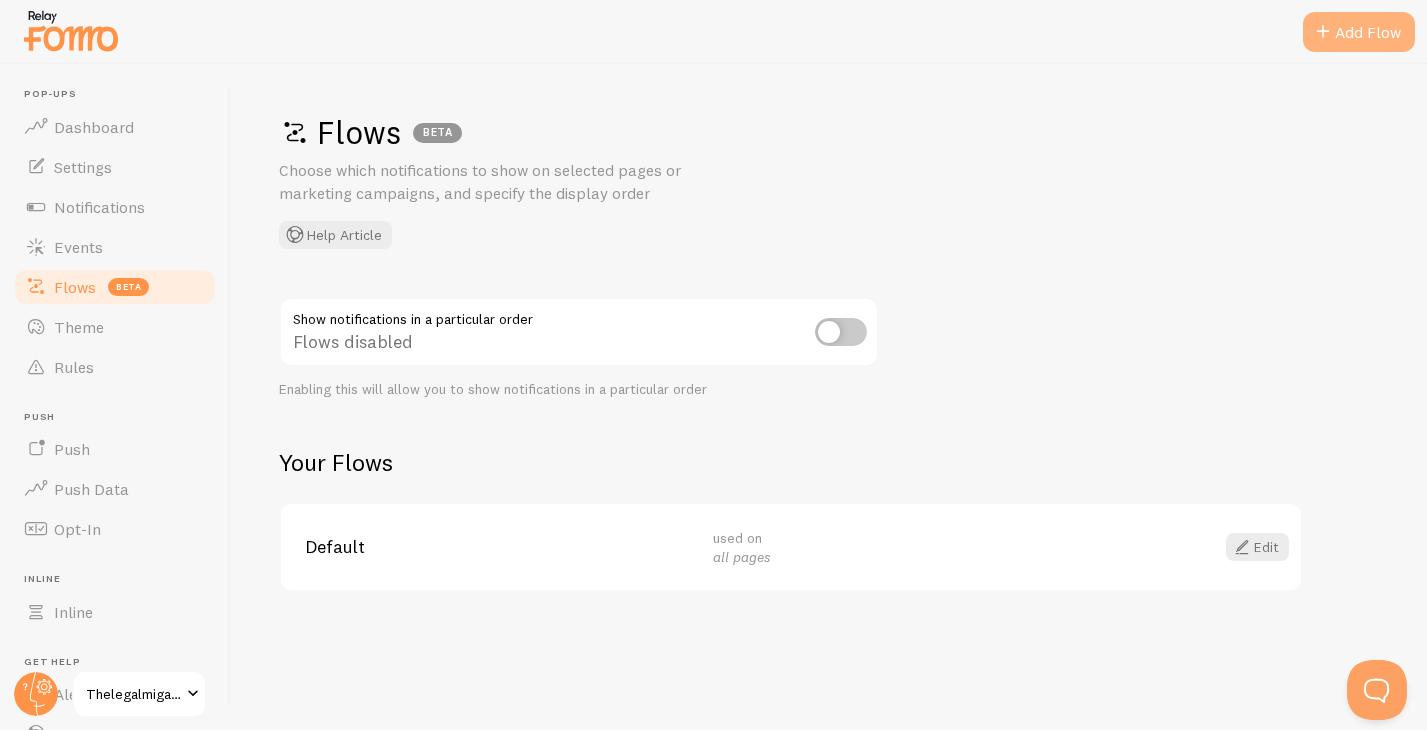 click on "Add Flow" at bounding box center (1359, 32) 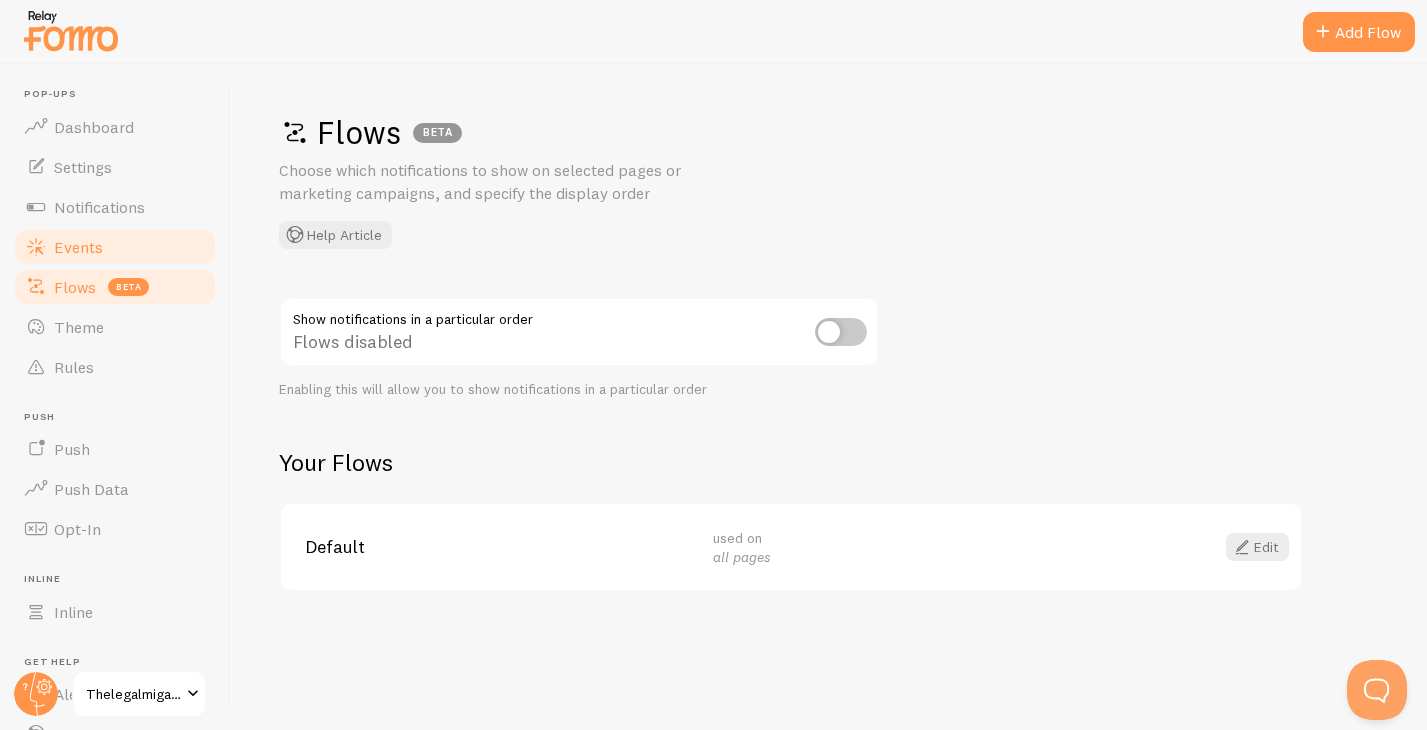 click on "Events" at bounding box center [115, 247] 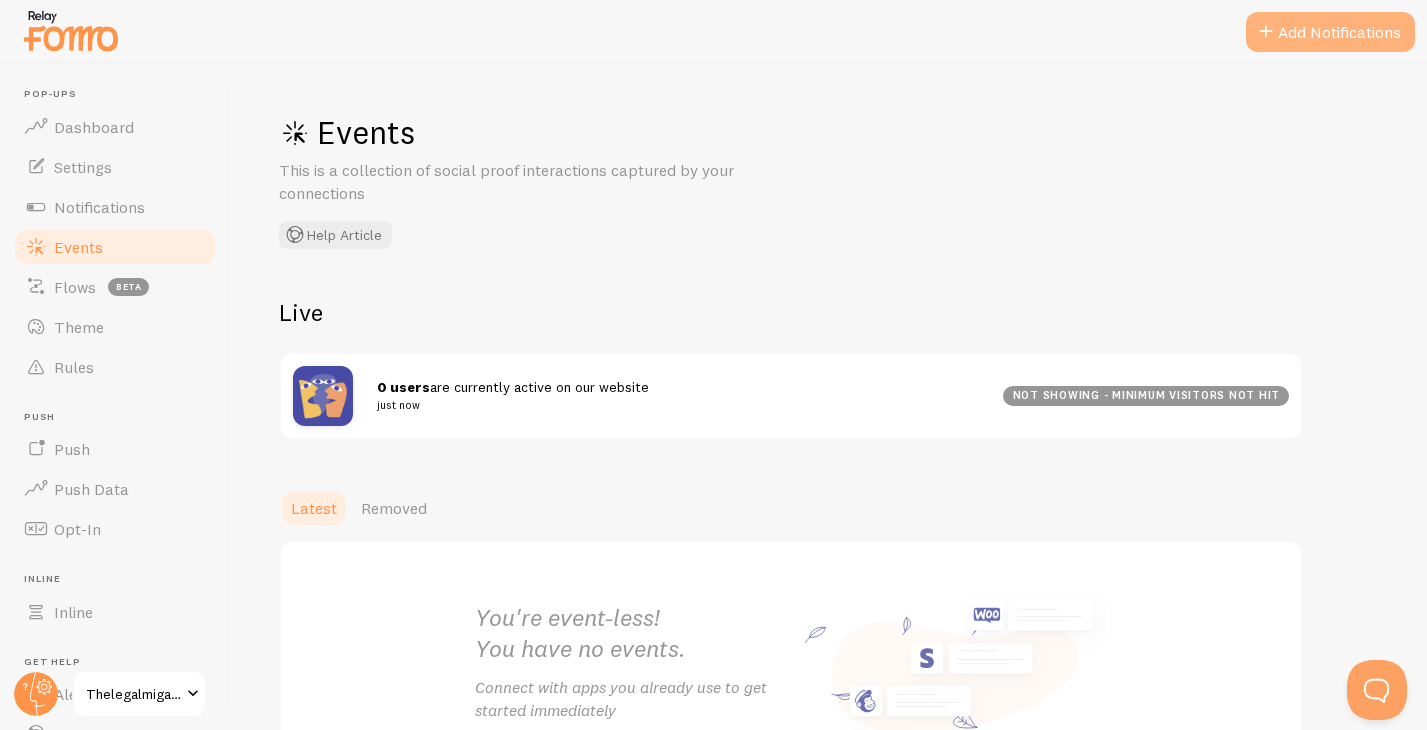 click on "Add Notifications" at bounding box center (1330, 32) 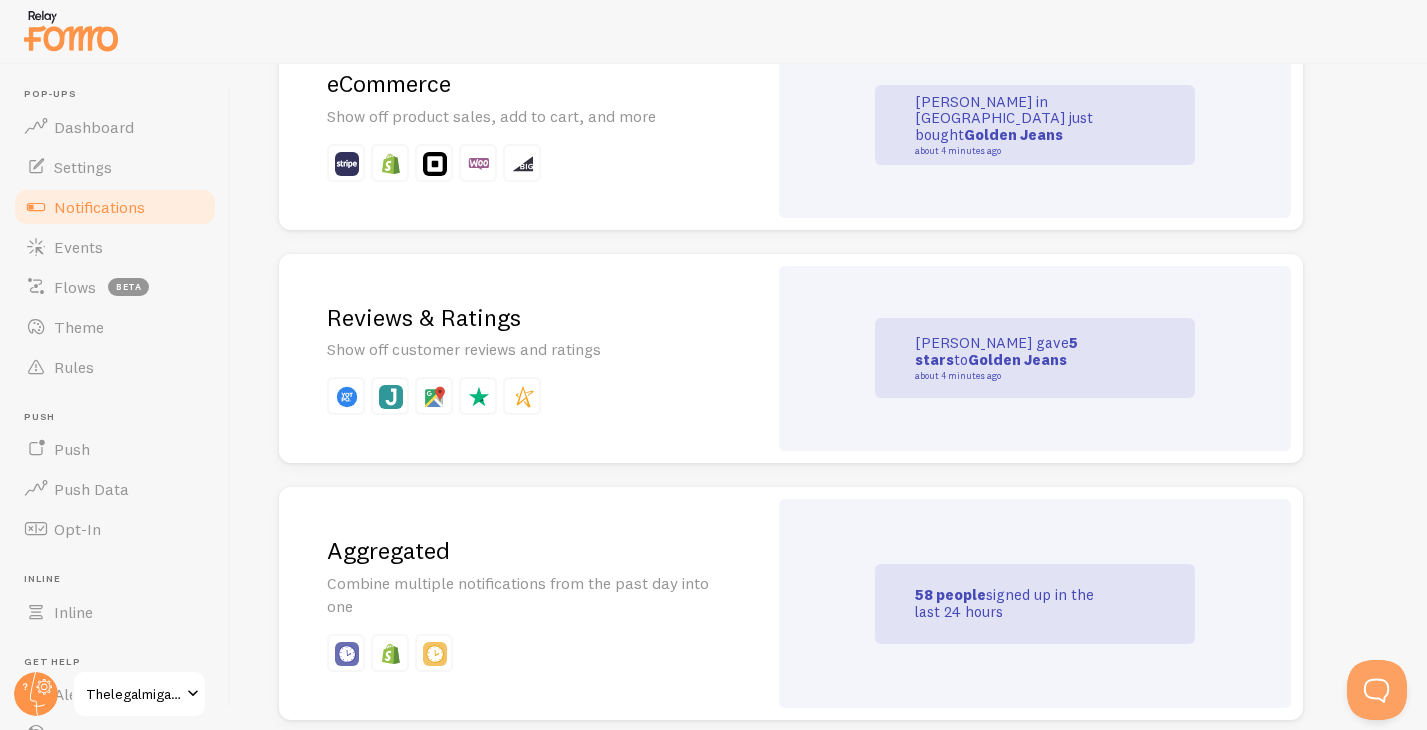 scroll, scrollTop: 614, scrollLeft: 0, axis: vertical 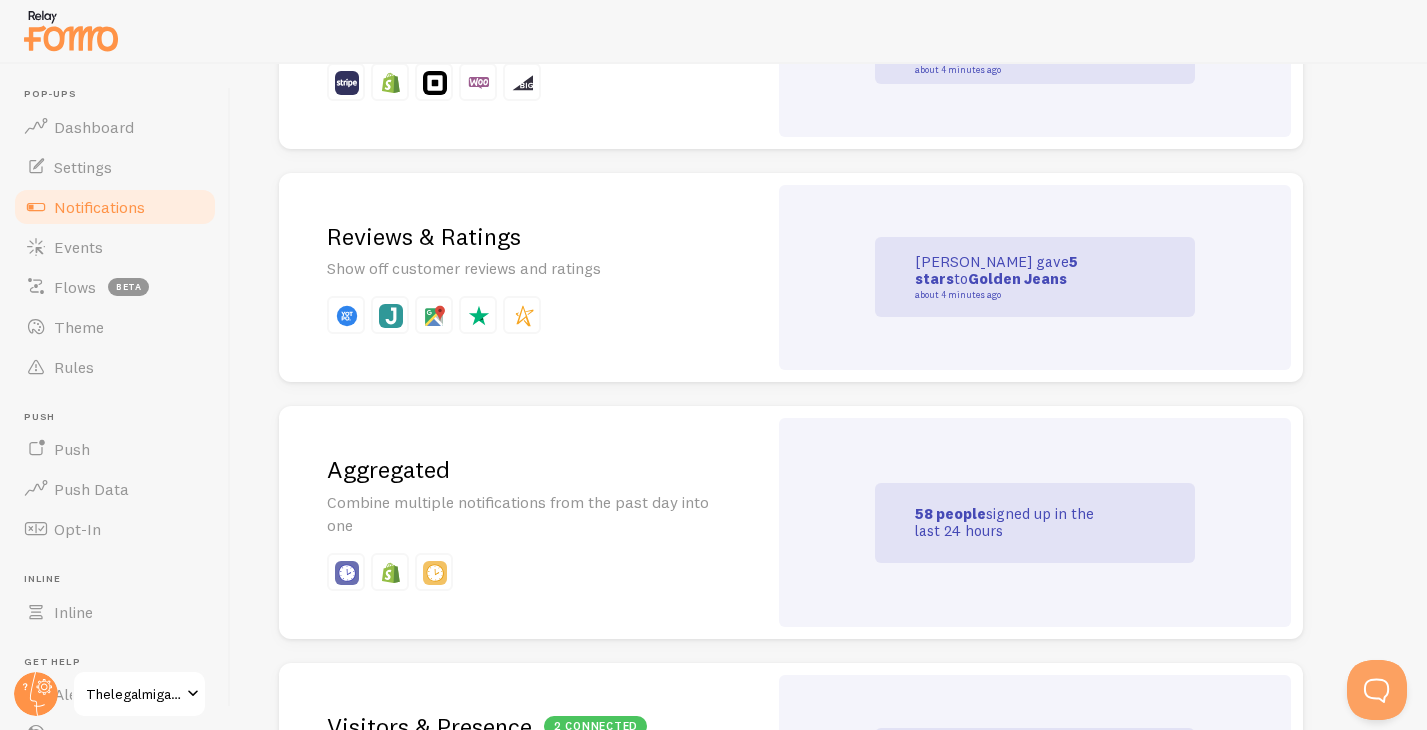 click at bounding box center [347, 573] 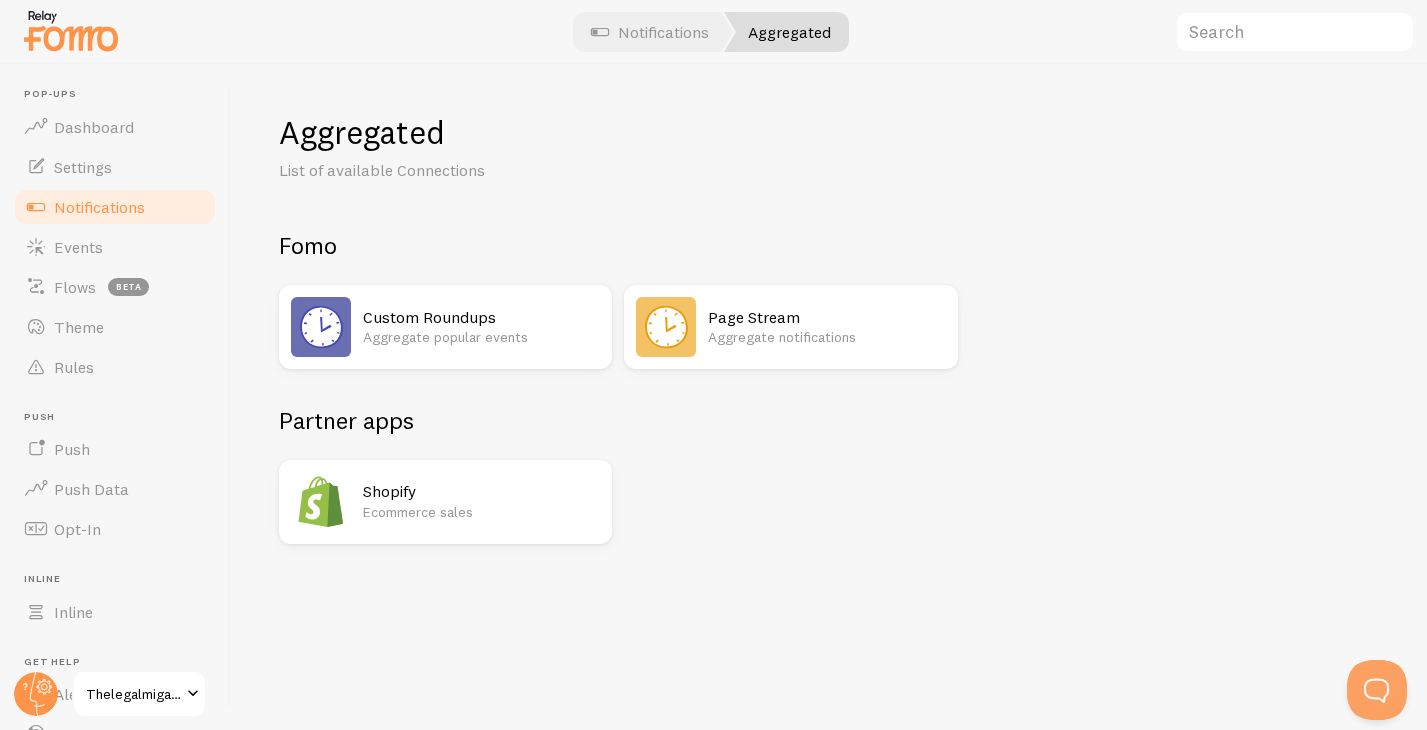 scroll, scrollTop: 0, scrollLeft: 0, axis: both 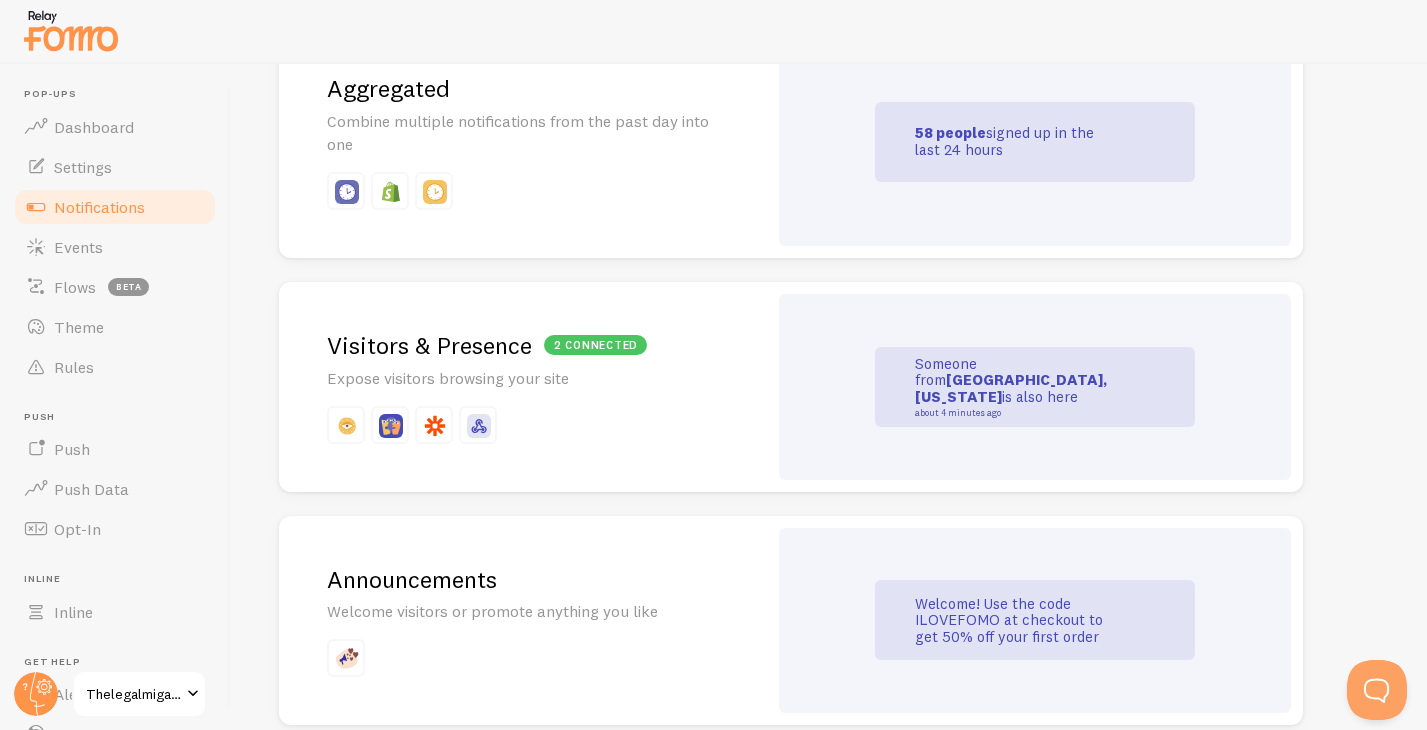 click at bounding box center (523, 425) 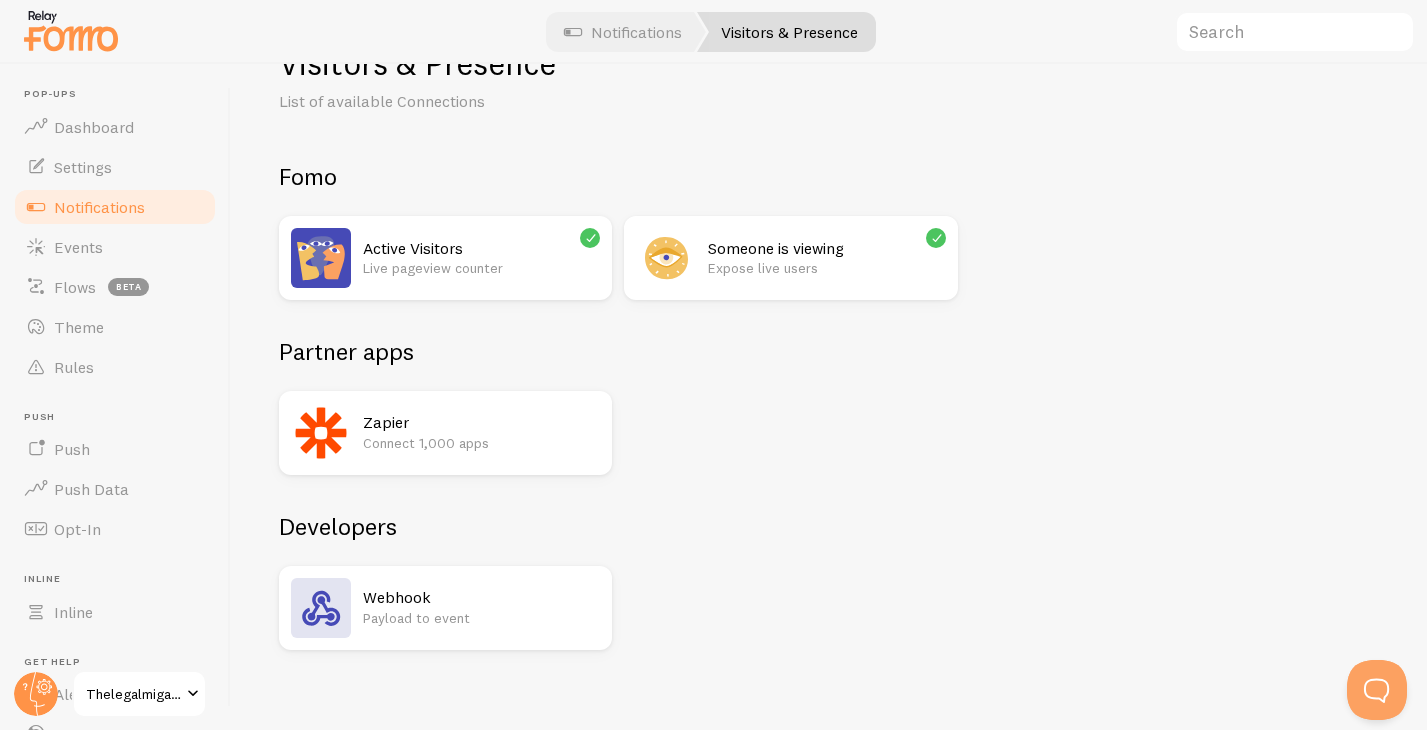 scroll, scrollTop: 84, scrollLeft: 0, axis: vertical 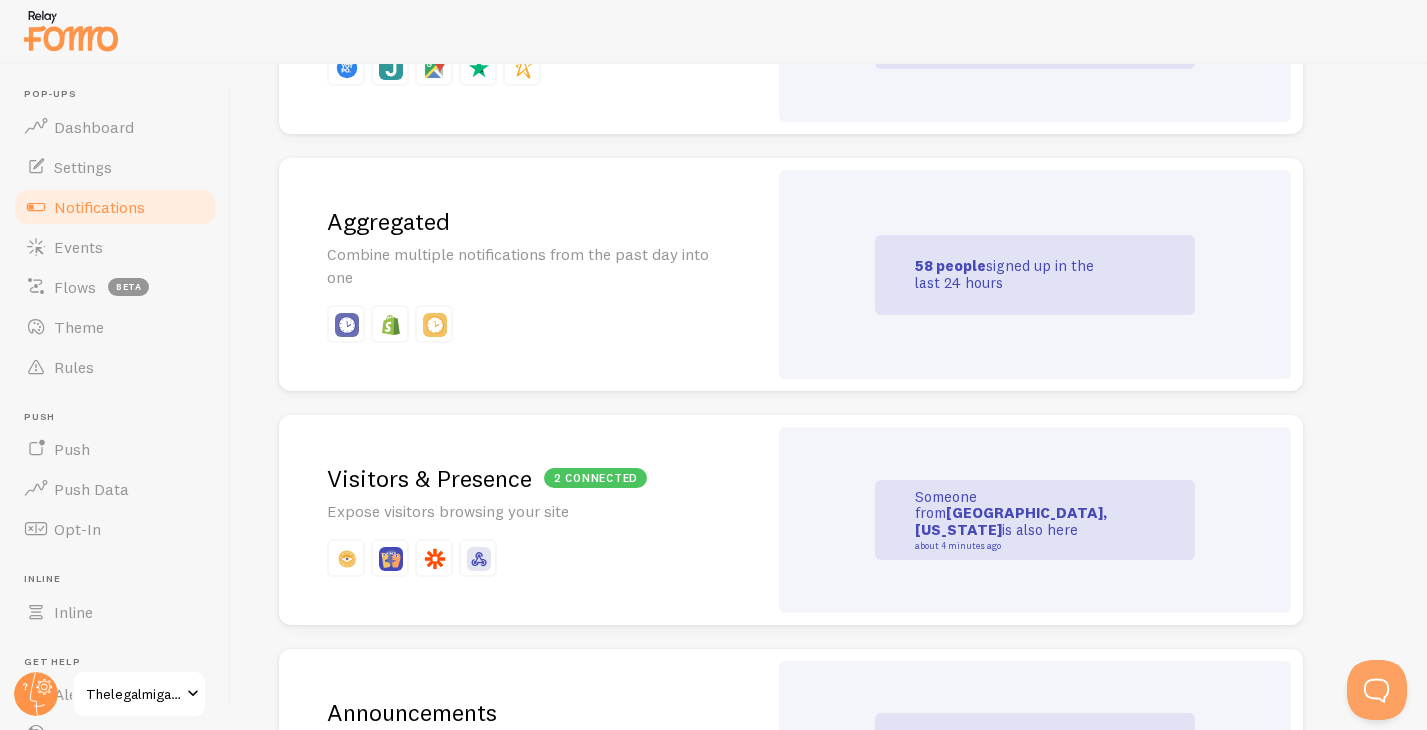 click on "Combine multiple notifications from the past day into one" at bounding box center (523, 266) 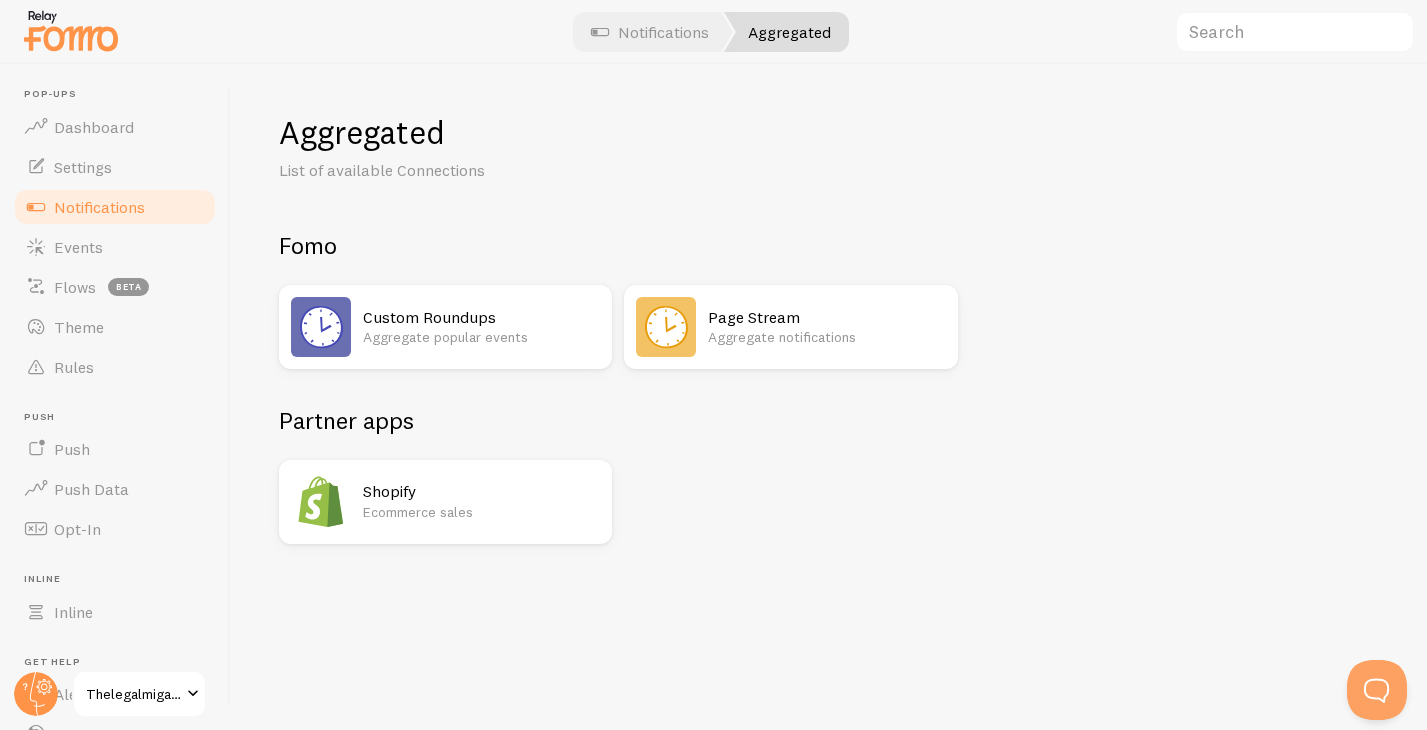 click on "Aggregate popular events" at bounding box center (481, 337) 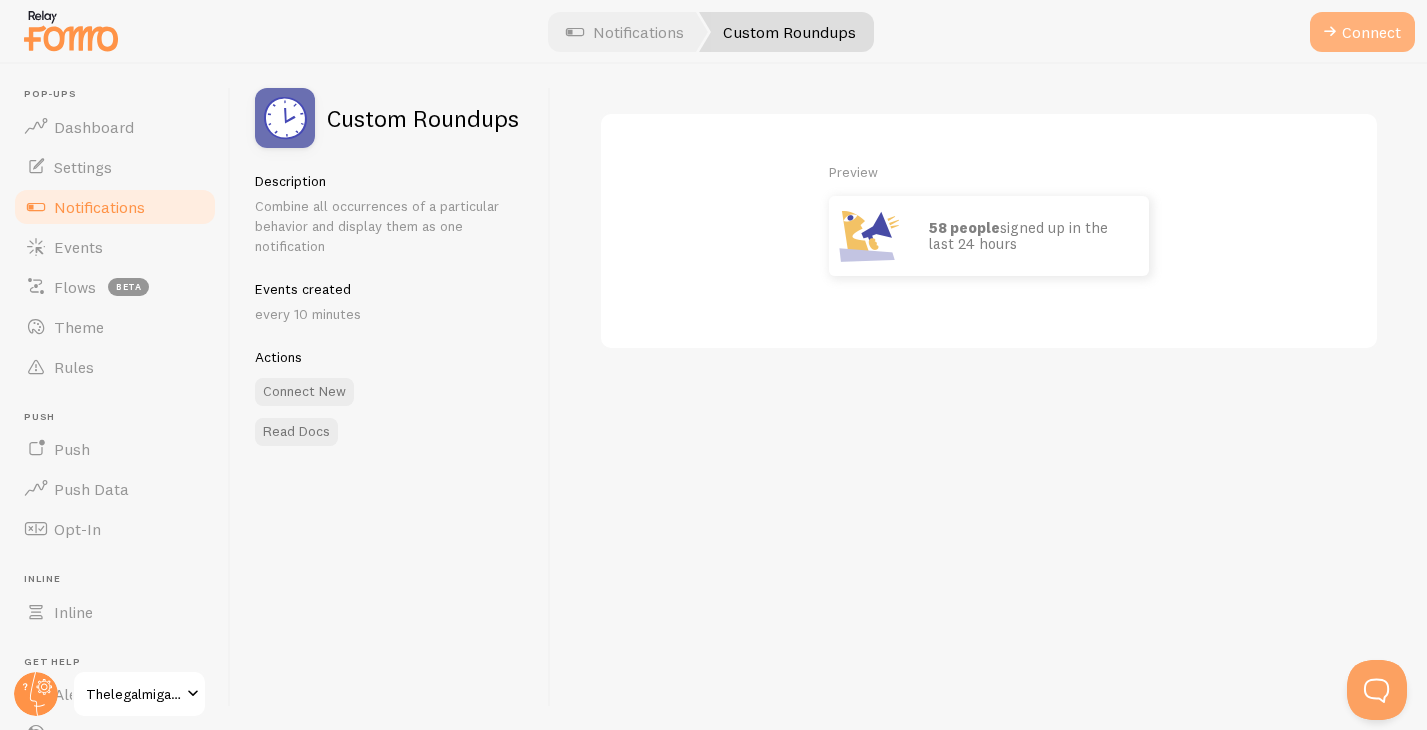 click on "Connect" at bounding box center (1362, 32) 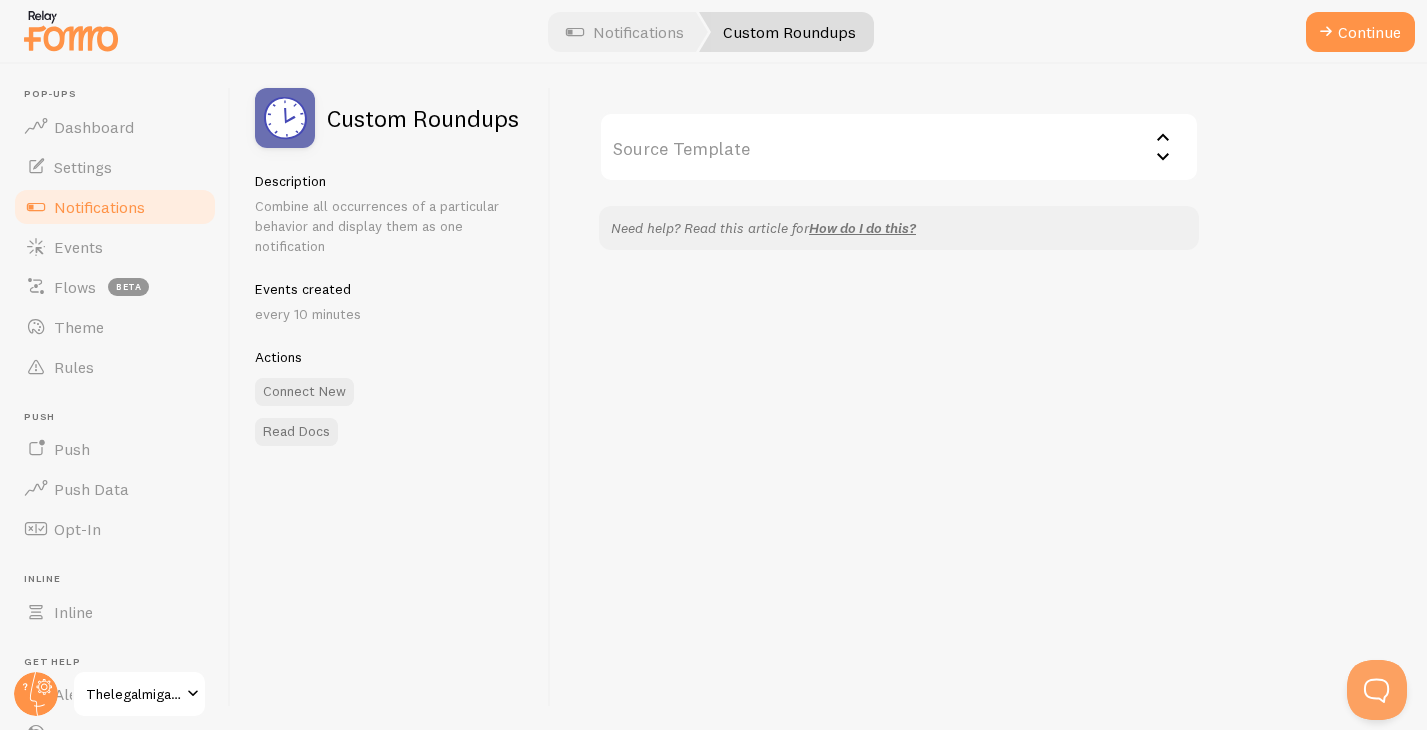 click on "Source Template" at bounding box center (899, 147) 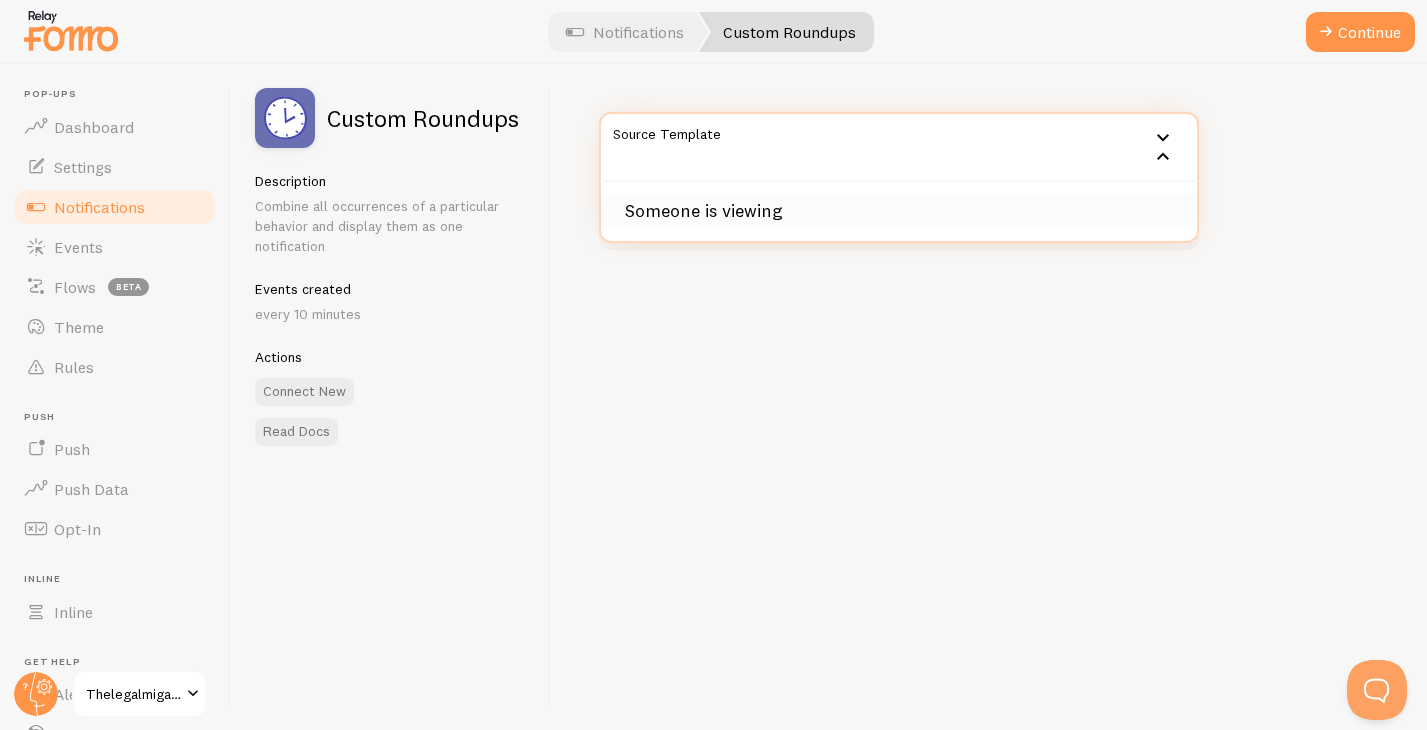 click on "Someone is viewing" at bounding box center (899, 211) 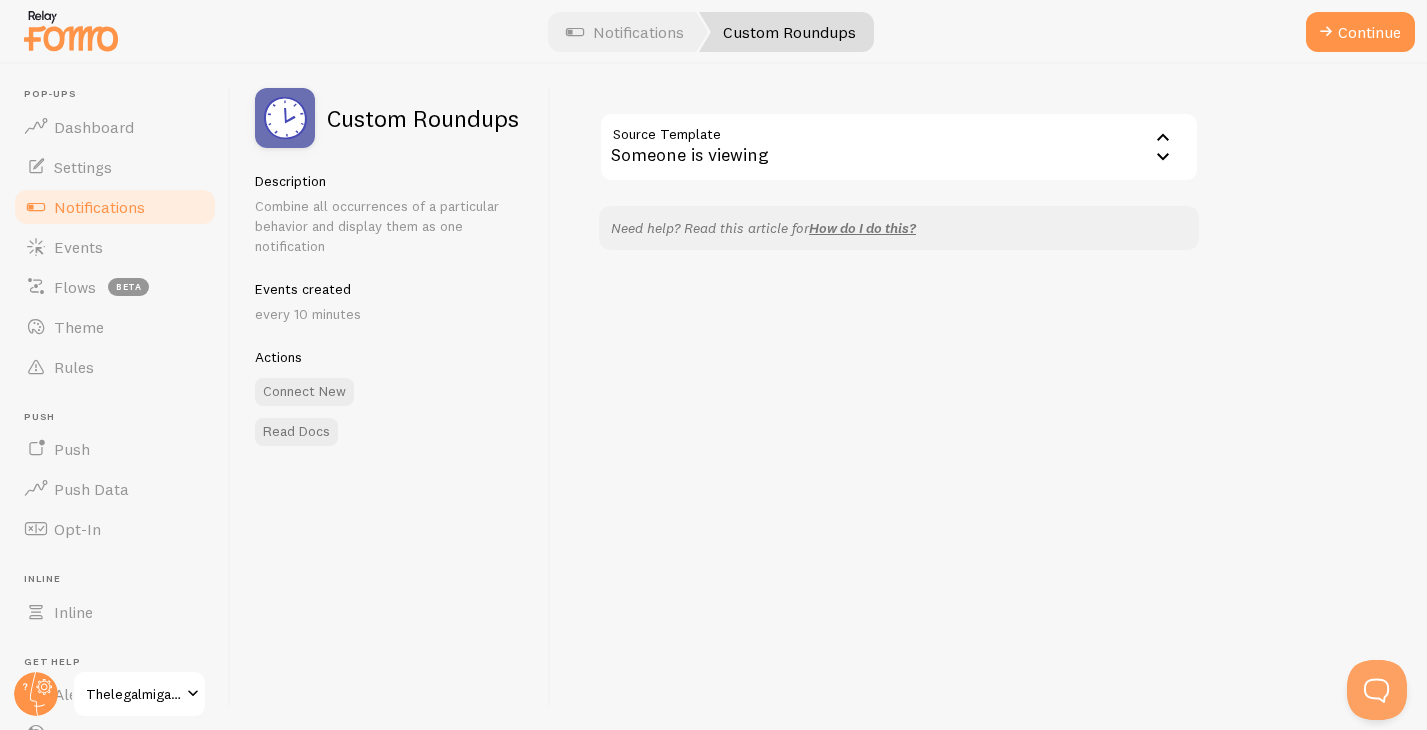 click on "Source Template" at bounding box center (899, 147) 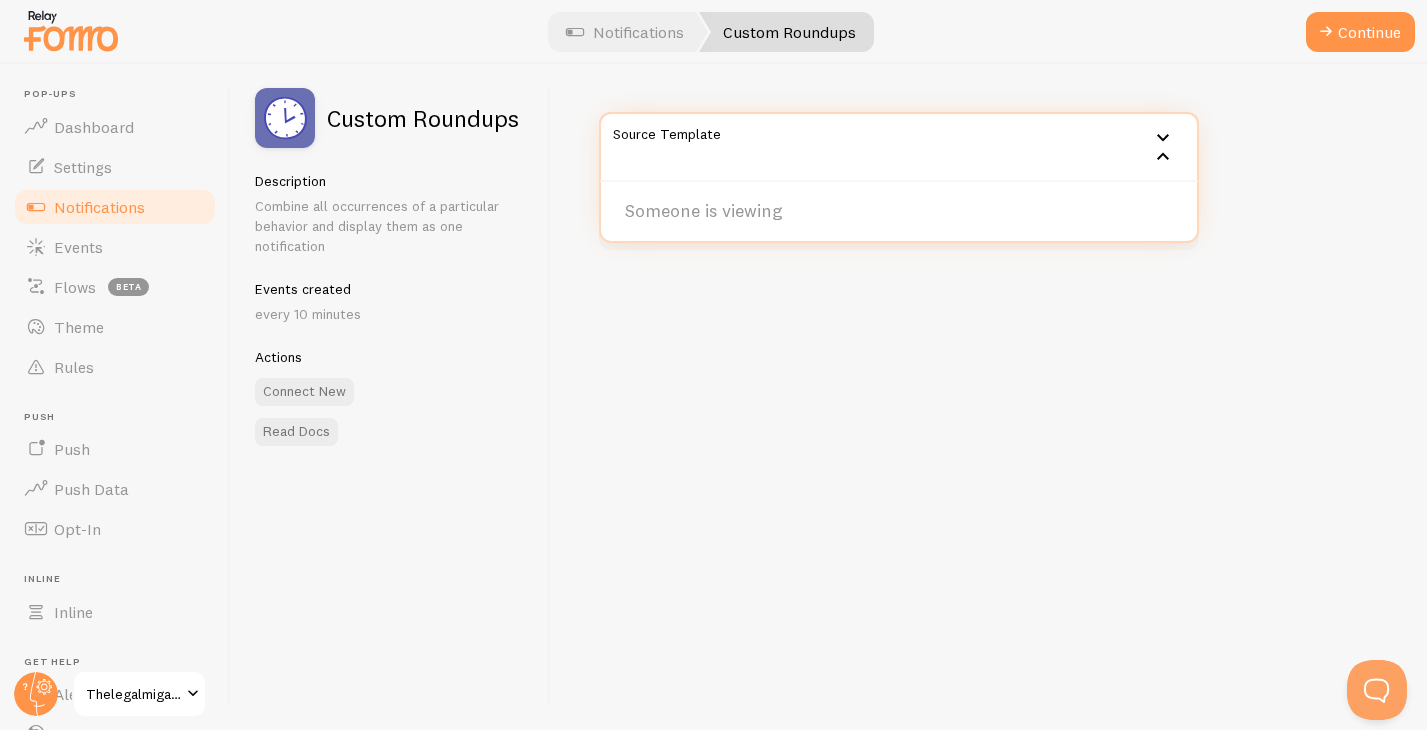 click on "Custom Roundups
Description
Combine all occurrences of a particular behavior and display them as one notification
Events created
every 10 minutes
Actions
Connect New
Read Docs" at bounding box center (391, 397) 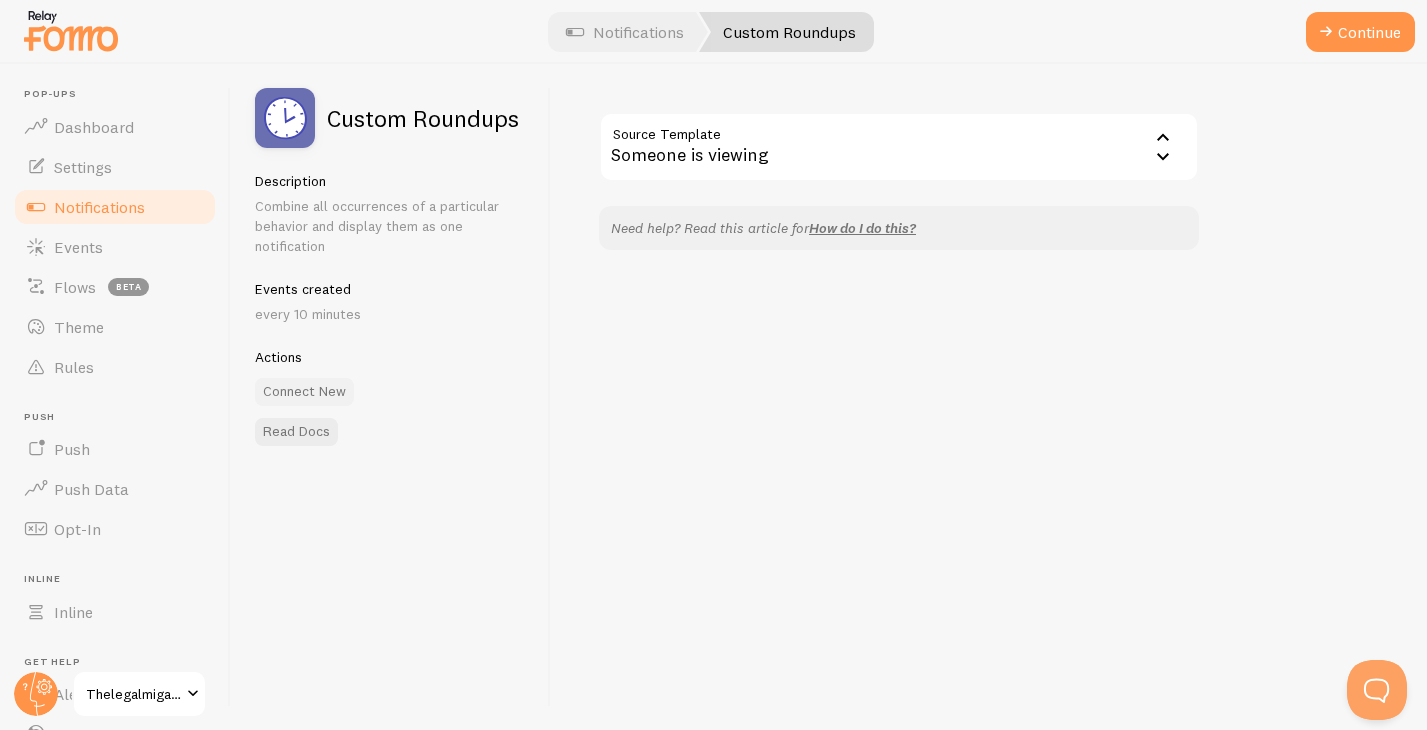 click on "Connect New" at bounding box center (304, 392) 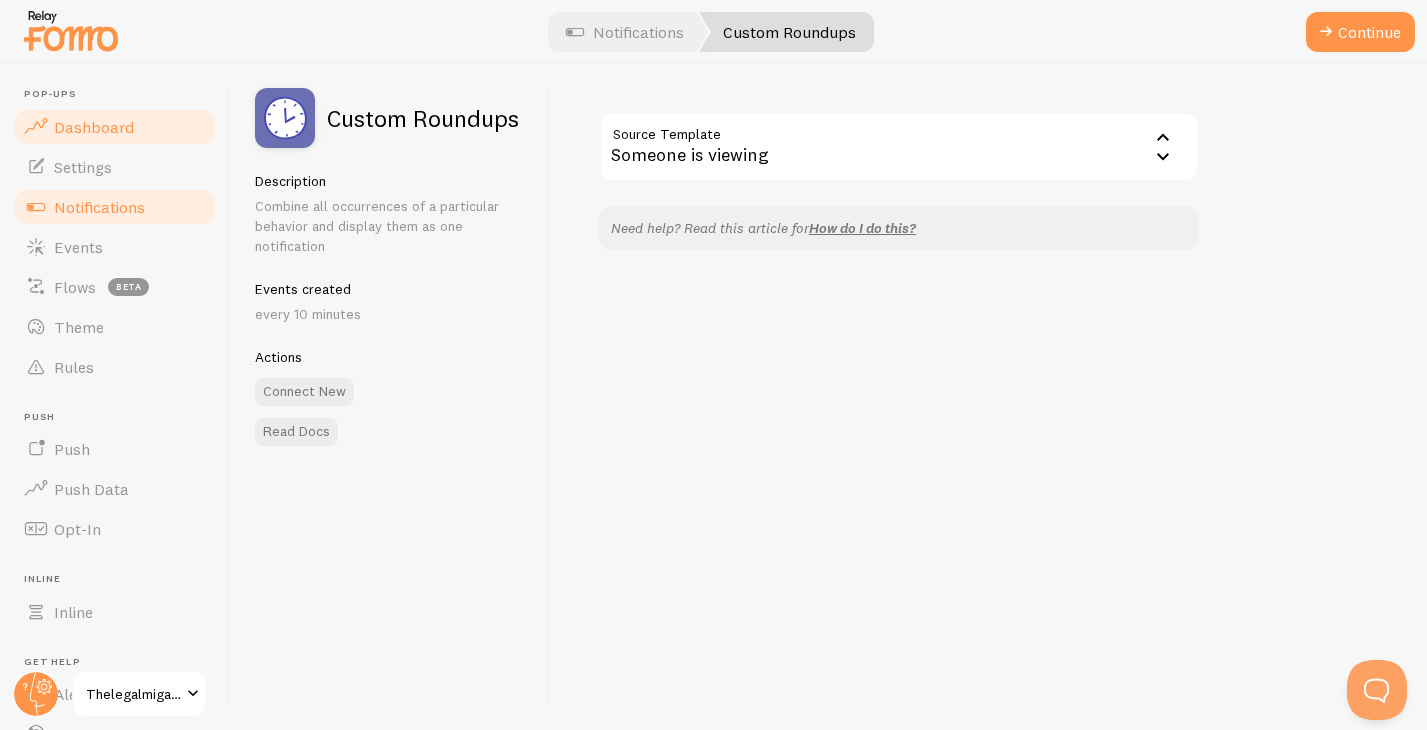 click on "Dashboard" at bounding box center (94, 127) 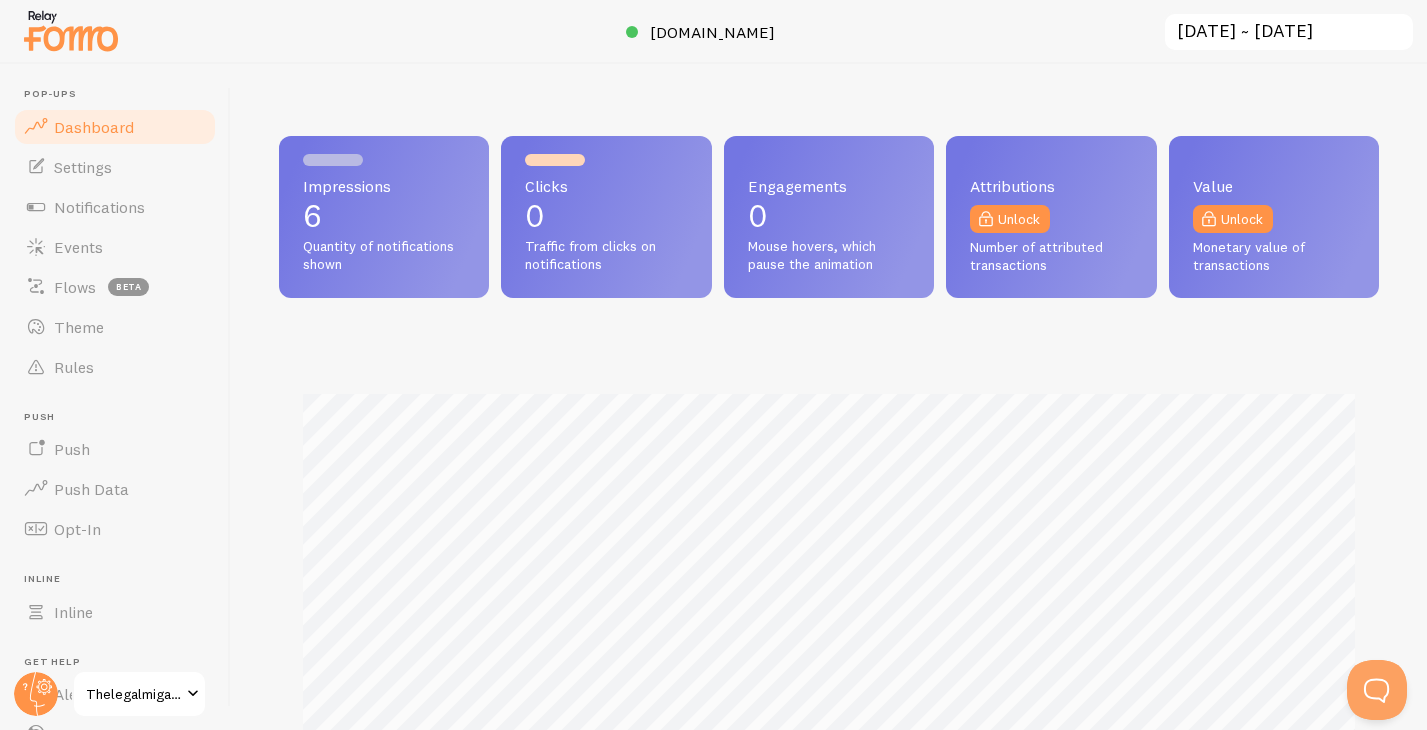 scroll, scrollTop: 999474, scrollLeft: 998900, axis: both 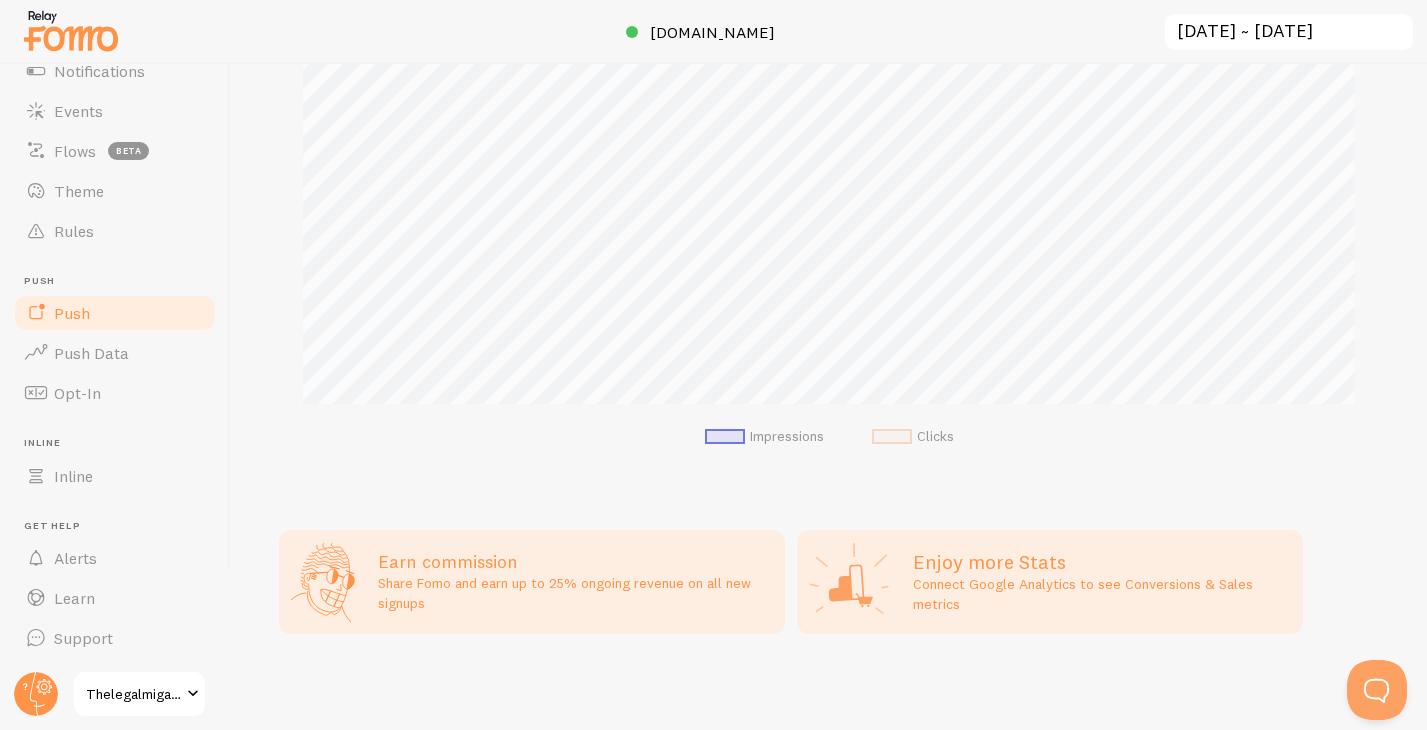 click on "Push" at bounding box center (72, 313) 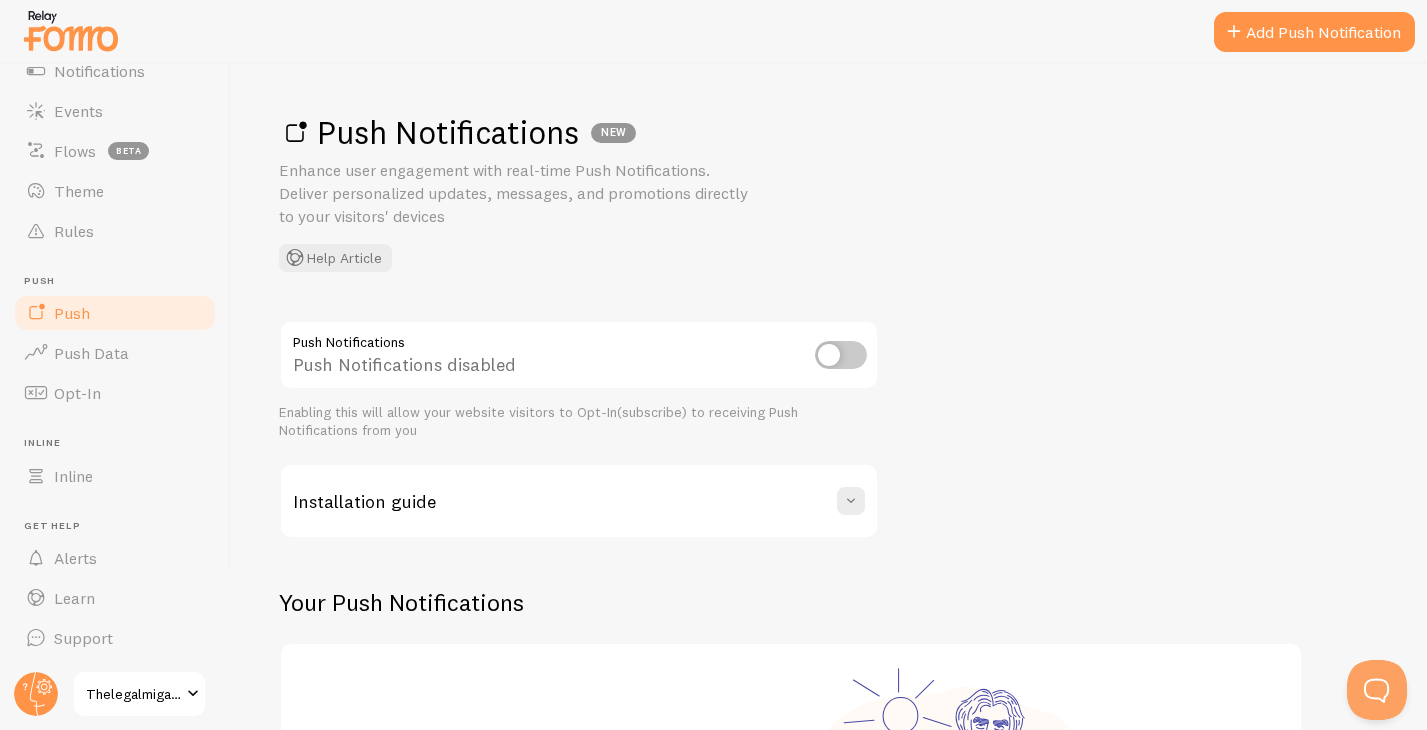 click on "Installation guide" at bounding box center (579, 501) 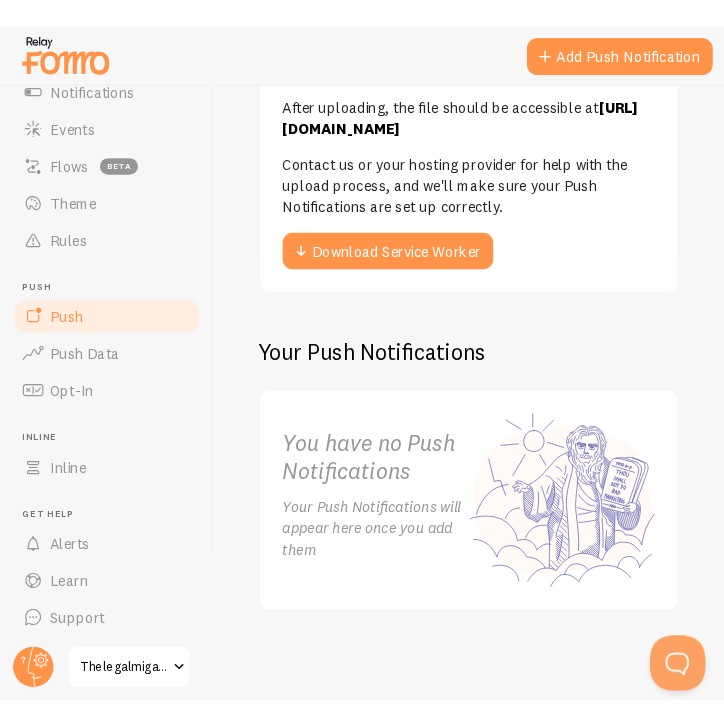 scroll, scrollTop: 603, scrollLeft: 0, axis: vertical 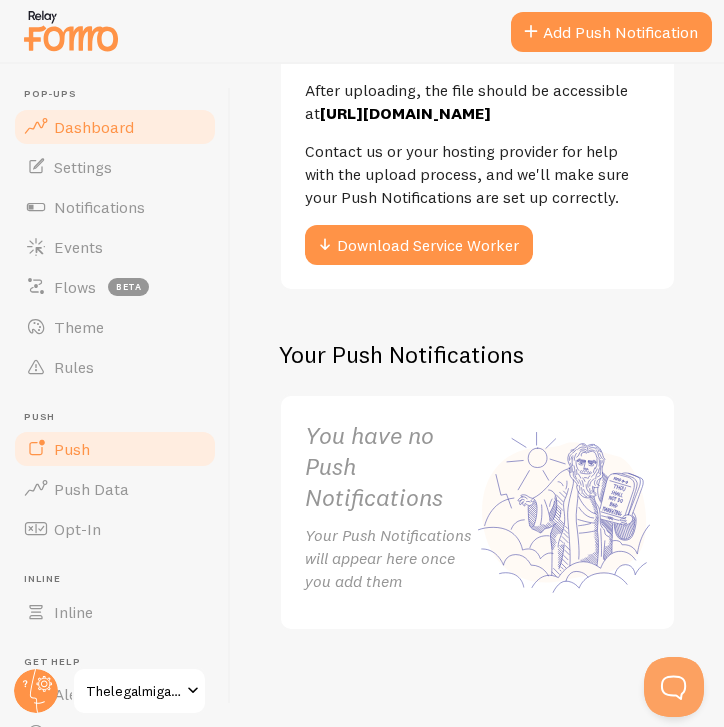 click on "Dashboard" at bounding box center [94, 127] 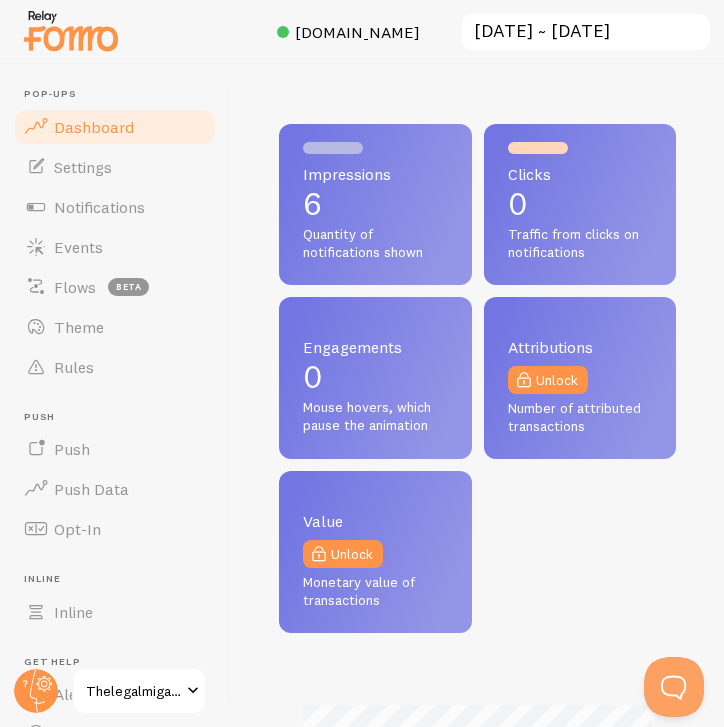 scroll, scrollTop: 999474, scrollLeft: 999603, axis: both 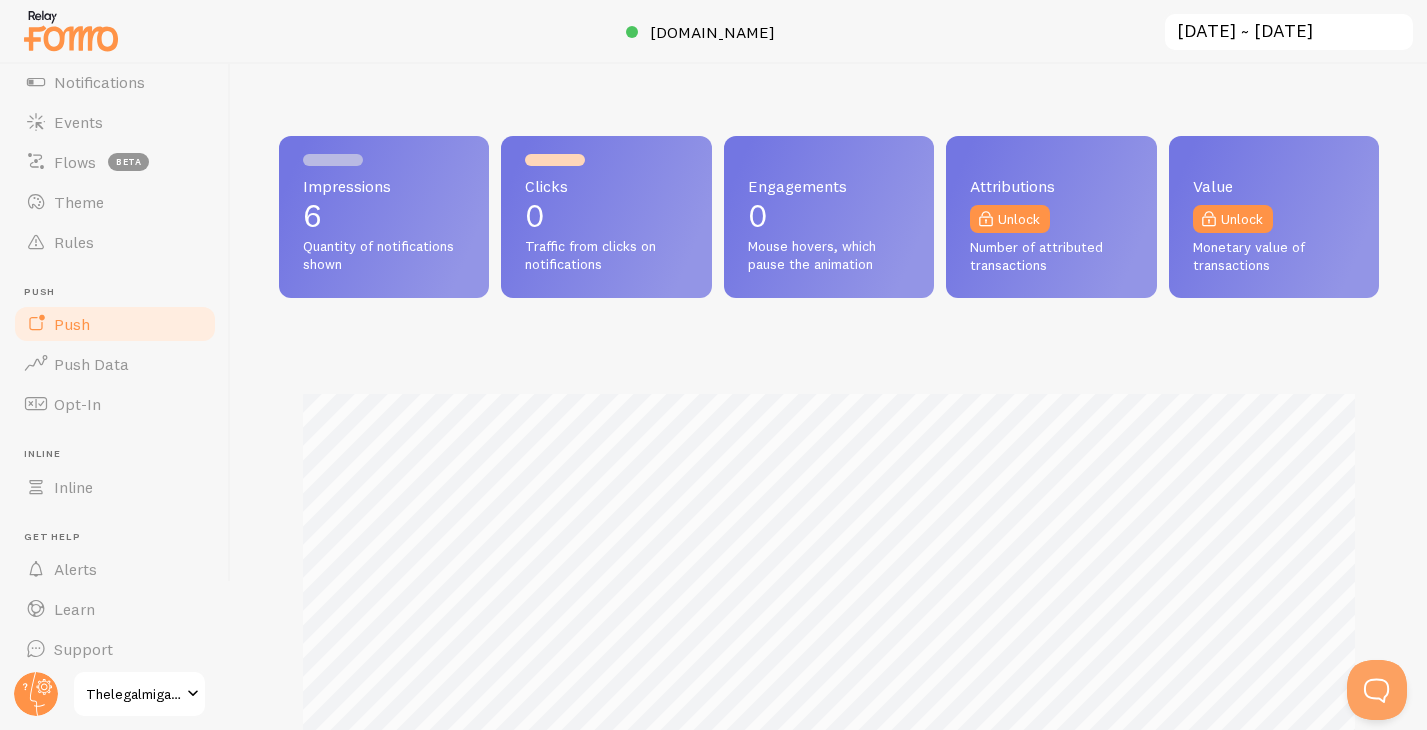 click on "Push" at bounding box center [115, 324] 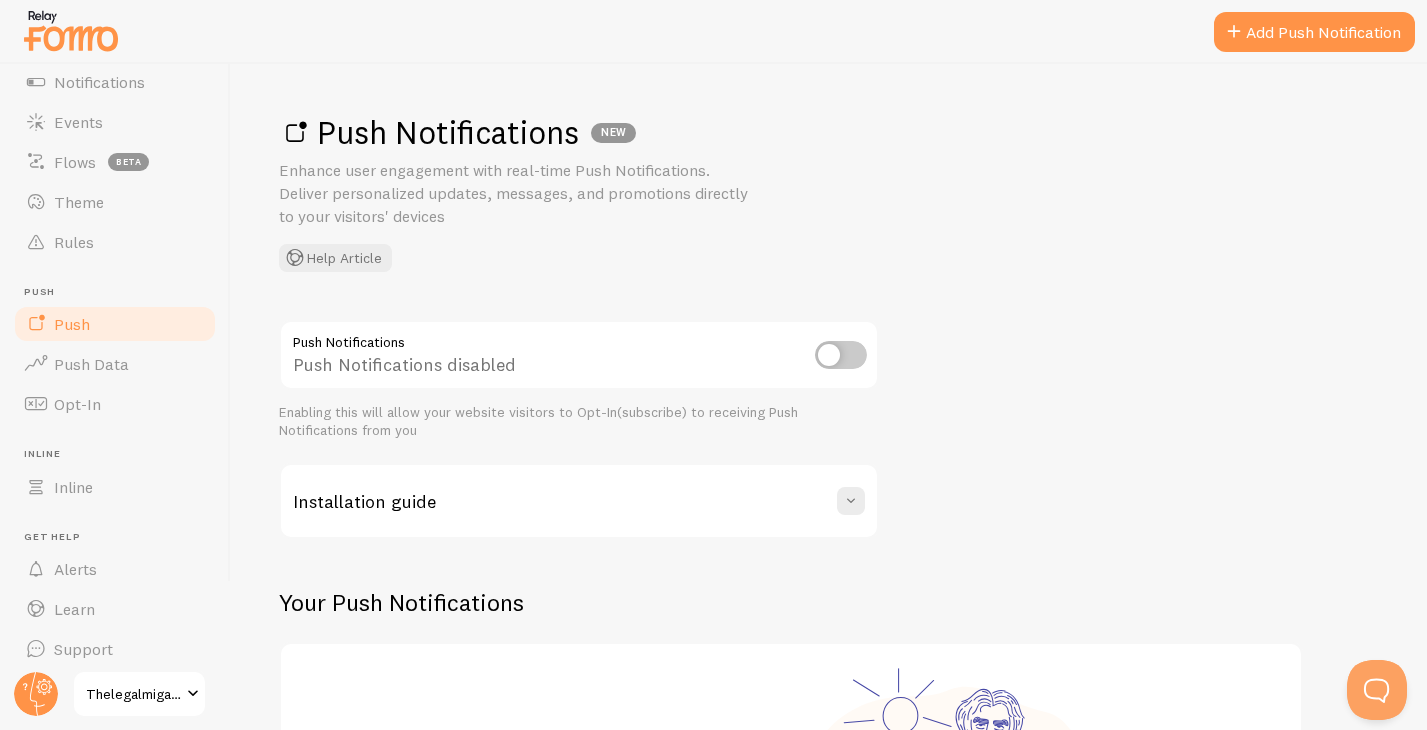 click at bounding box center [841, 355] 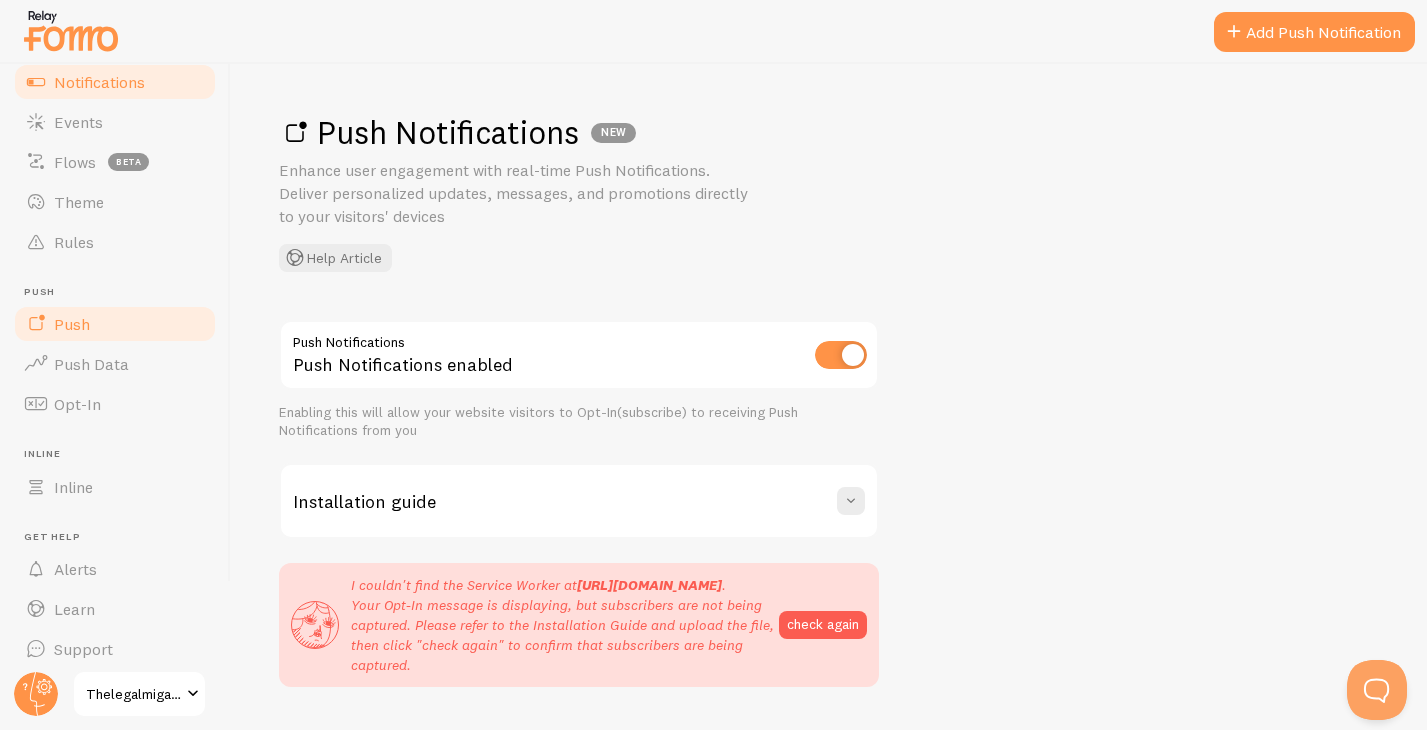 click on "Notifications" at bounding box center [99, 82] 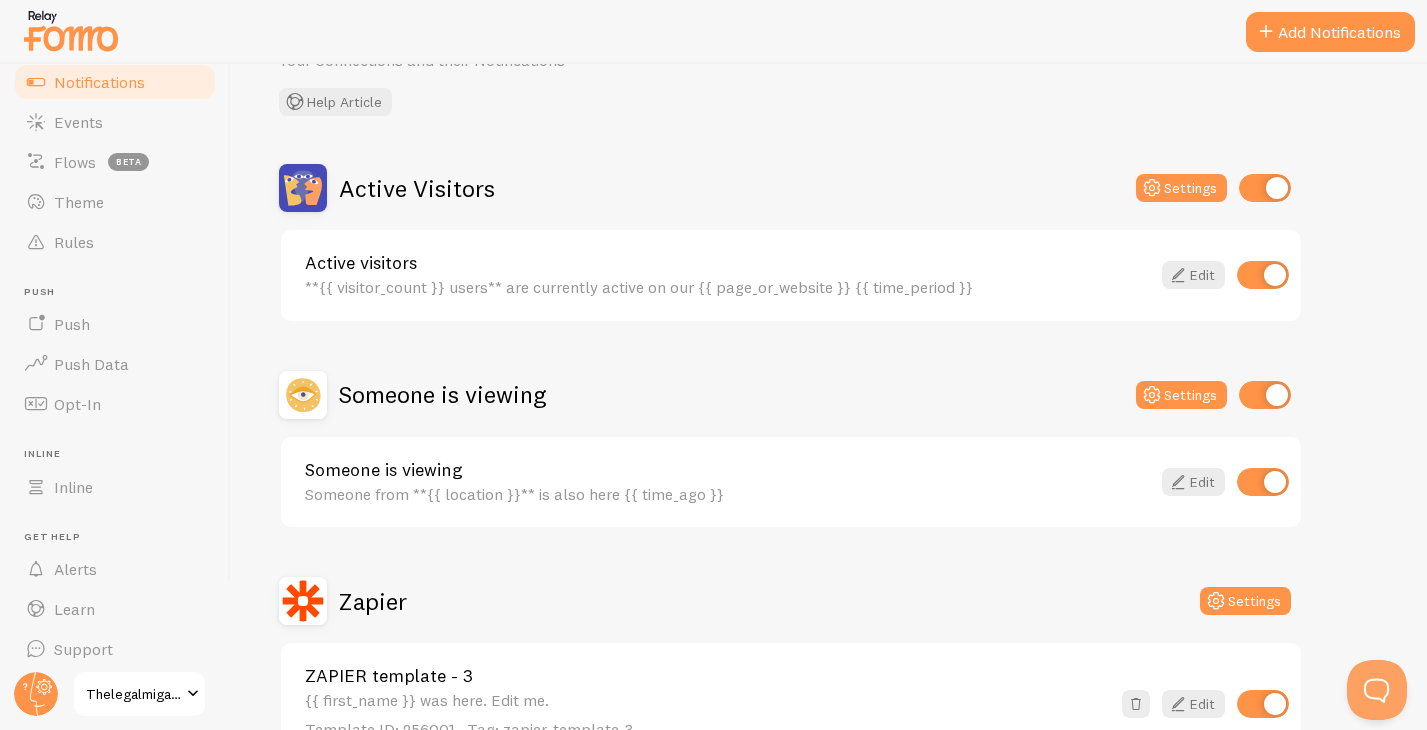 scroll, scrollTop: 0, scrollLeft: 0, axis: both 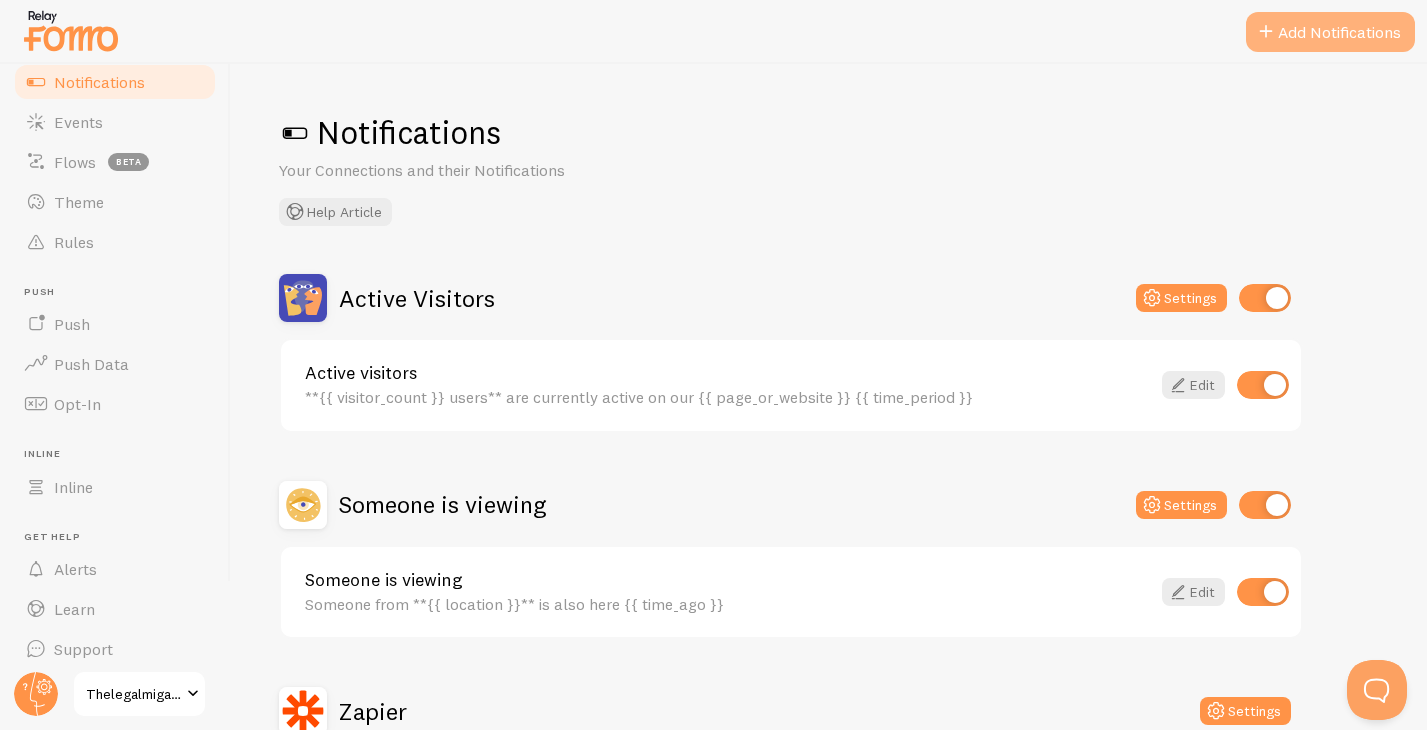 click on "Add Notifications" at bounding box center [1330, 32] 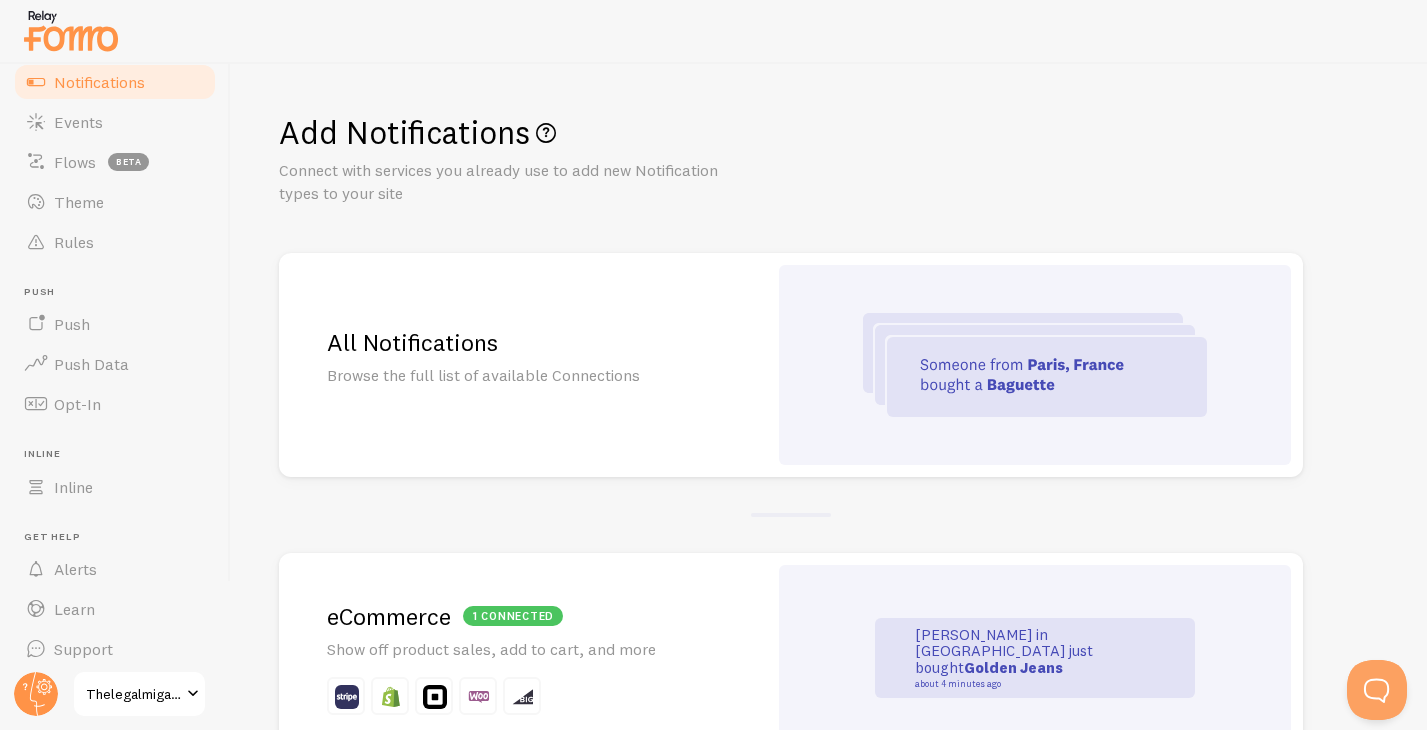 click on "All Notifications
Browse the full list of available Connections" at bounding box center [523, 365] 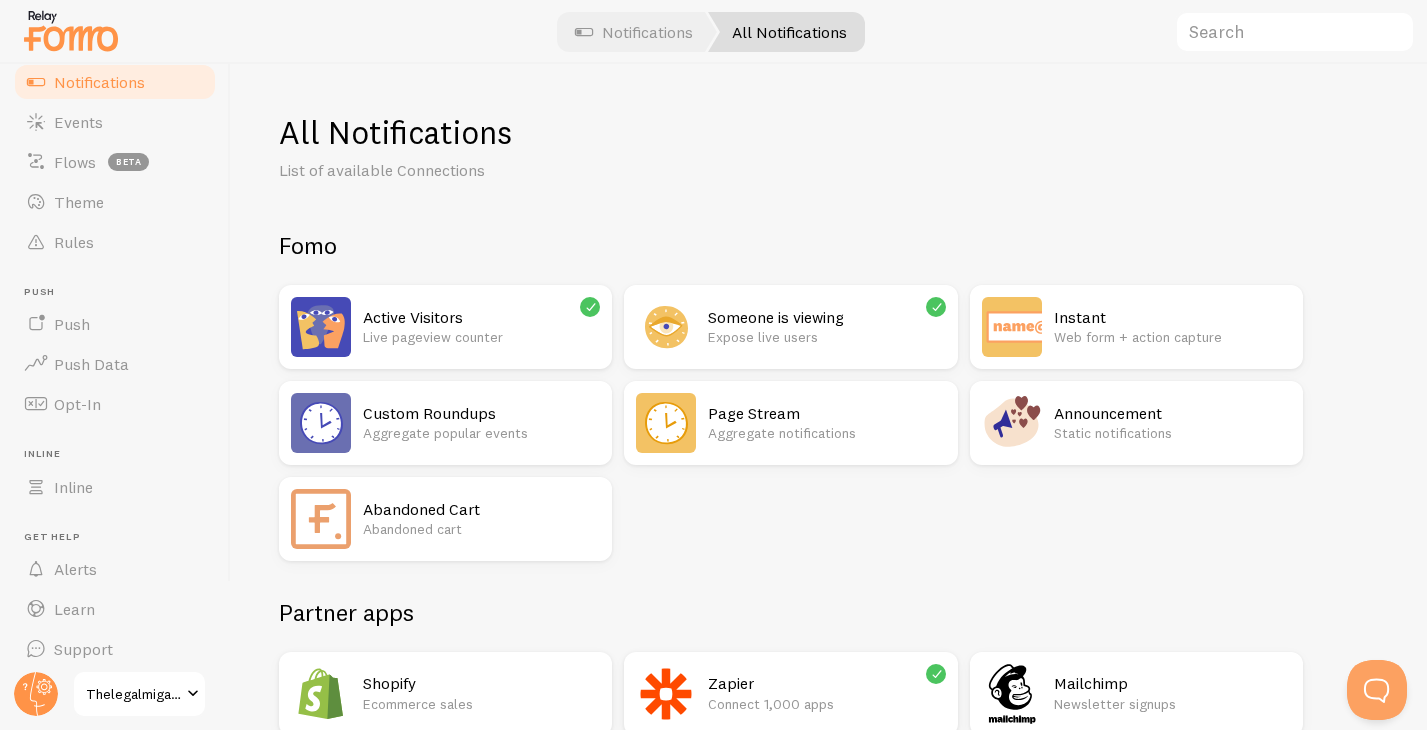 click on "Aggregate popular events" at bounding box center (481, 433) 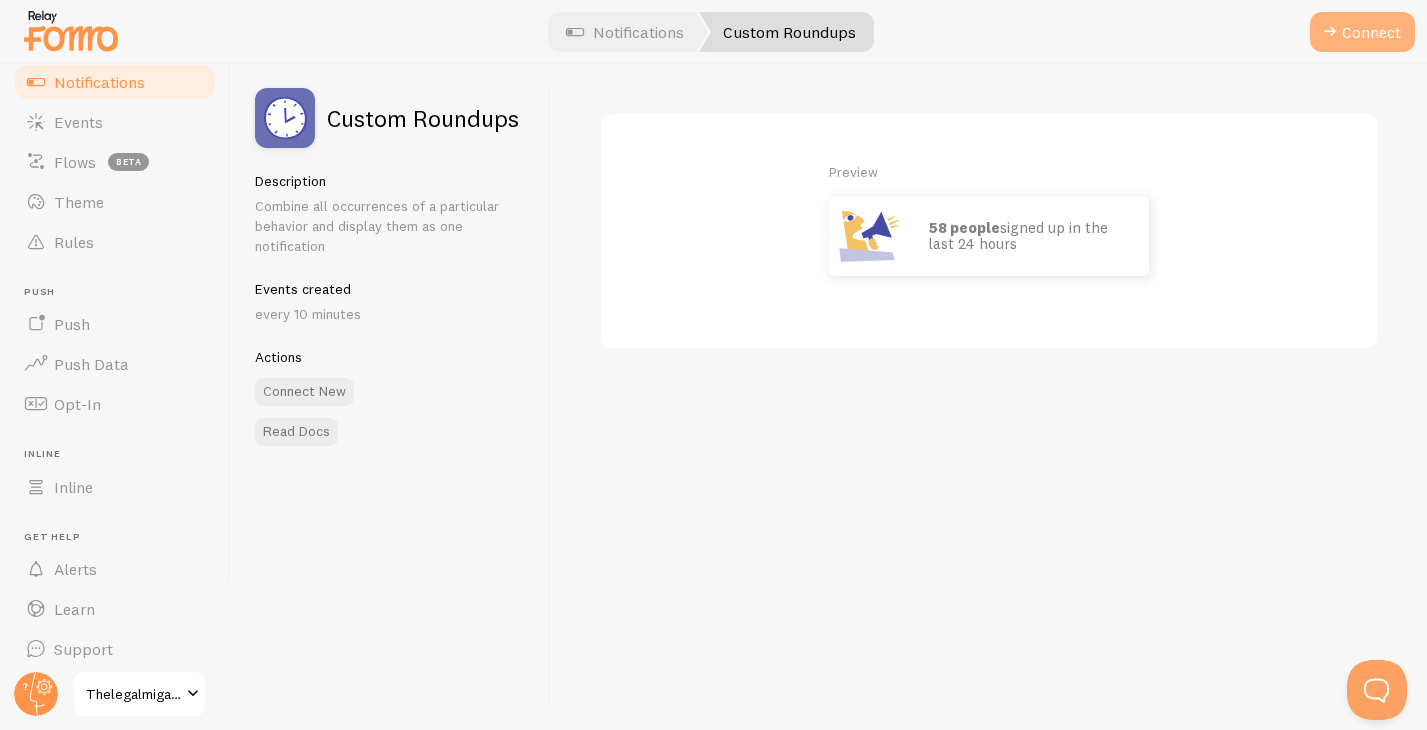 click on "Connect" at bounding box center [1362, 32] 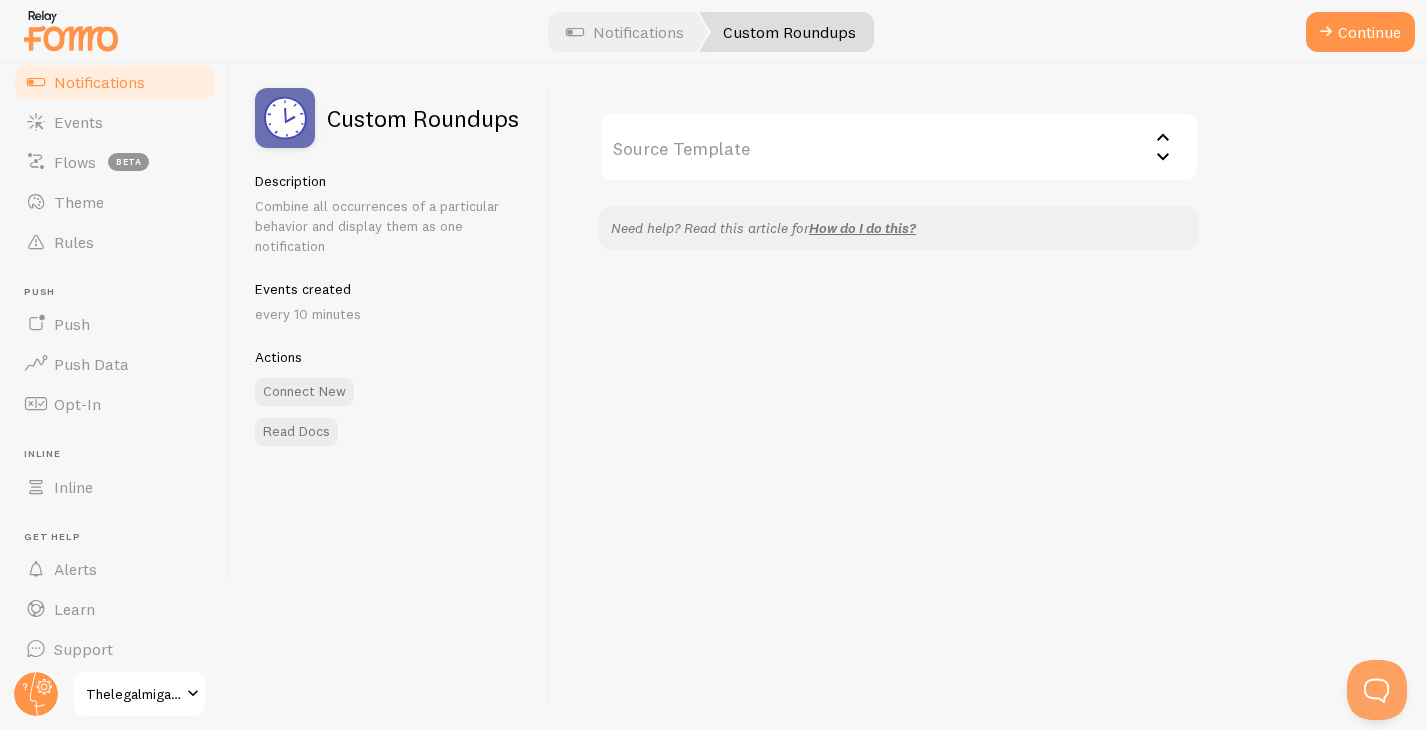 click on "Source Template" at bounding box center [899, 147] 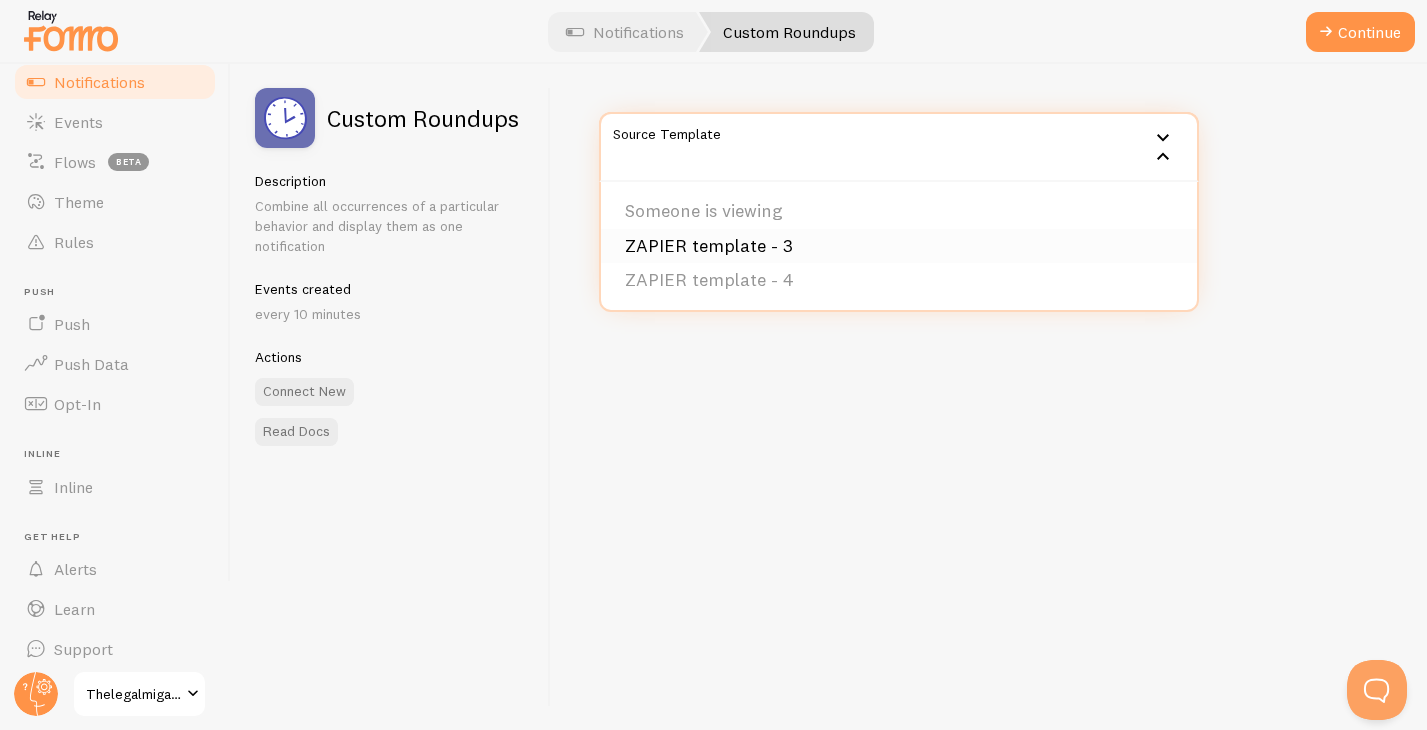 click on "ZAPIER template - 3" at bounding box center (899, 246) 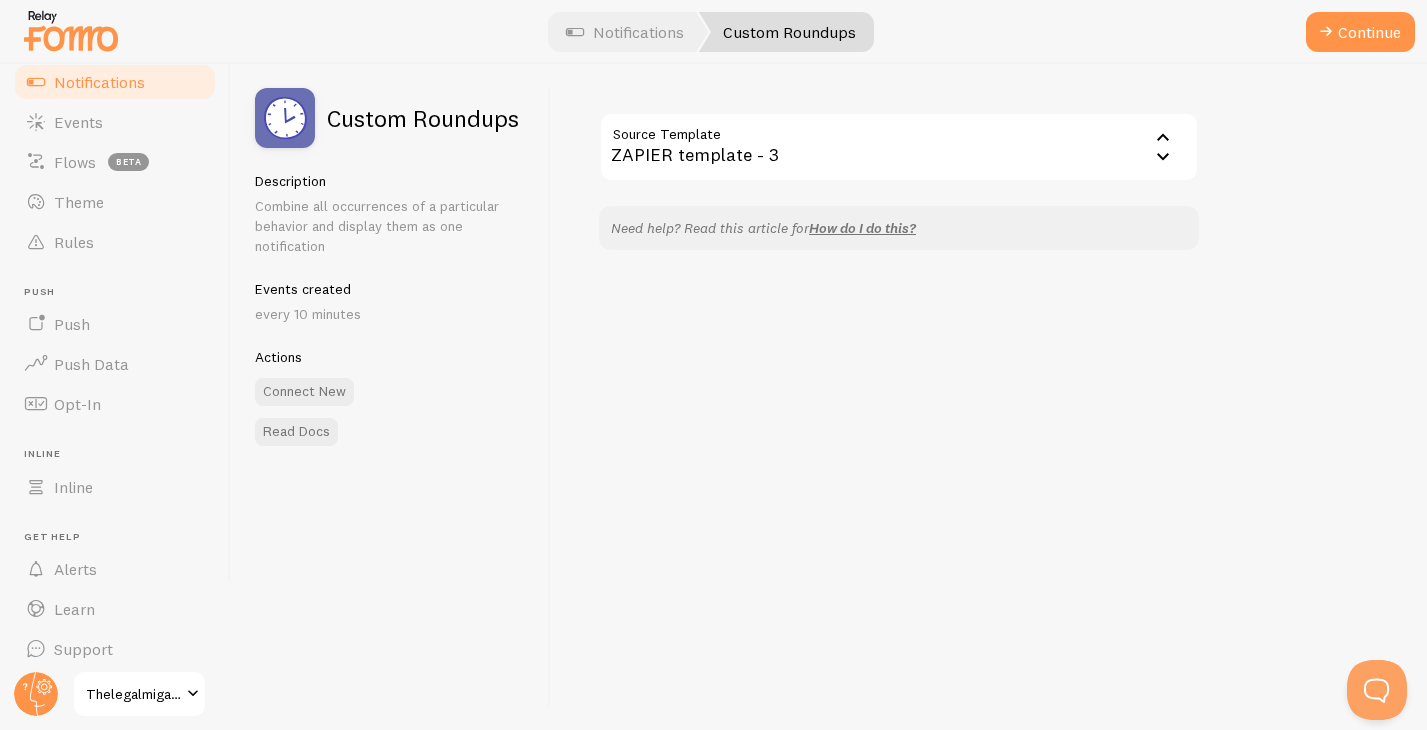 click on "Notifications" at bounding box center (99, 82) 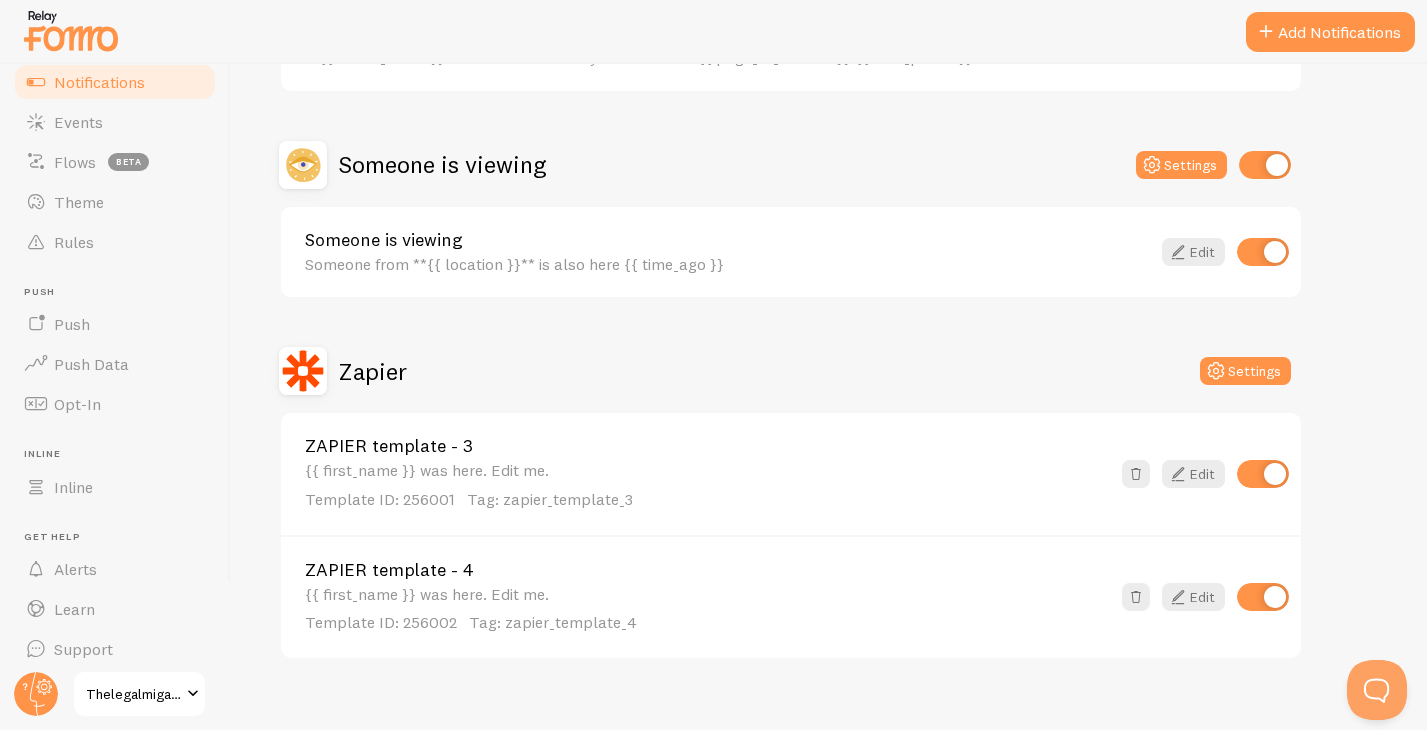 scroll, scrollTop: 366, scrollLeft: 0, axis: vertical 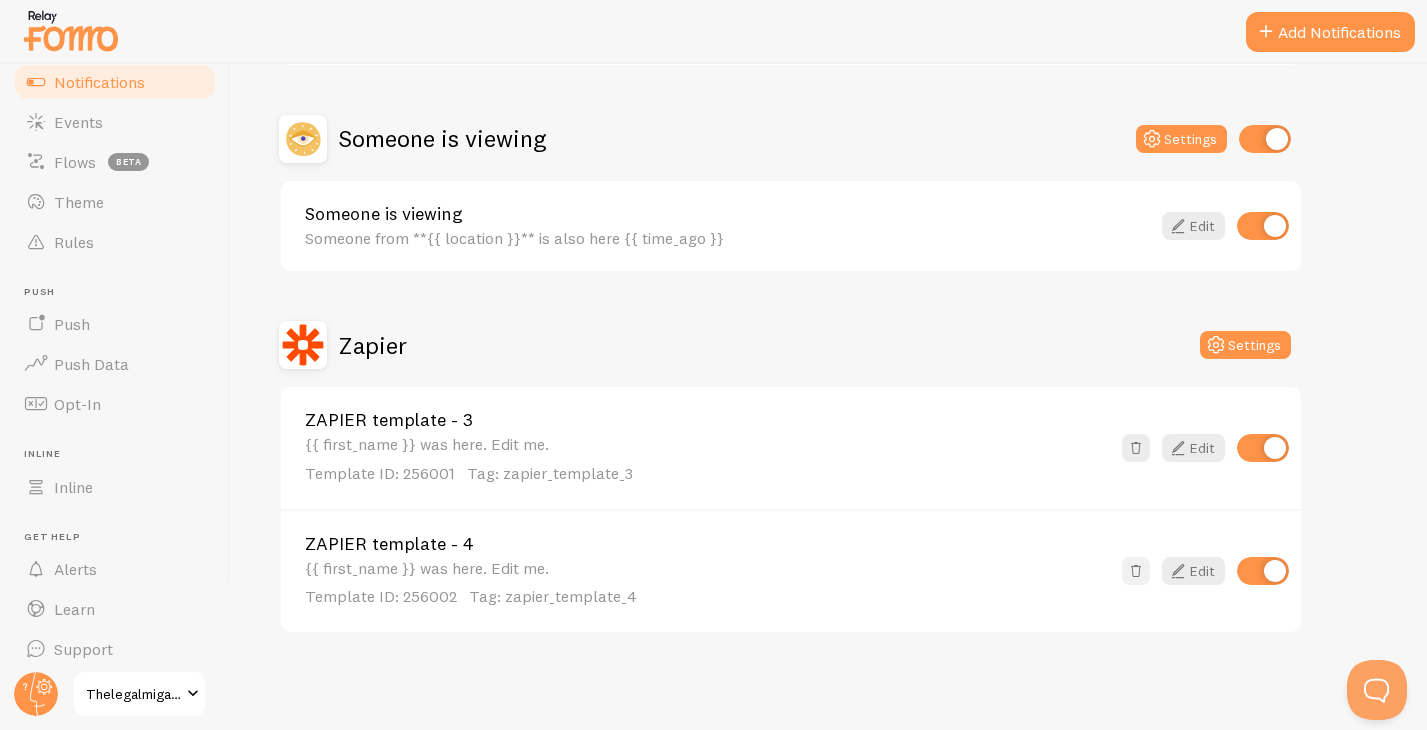 click at bounding box center [1136, 571] 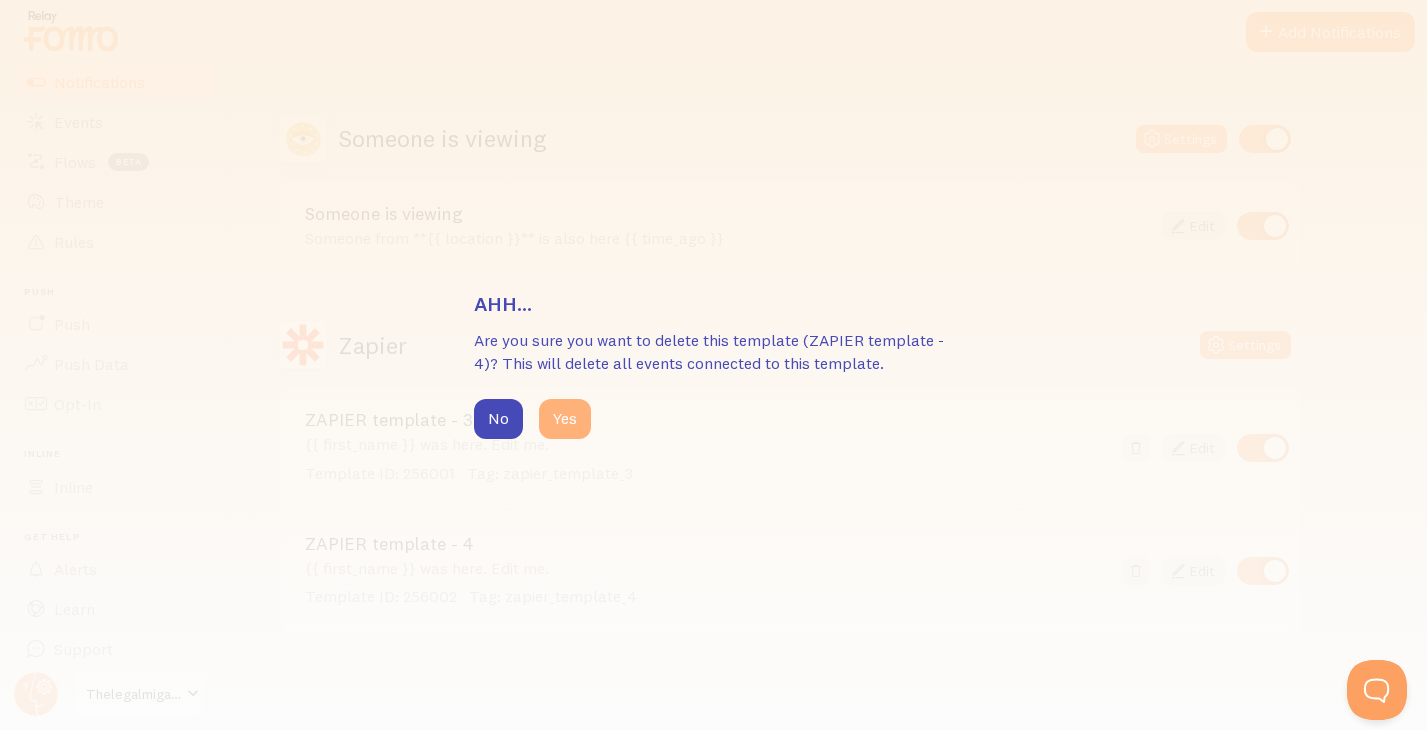 click on "Yes" at bounding box center (565, 419) 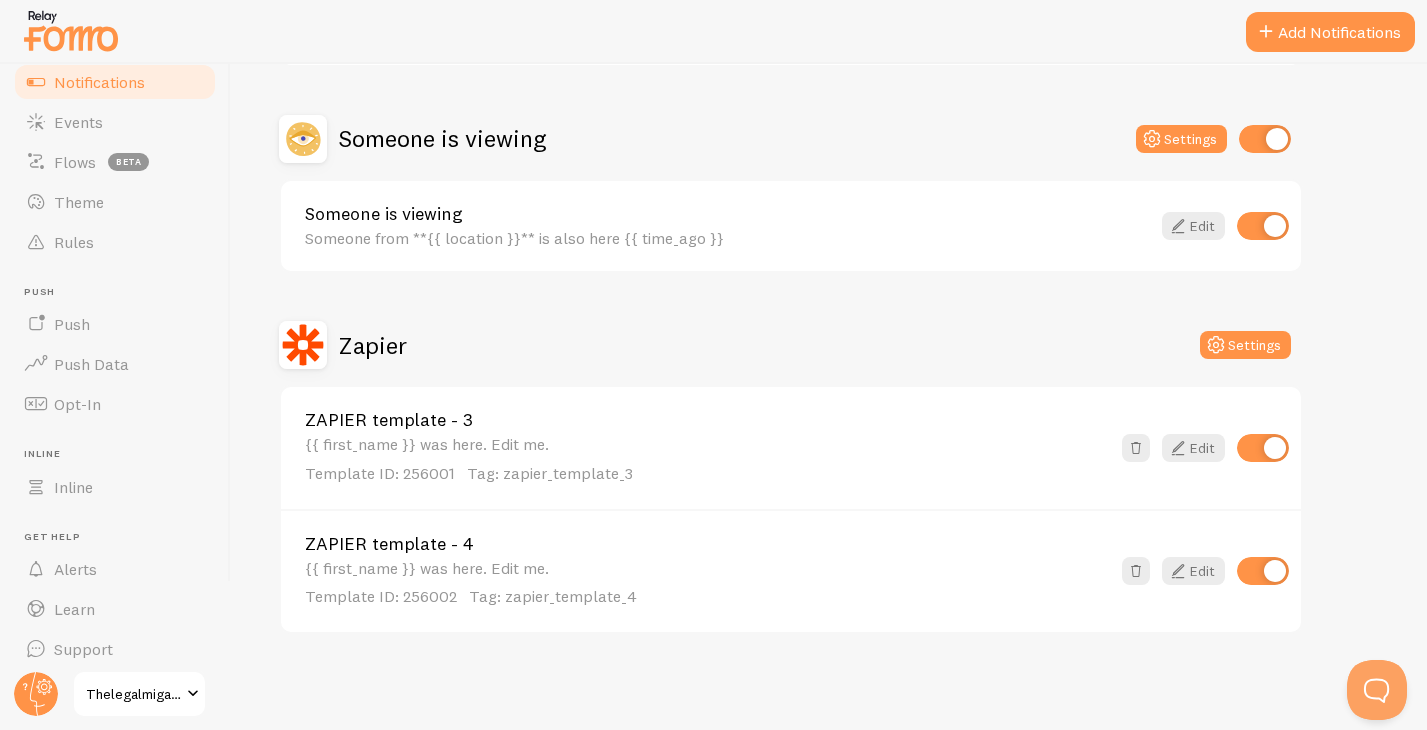scroll, scrollTop: 242, scrollLeft: 0, axis: vertical 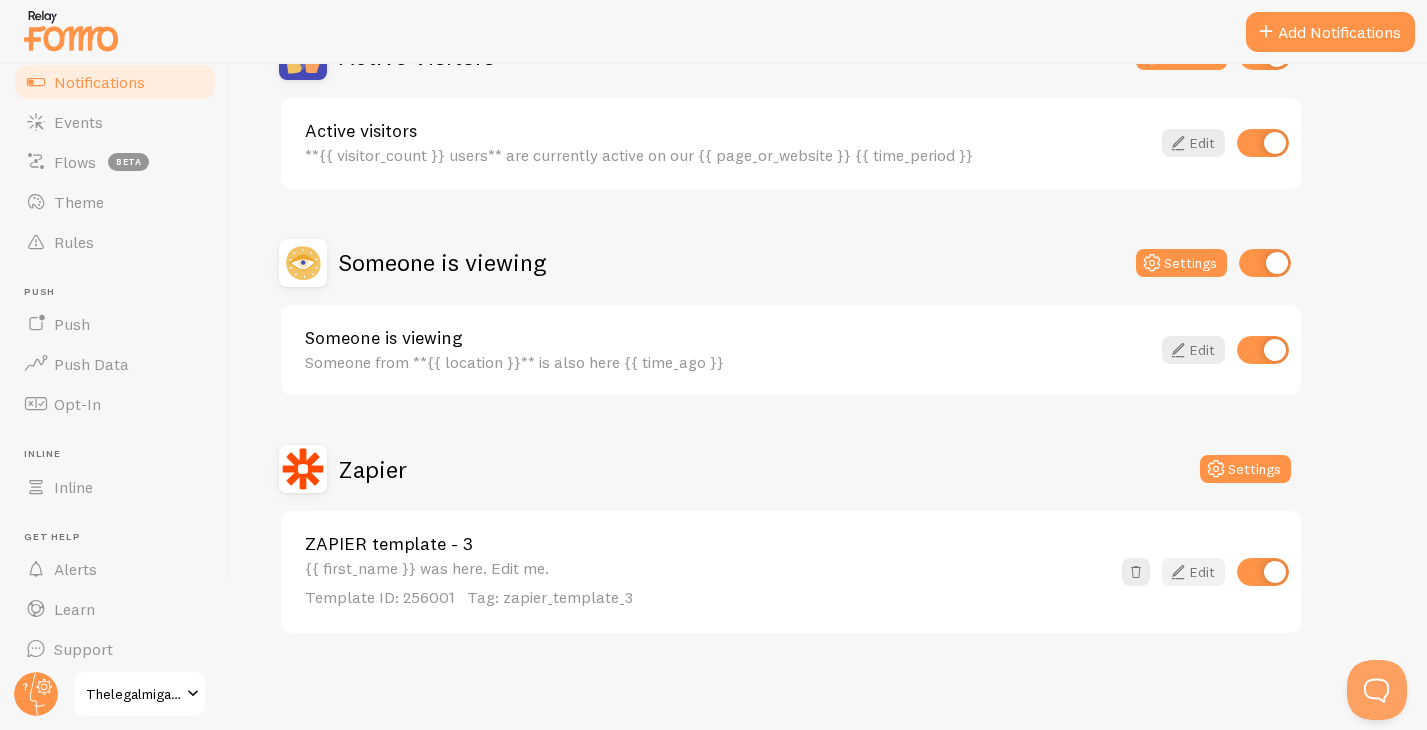 click on "Edit" at bounding box center [1193, 572] 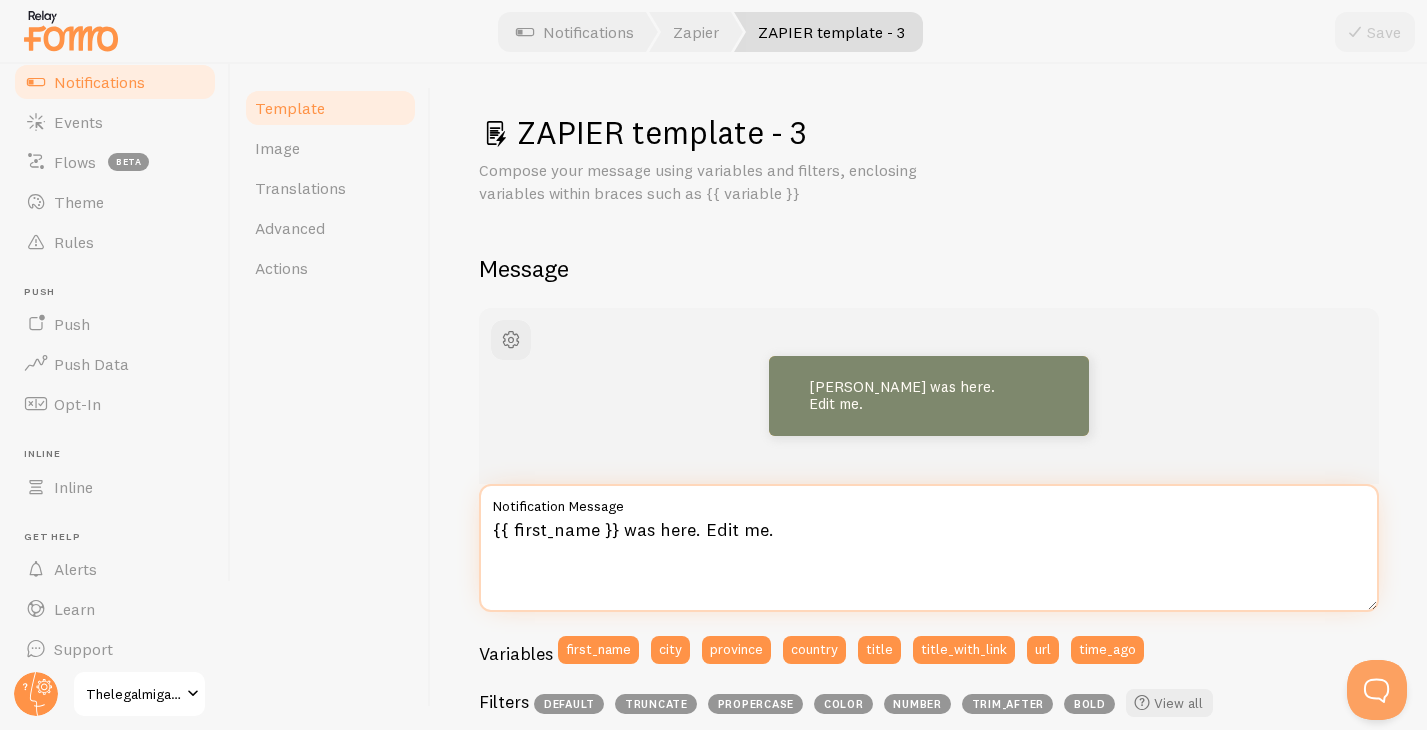 click on "{{ first_name }} was here. Edit me." at bounding box center [929, 548] 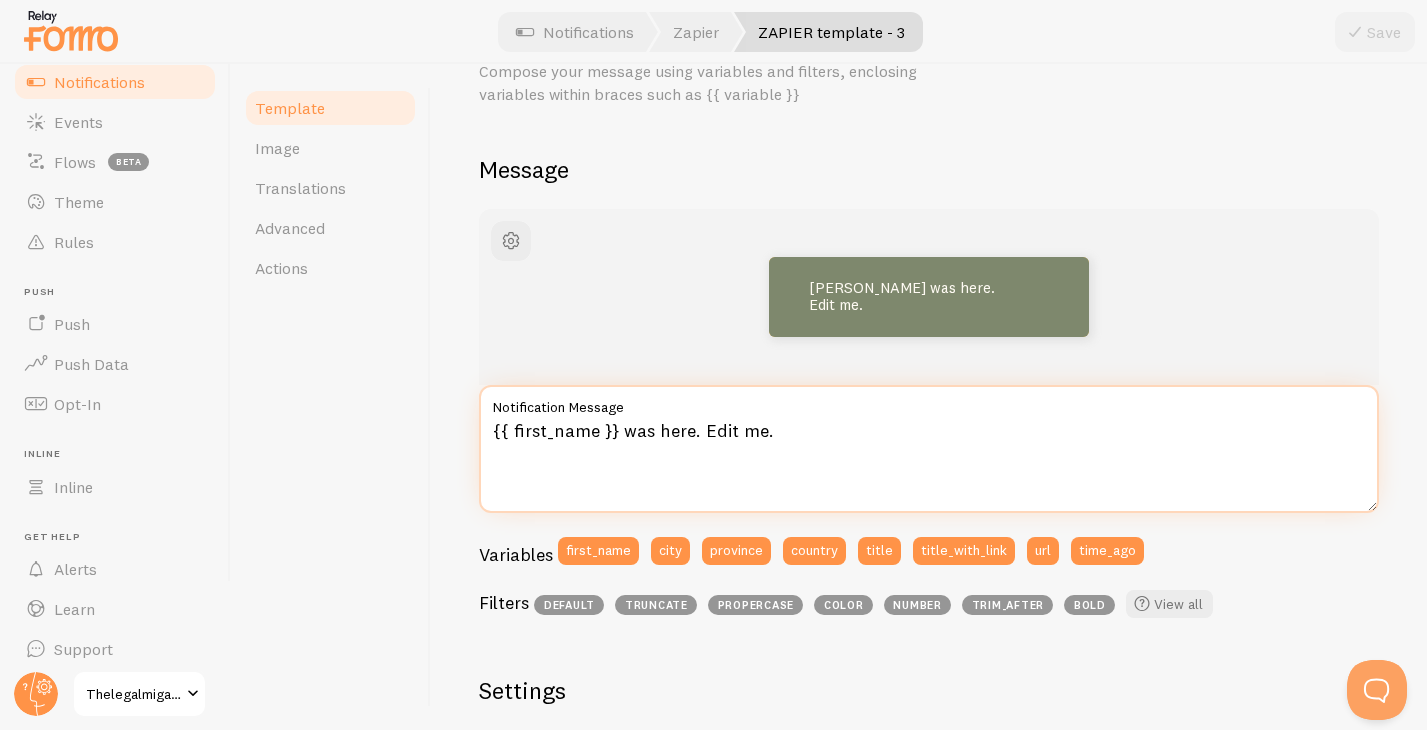 scroll, scrollTop: 150, scrollLeft: 0, axis: vertical 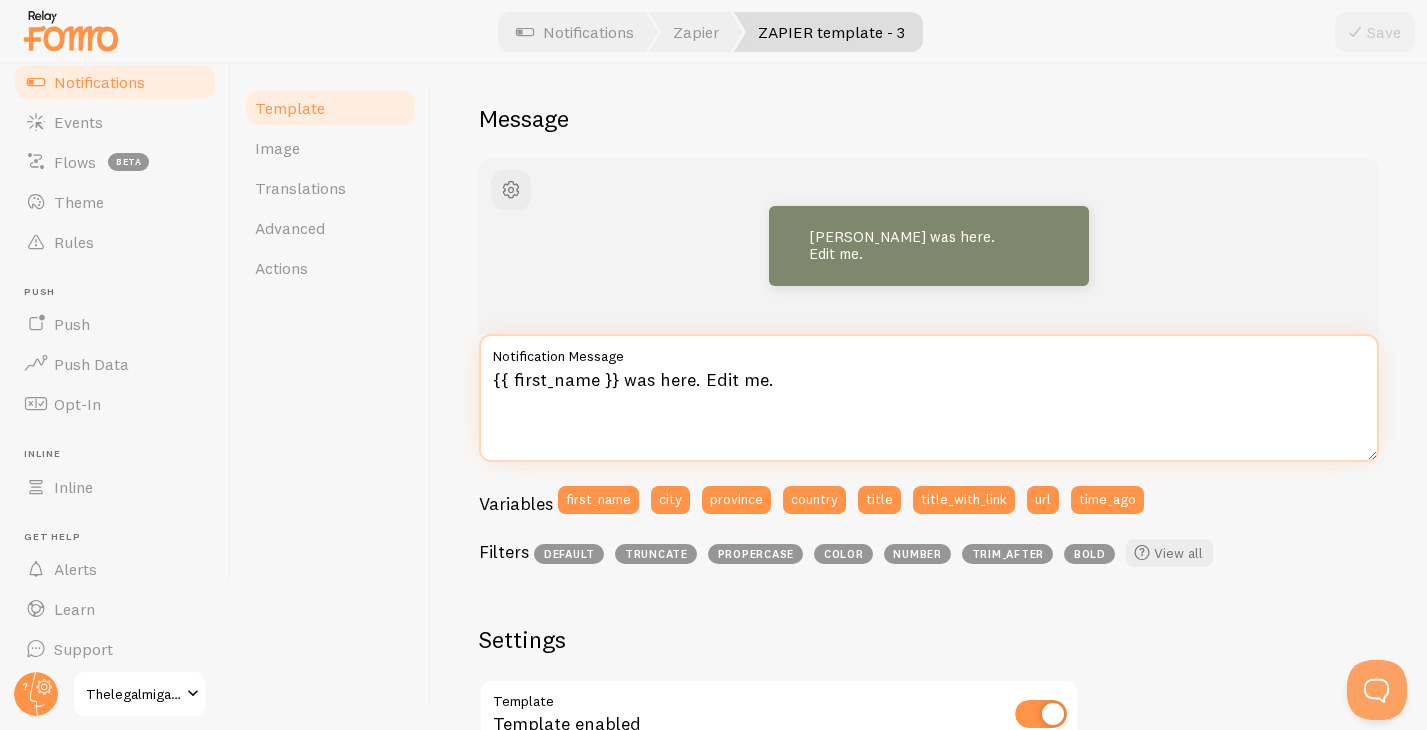 drag, startPoint x: 698, startPoint y: 378, endPoint x: 813, endPoint y: 376, distance: 115.01739 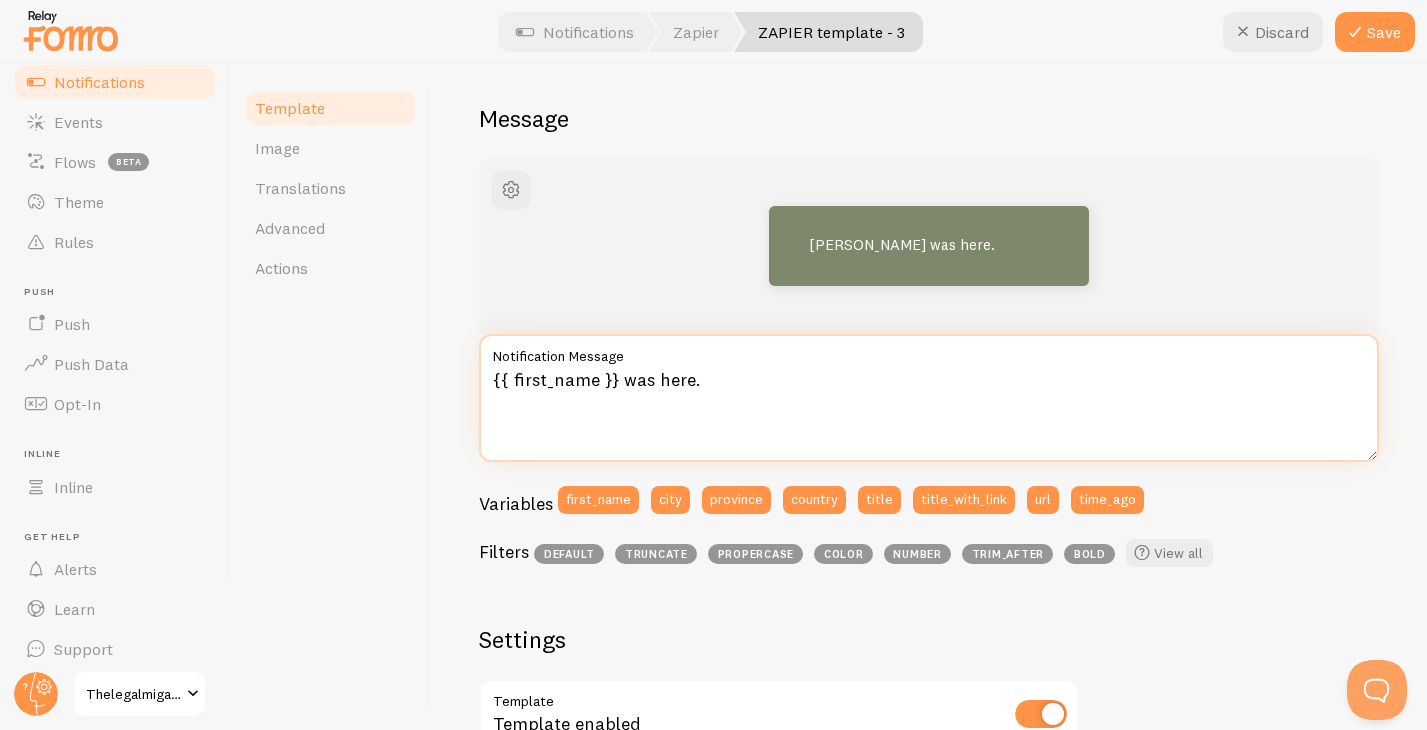 drag, startPoint x: 722, startPoint y: 381, endPoint x: 621, endPoint y: 381, distance: 101 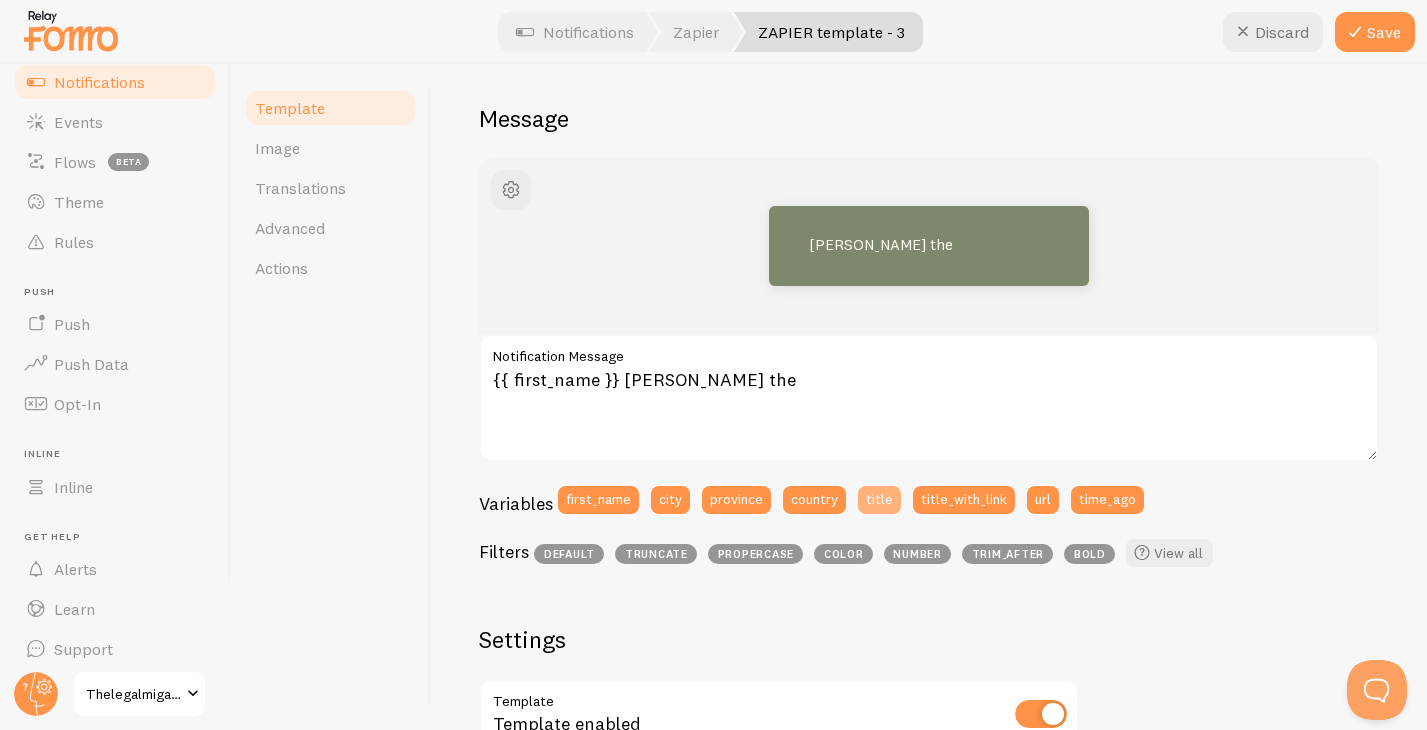 click on "title" at bounding box center [879, 500] 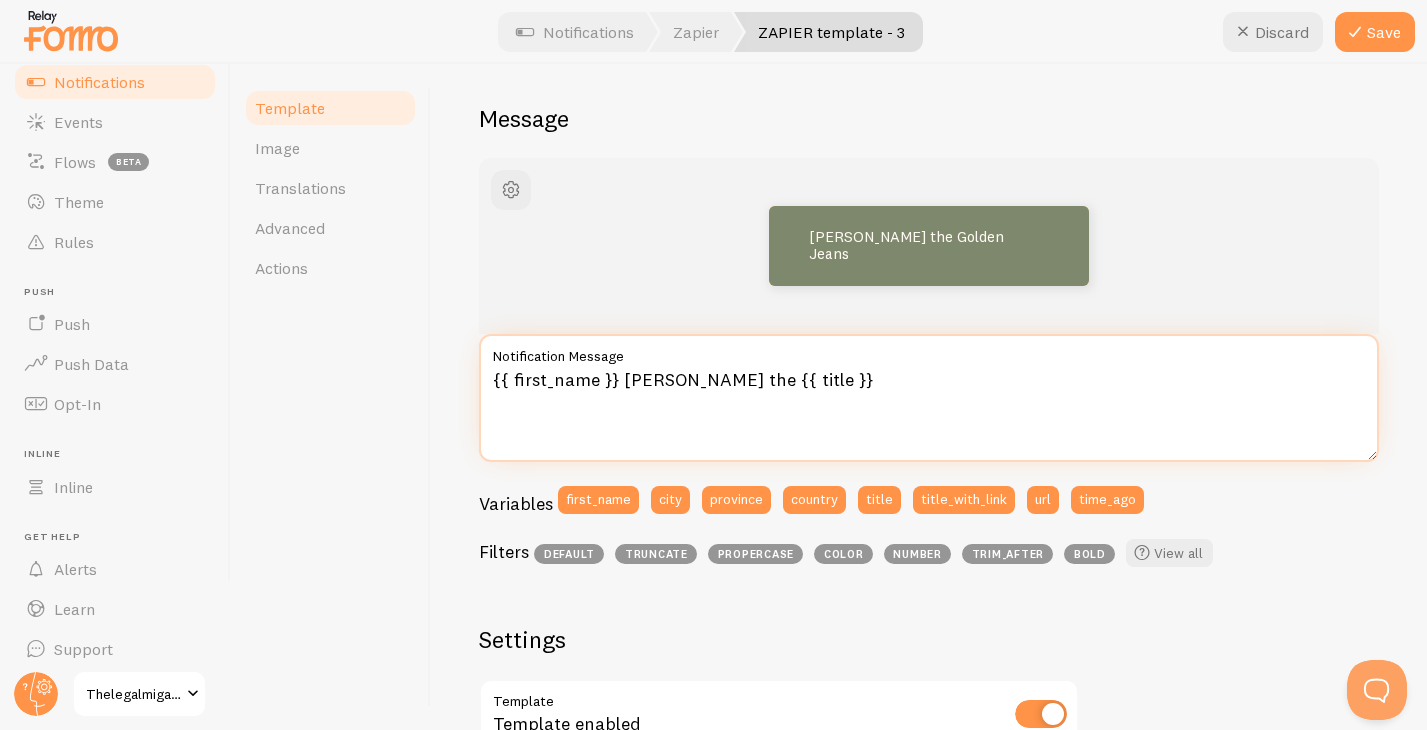 click on "{{ first_name }} grabbe the {{ title }}" at bounding box center (929, 398) 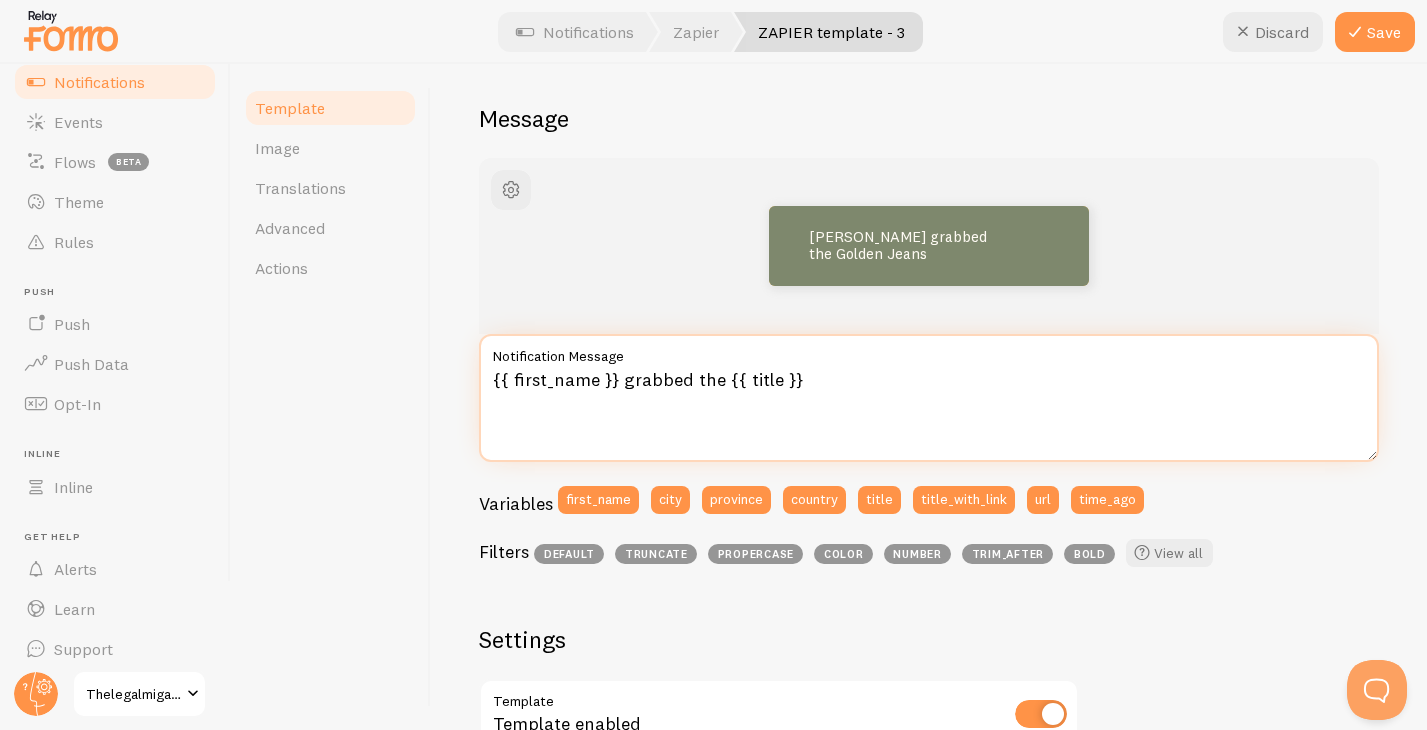 drag, startPoint x: 795, startPoint y: 391, endPoint x: 721, endPoint y: 386, distance: 74.168724 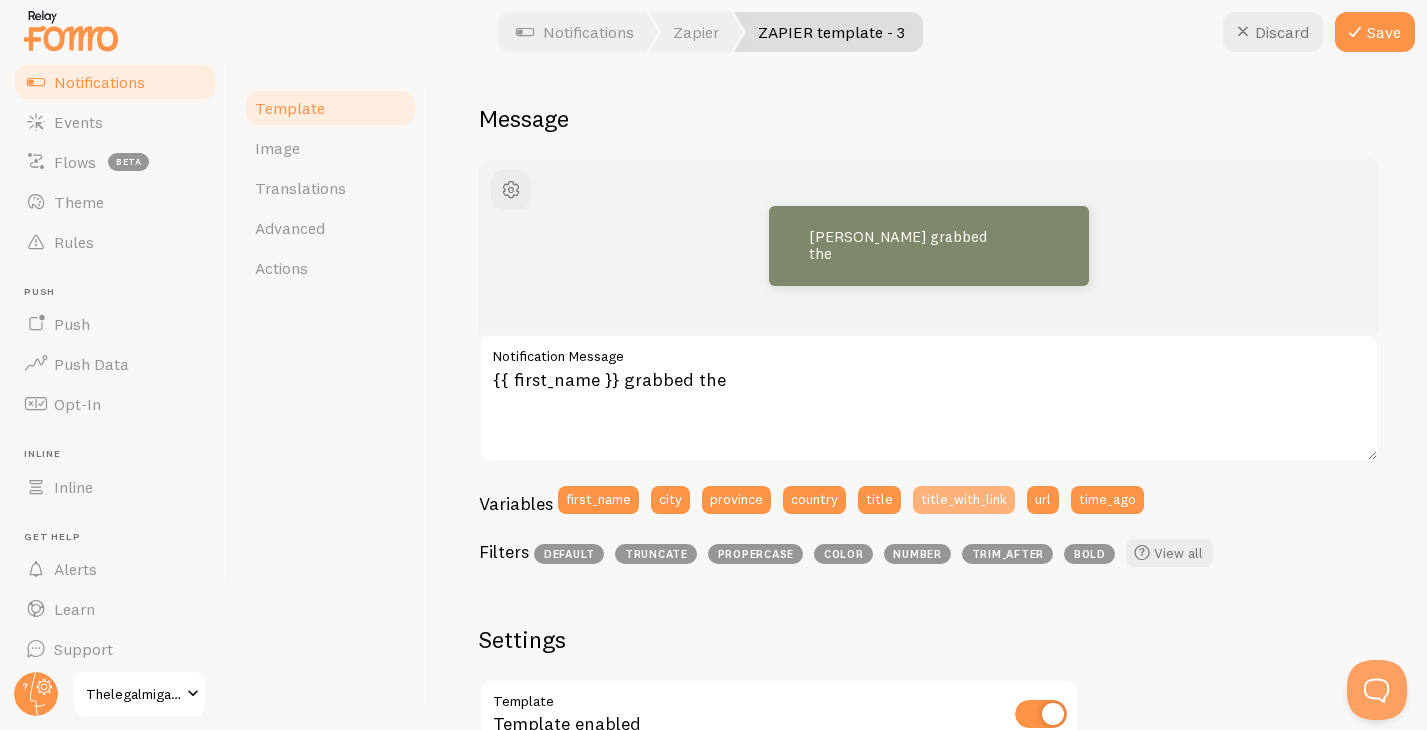 click on "title_with_link" at bounding box center [964, 500] 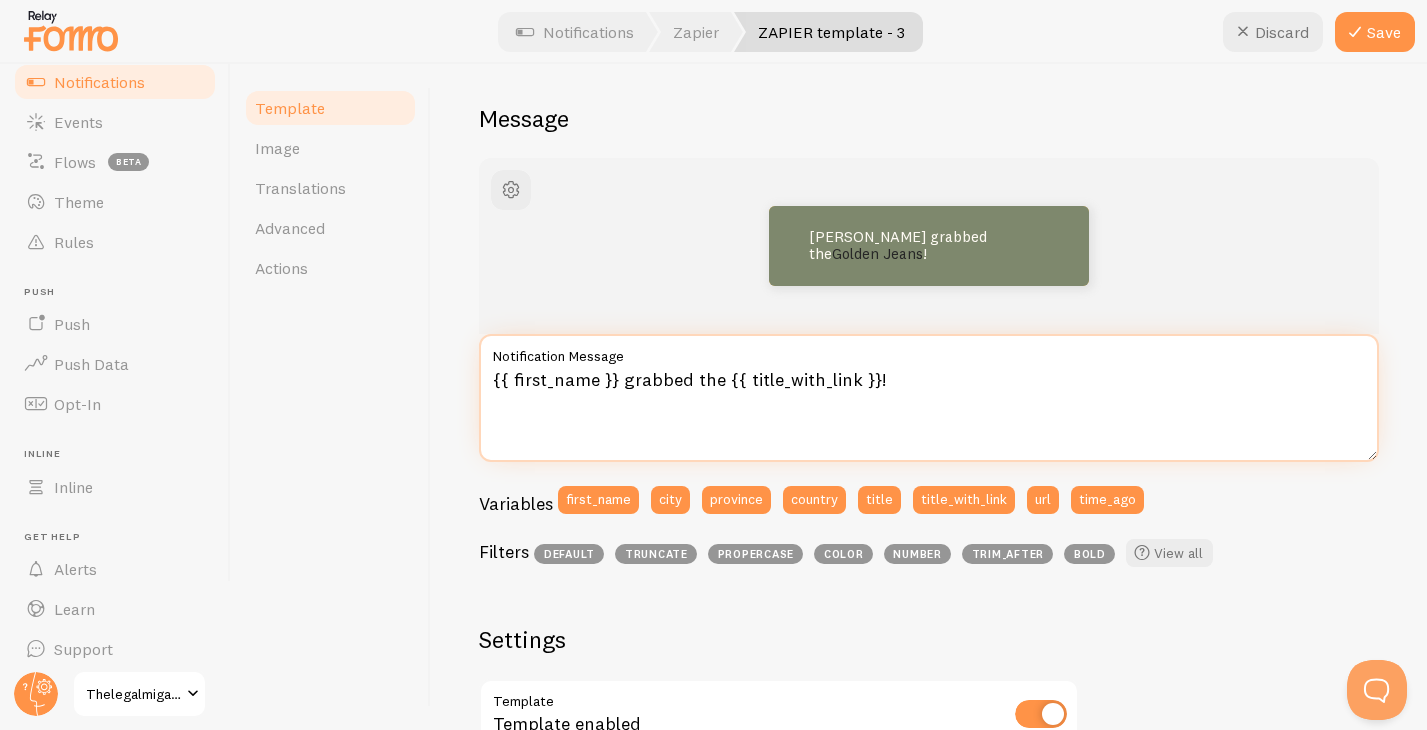 click on "{{ first_name }} grabbed the {{ title_with_link }}!" at bounding box center [929, 398] 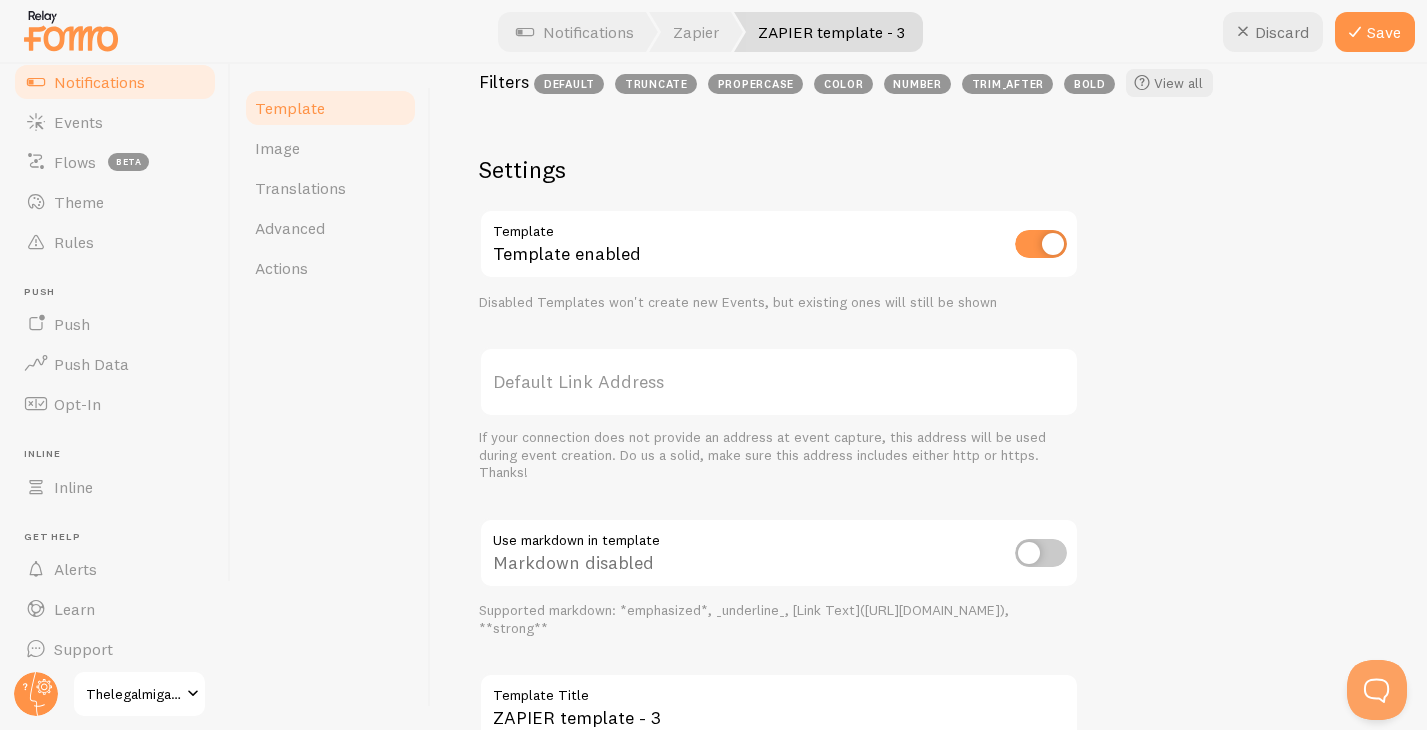 scroll, scrollTop: 764, scrollLeft: 0, axis: vertical 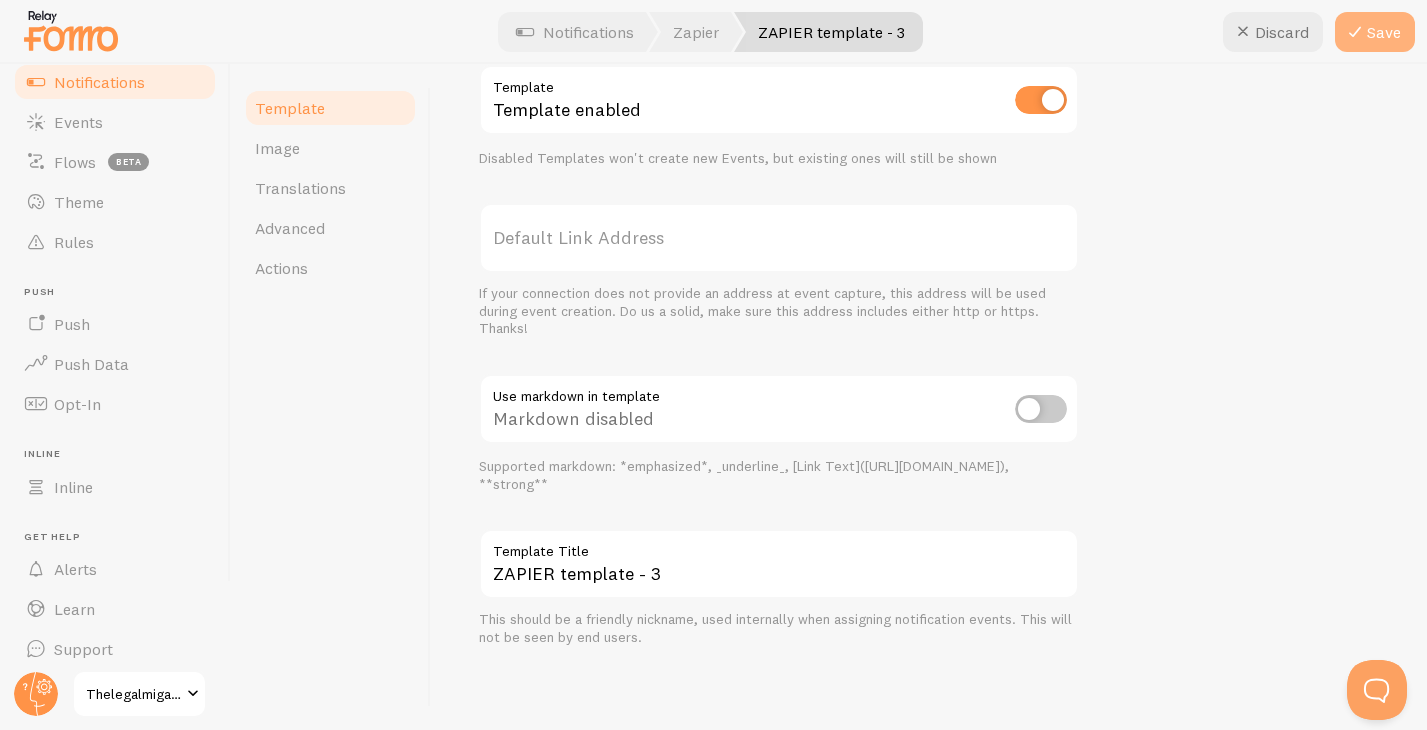 type on "{{ first_name }} just got the {{ title_with_link }}!" 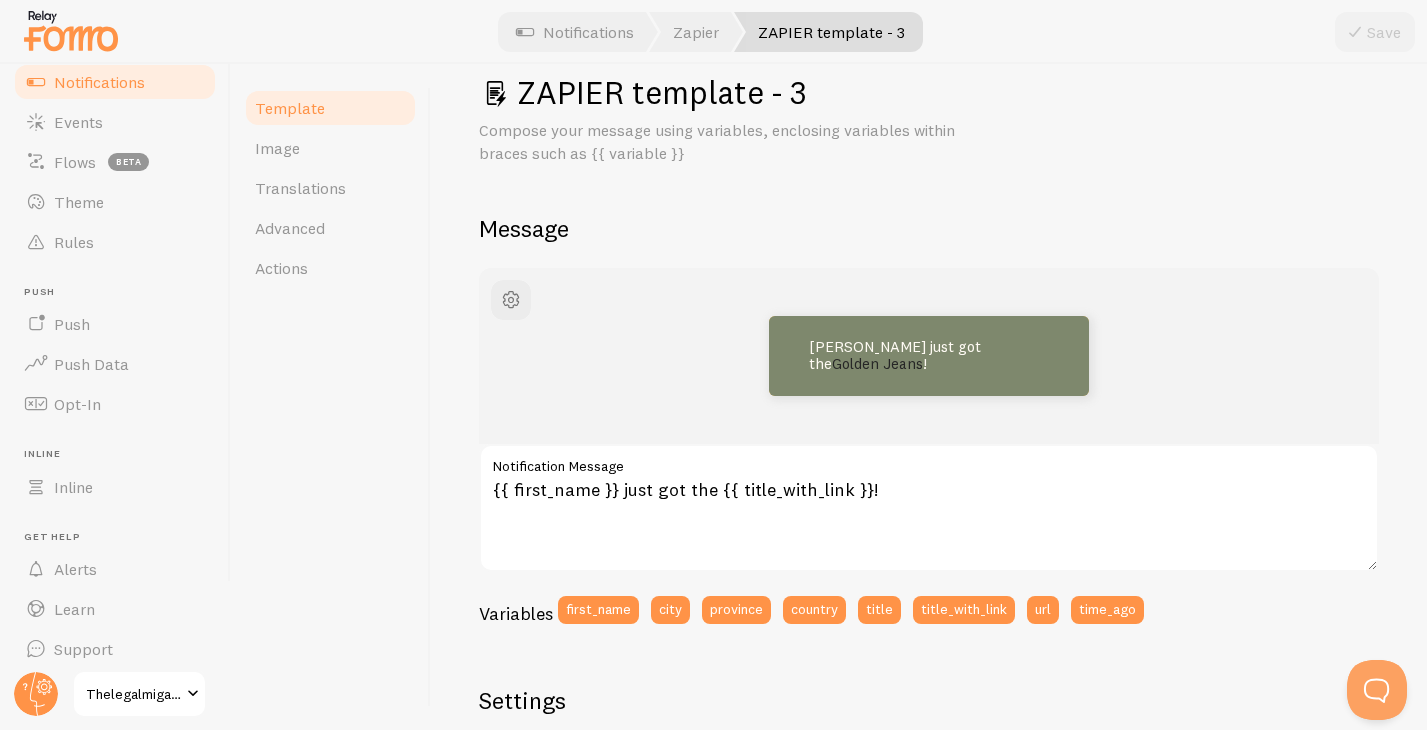 scroll, scrollTop: 0, scrollLeft: 0, axis: both 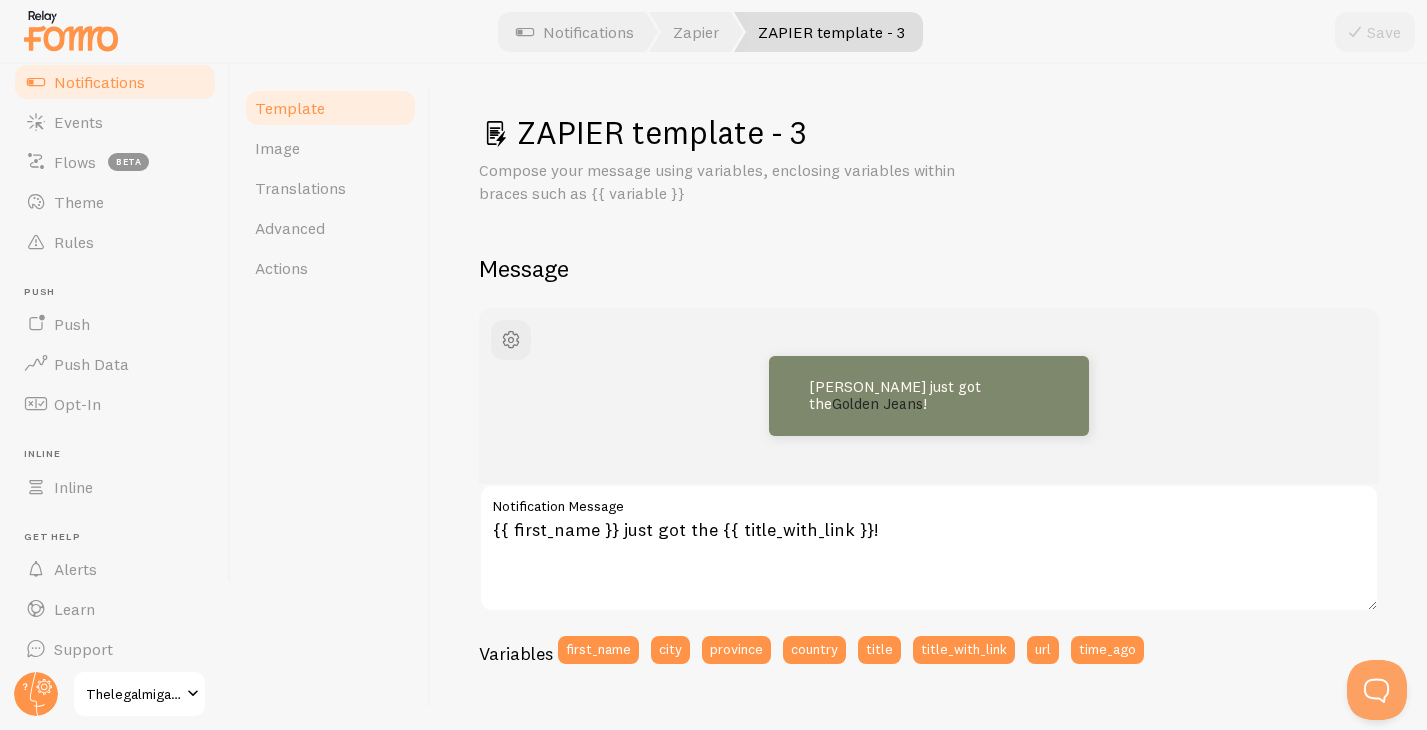 click on "Notifications" at bounding box center (99, 82) 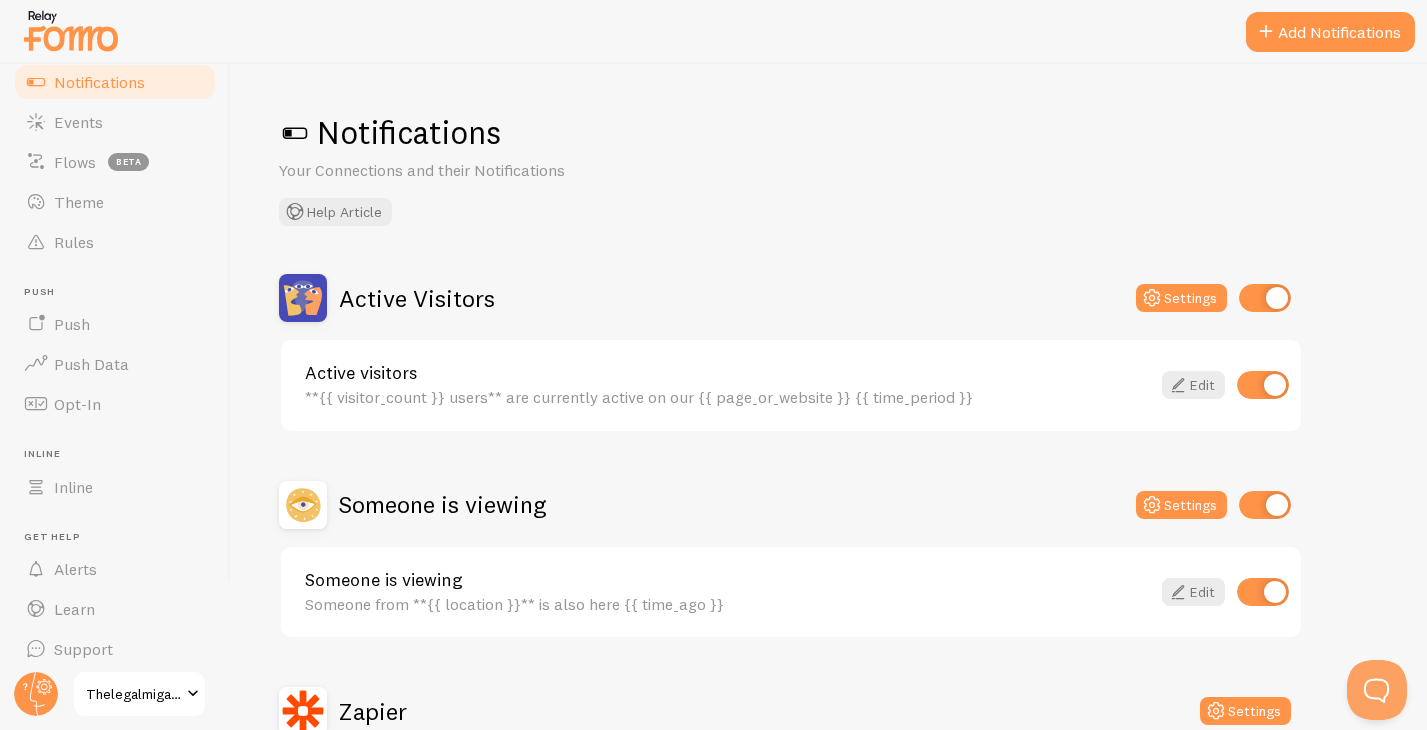scroll, scrollTop: 242, scrollLeft: 0, axis: vertical 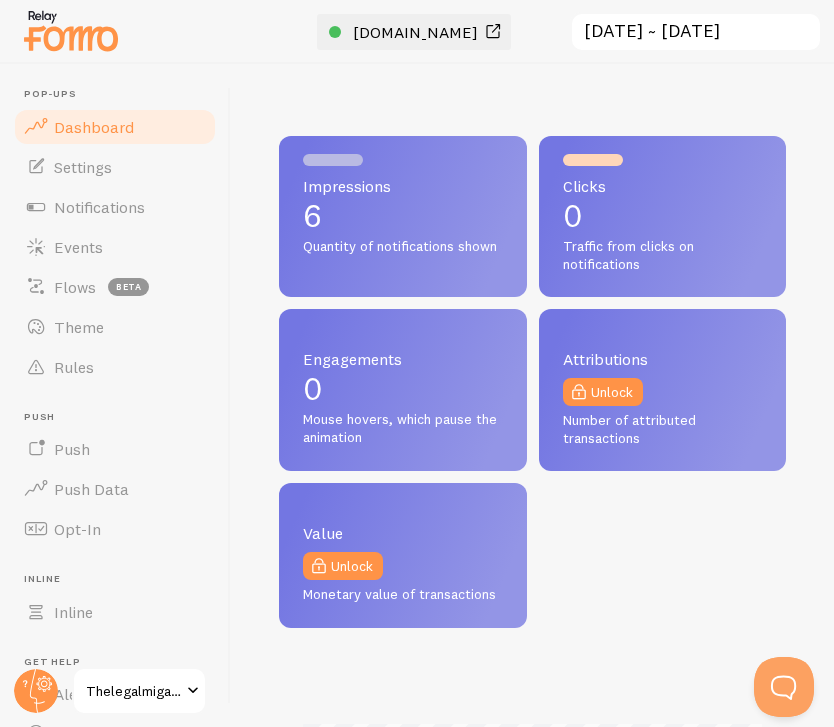 click on "www.thelegalmigalibrary.com" at bounding box center [415, 32] 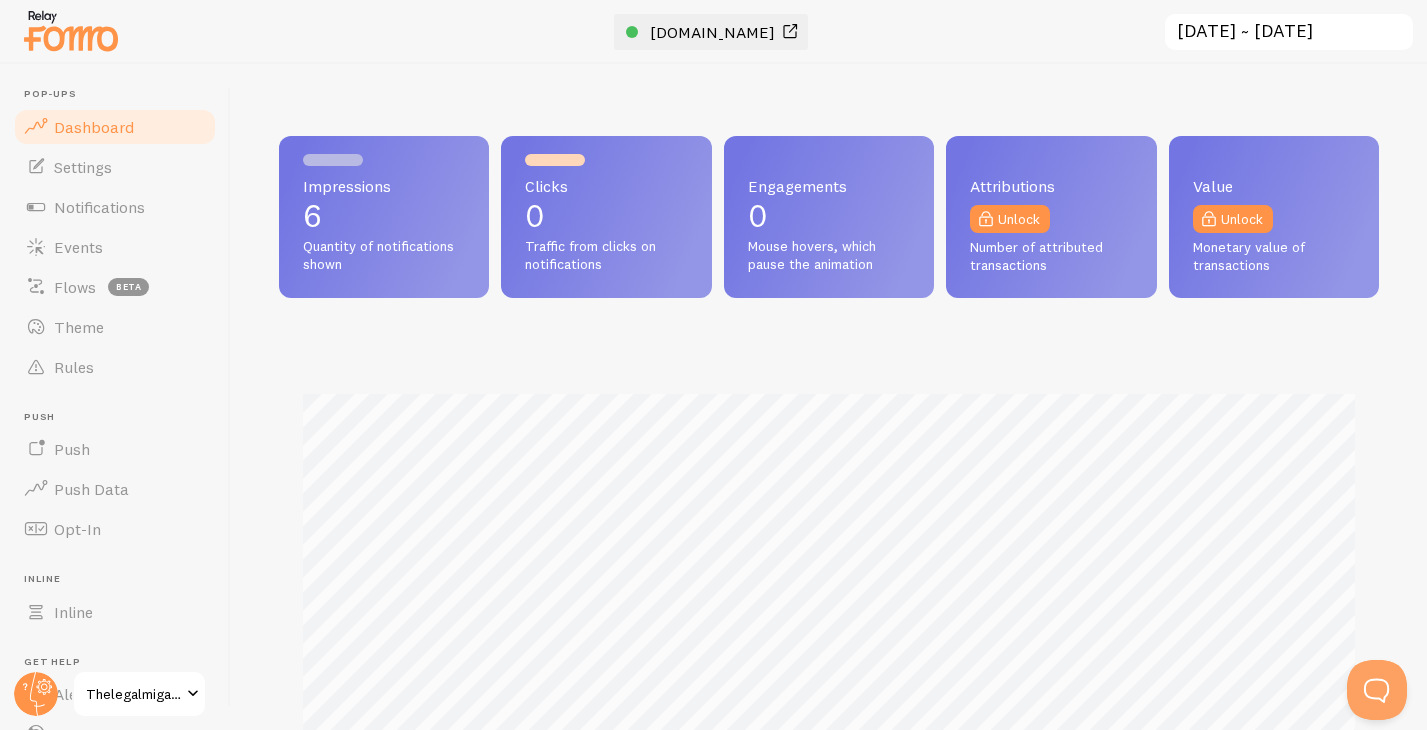 scroll, scrollTop: 999474, scrollLeft: 998900, axis: both 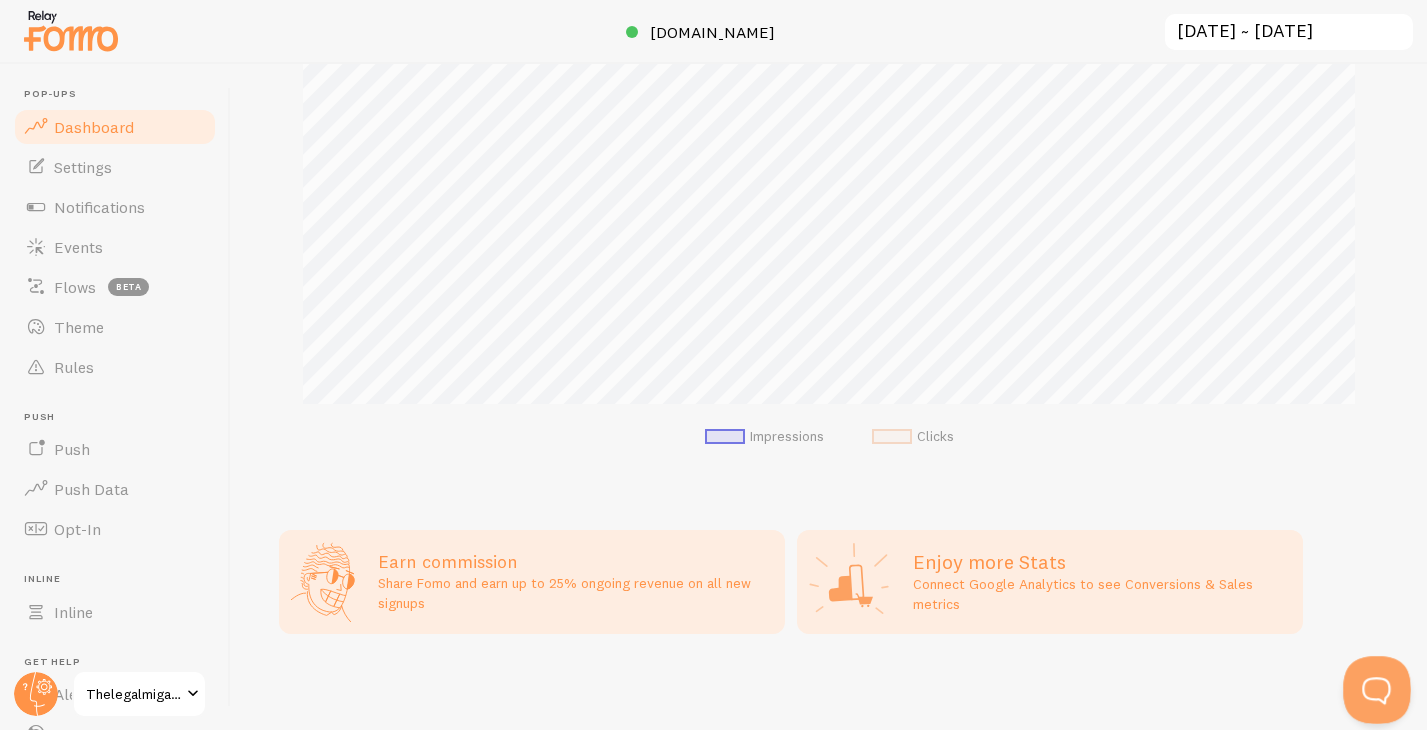 click at bounding box center (1373, 686) 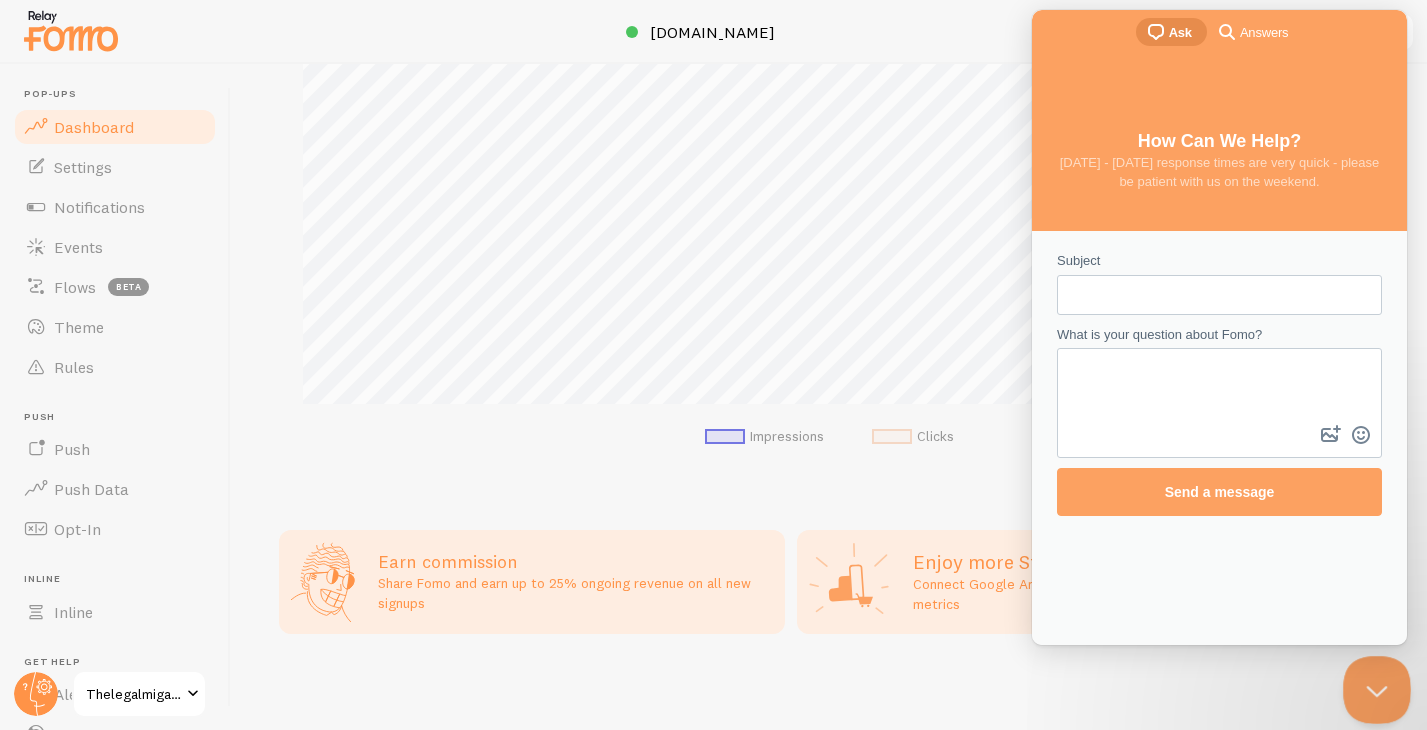 scroll, scrollTop: 0, scrollLeft: 0, axis: both 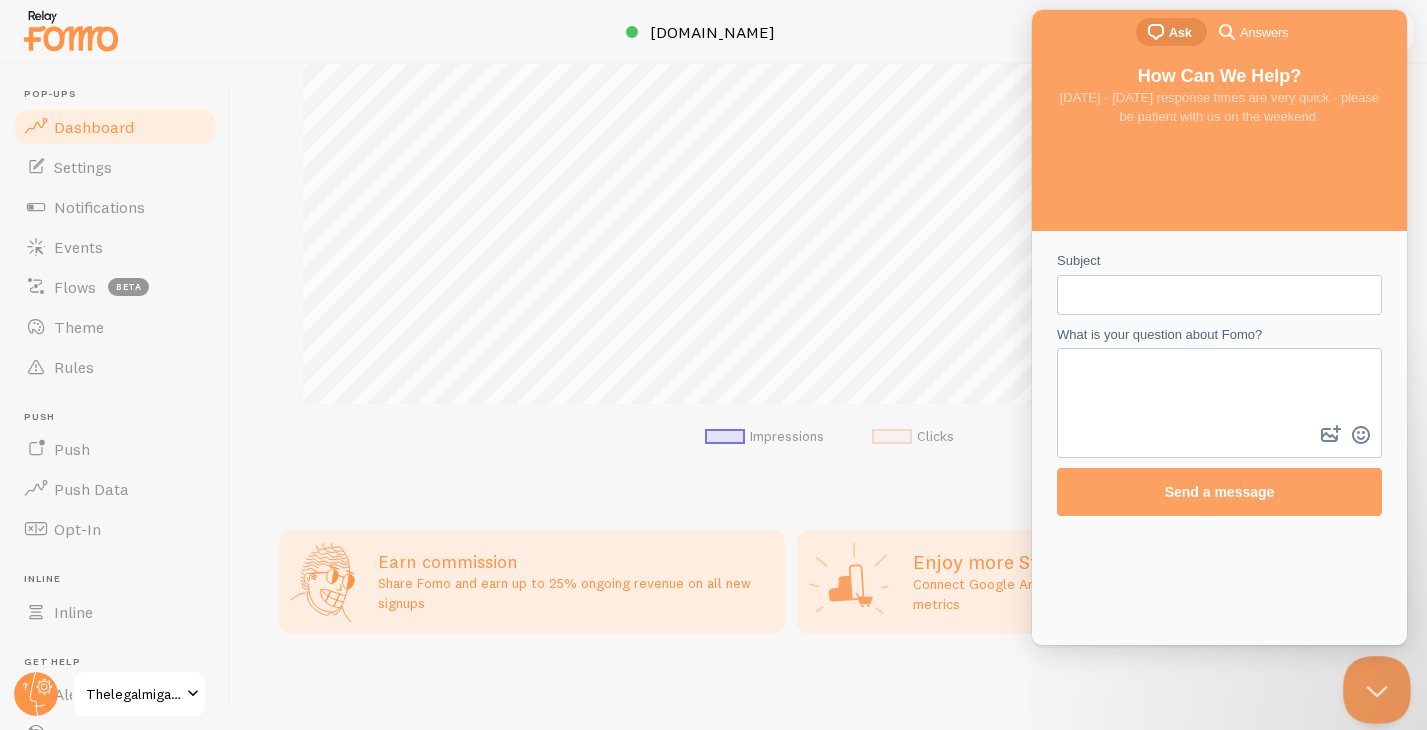 type 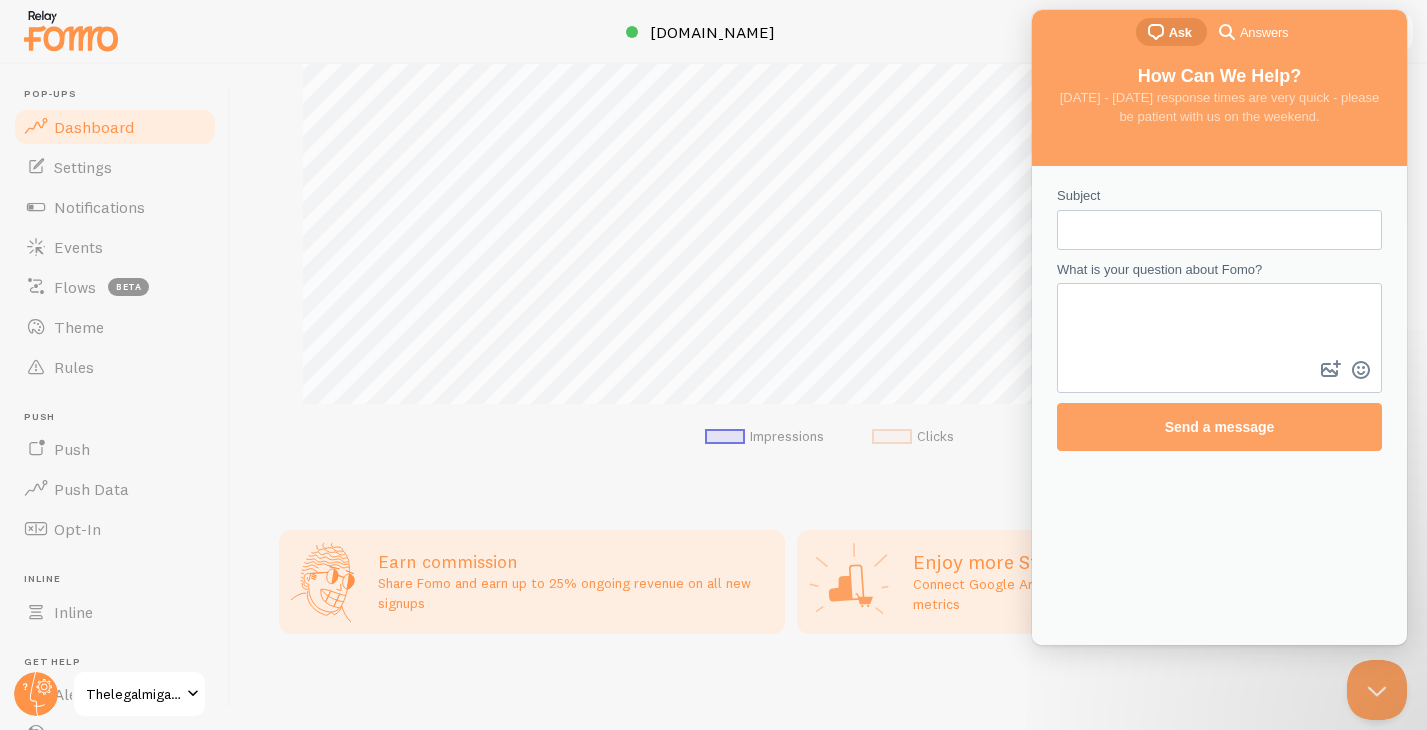 click on "search-medium" at bounding box center (1227, 31) 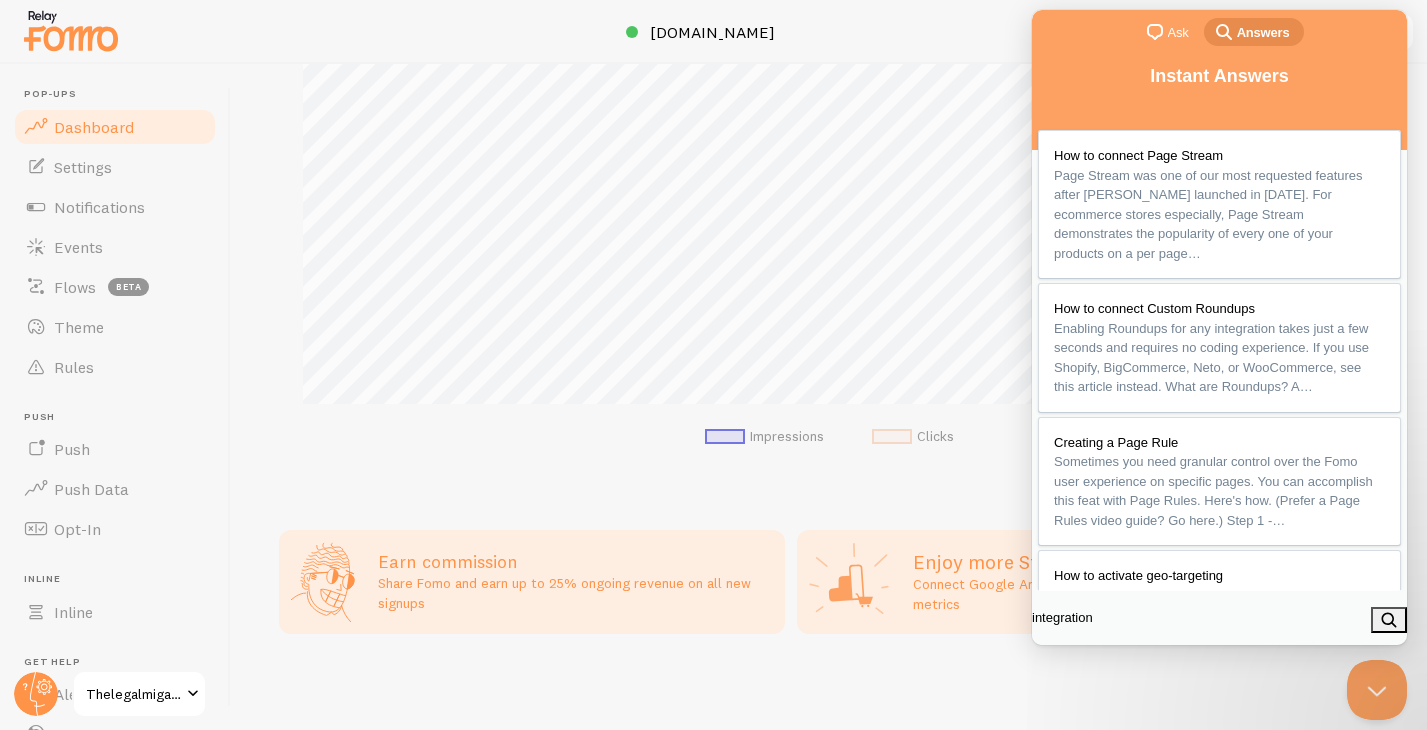 type on "integrations" 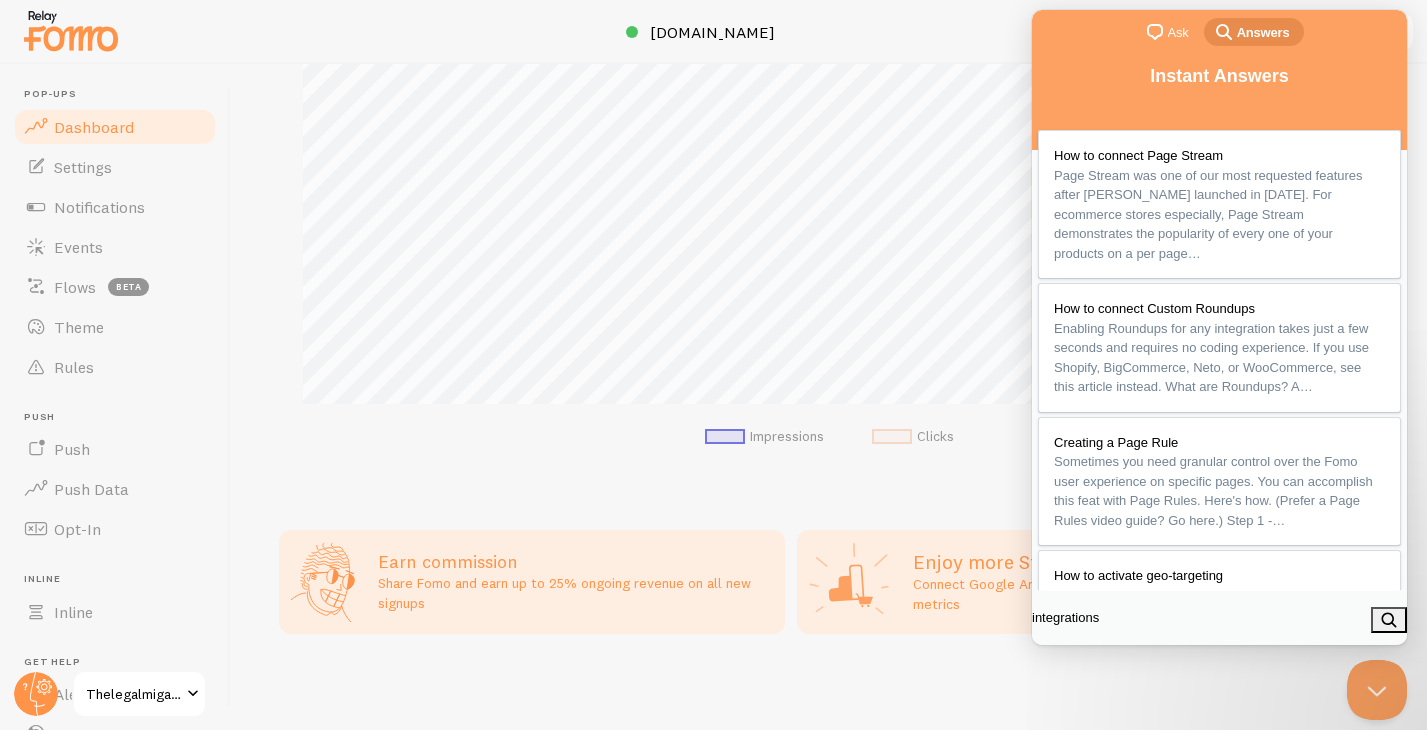 click on "search" at bounding box center (1389, 620) 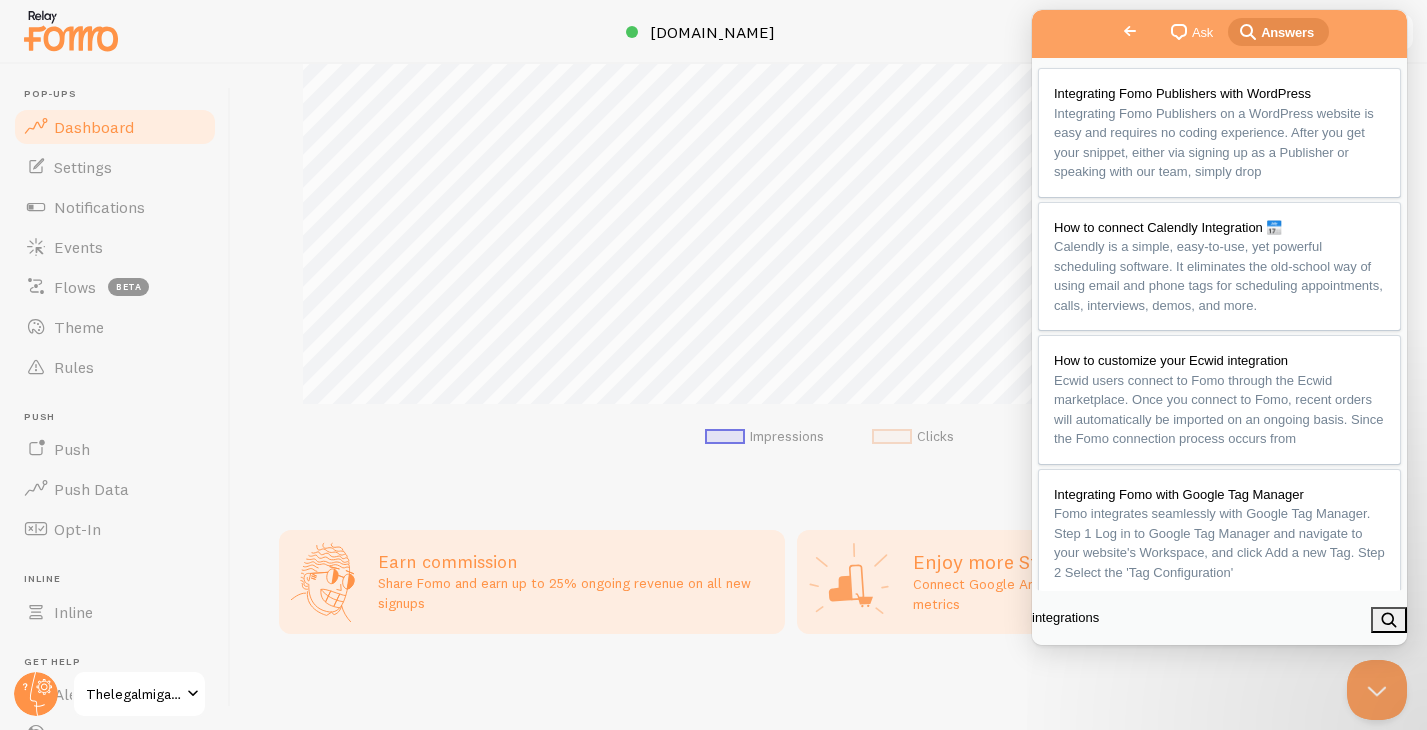 click on "integrations" at bounding box center (1116, 617) 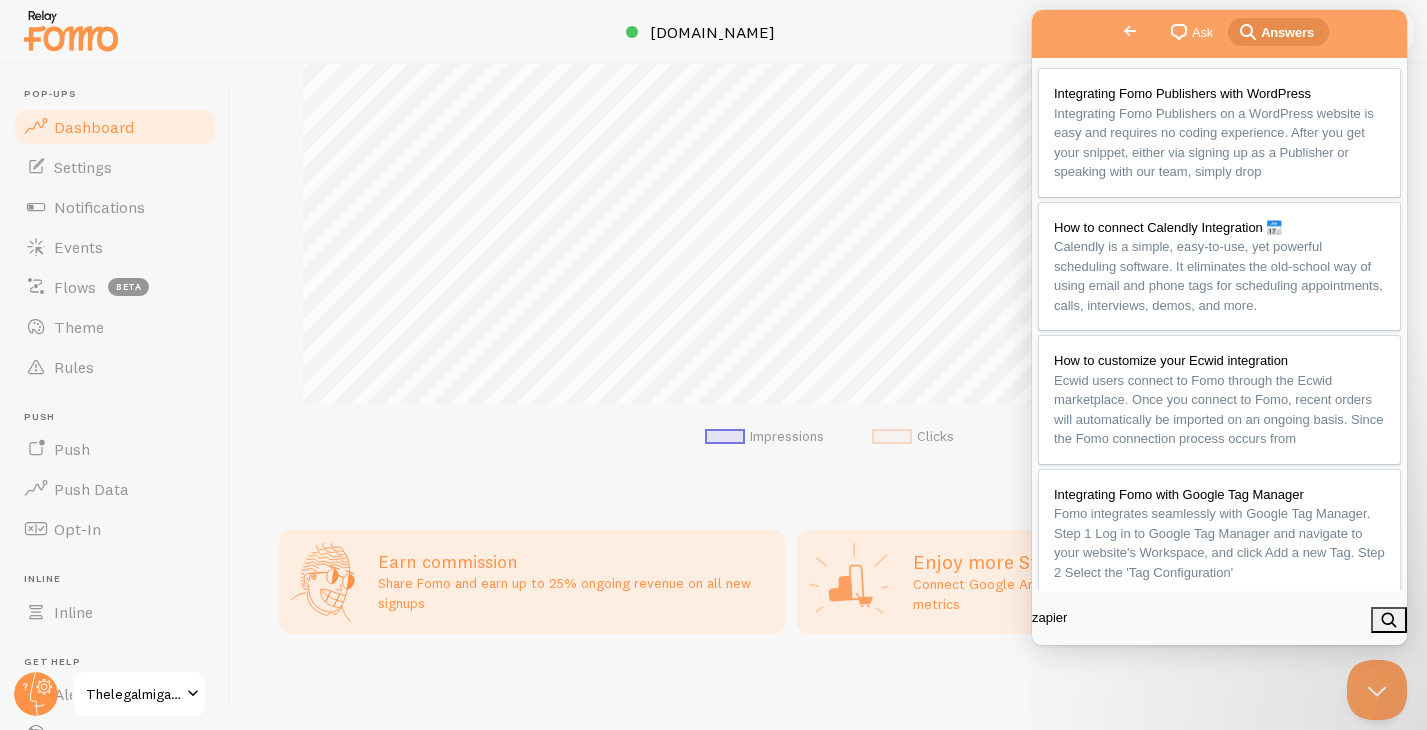 type on "zapier" 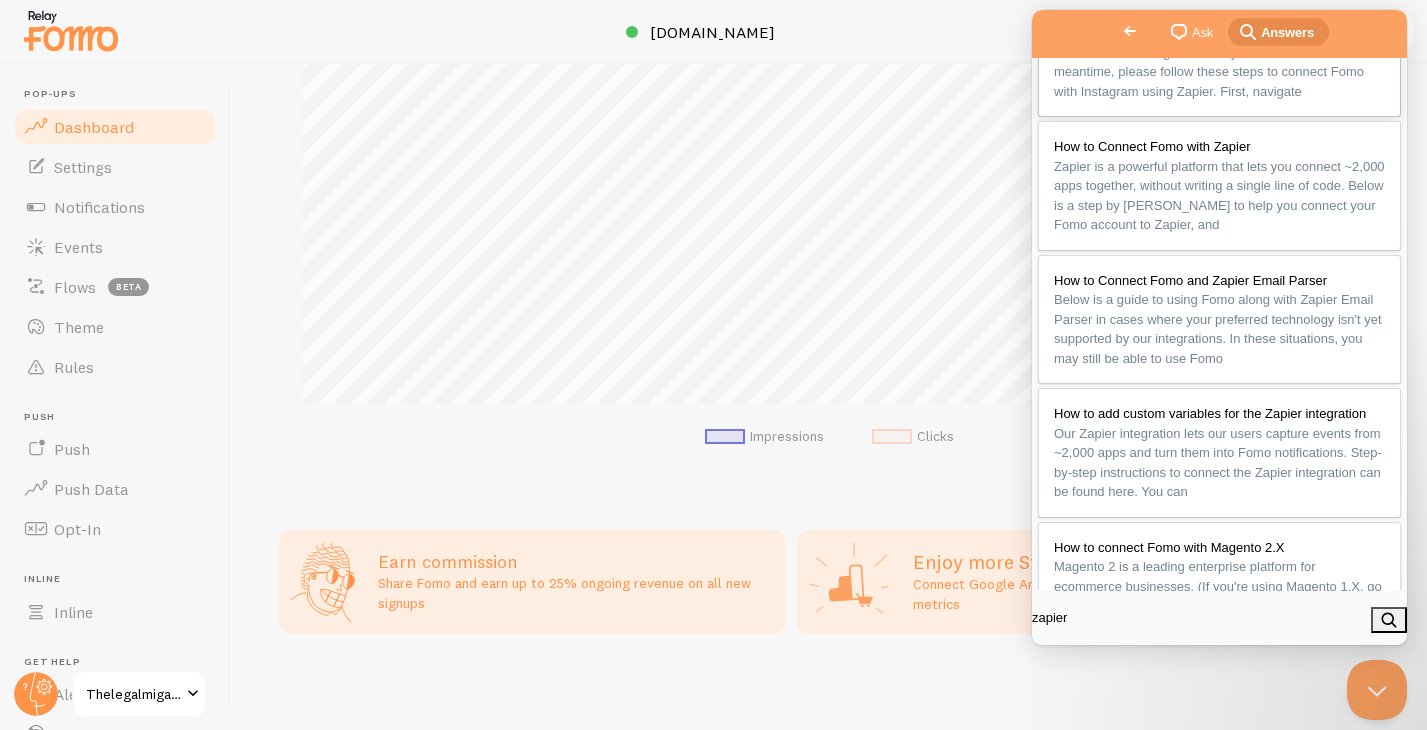scroll, scrollTop: 234, scrollLeft: 0, axis: vertical 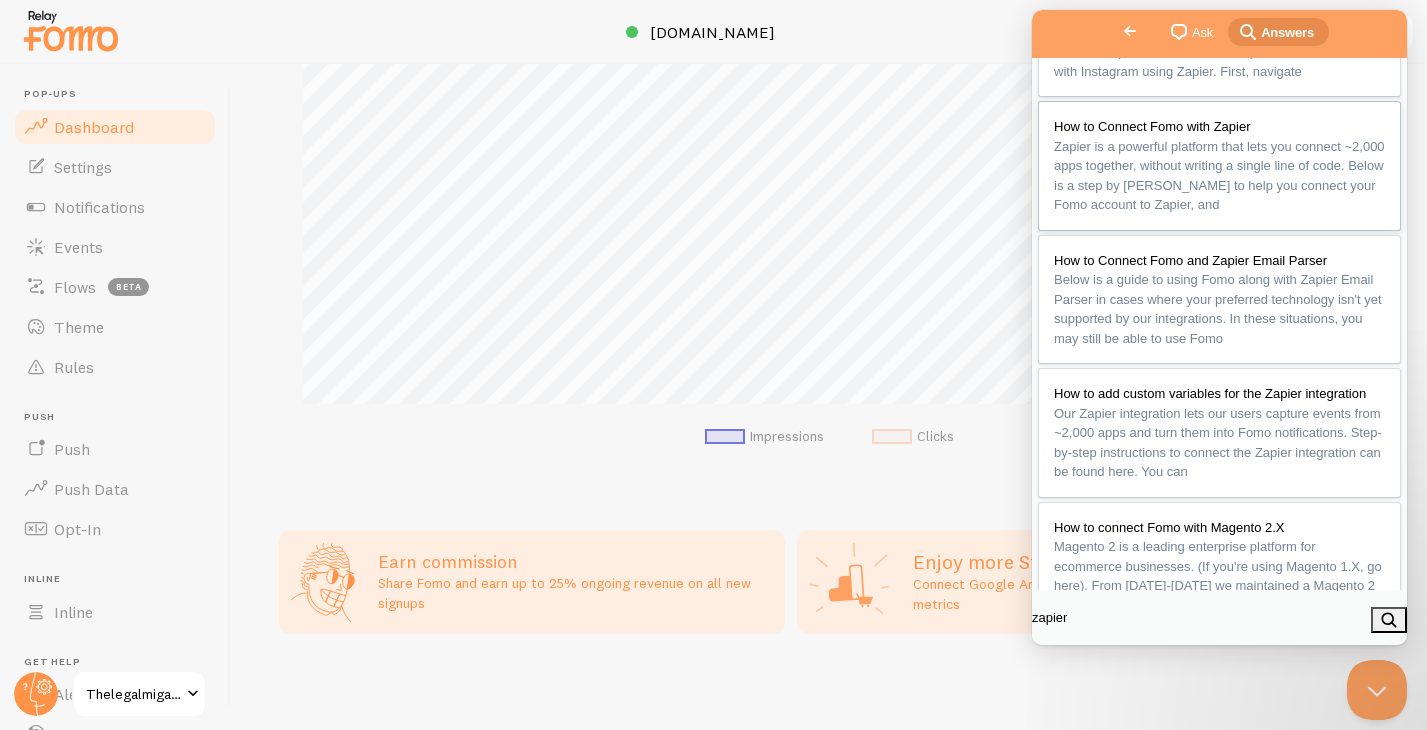 click on "Zapier is a powerful platform that lets you connect ~2,000 apps together, without writing a single line of code. Below is a step by step guide to help you connect your Fomo account to Zapier, and" at bounding box center (1219, 176) 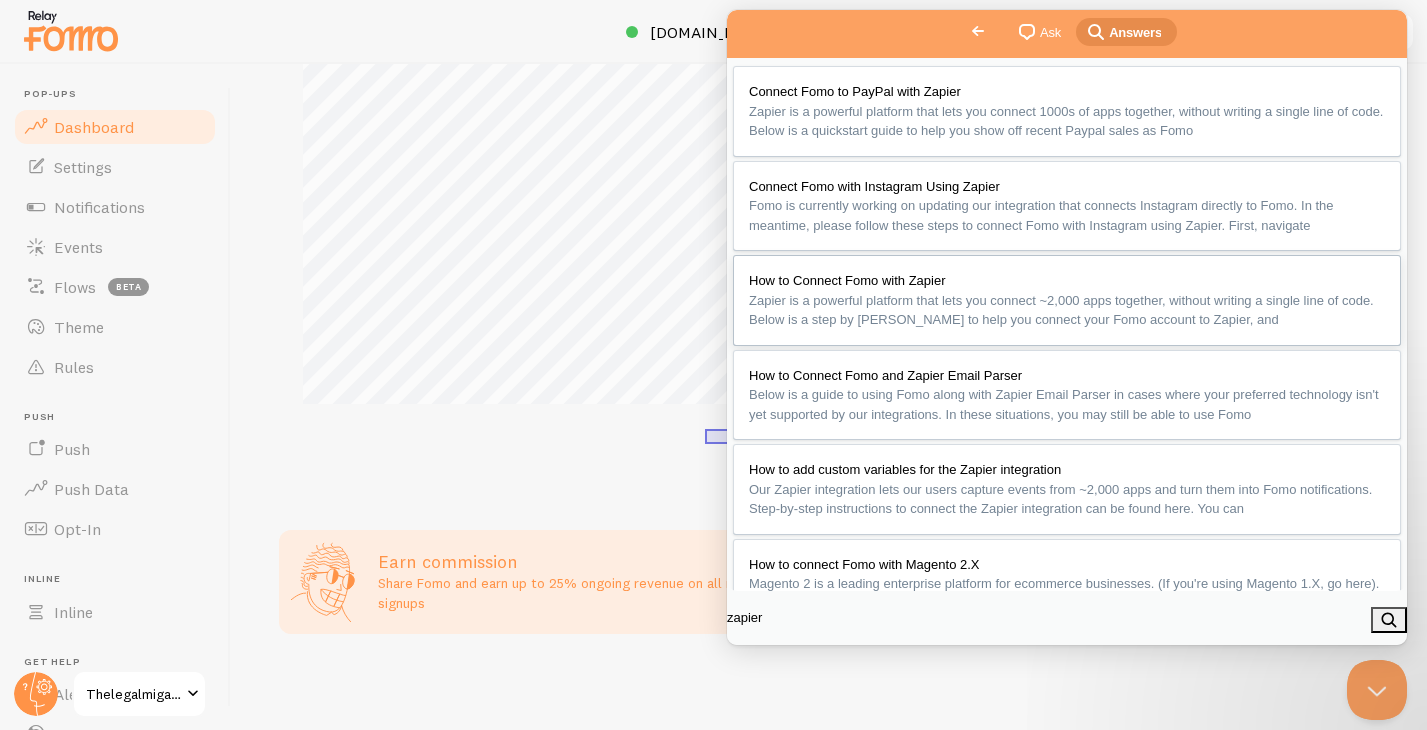 scroll, scrollTop: 0, scrollLeft: 0, axis: both 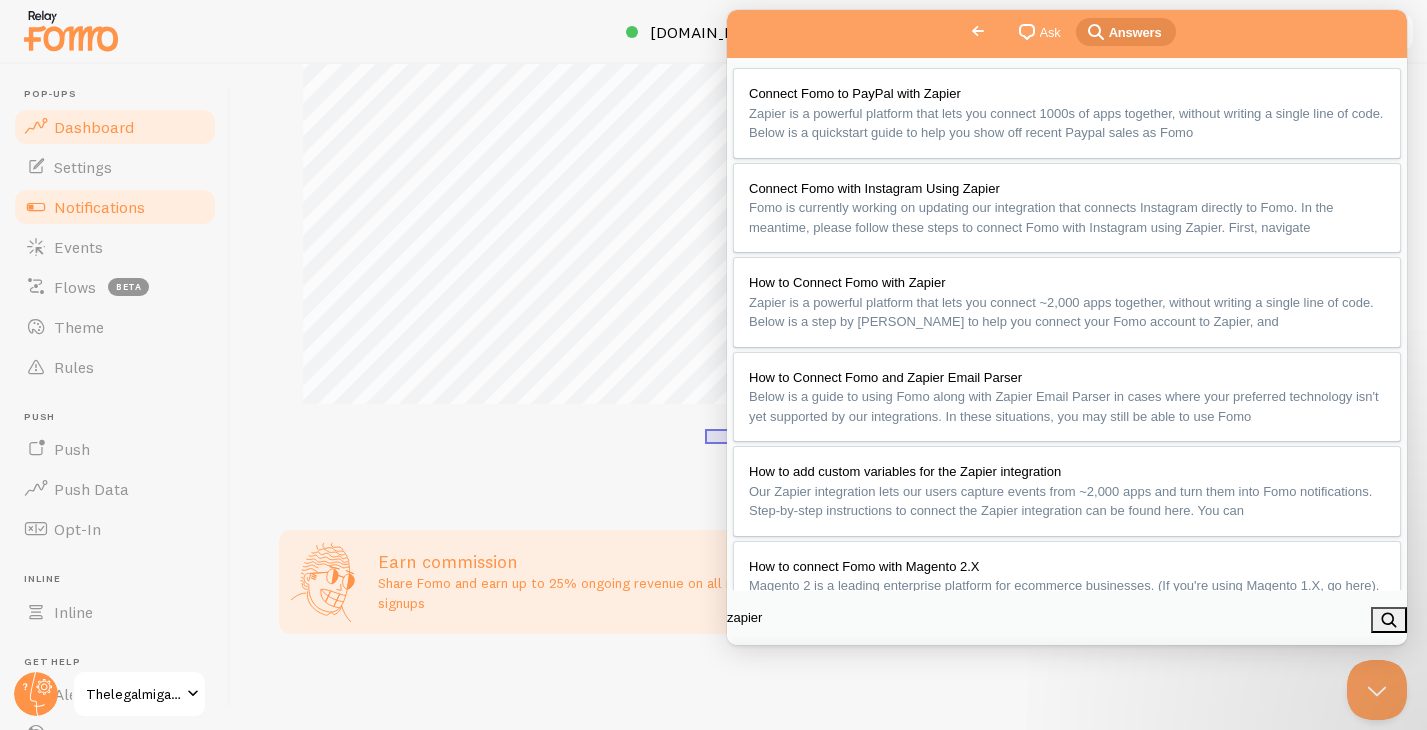 click on "Notifications" at bounding box center [99, 207] 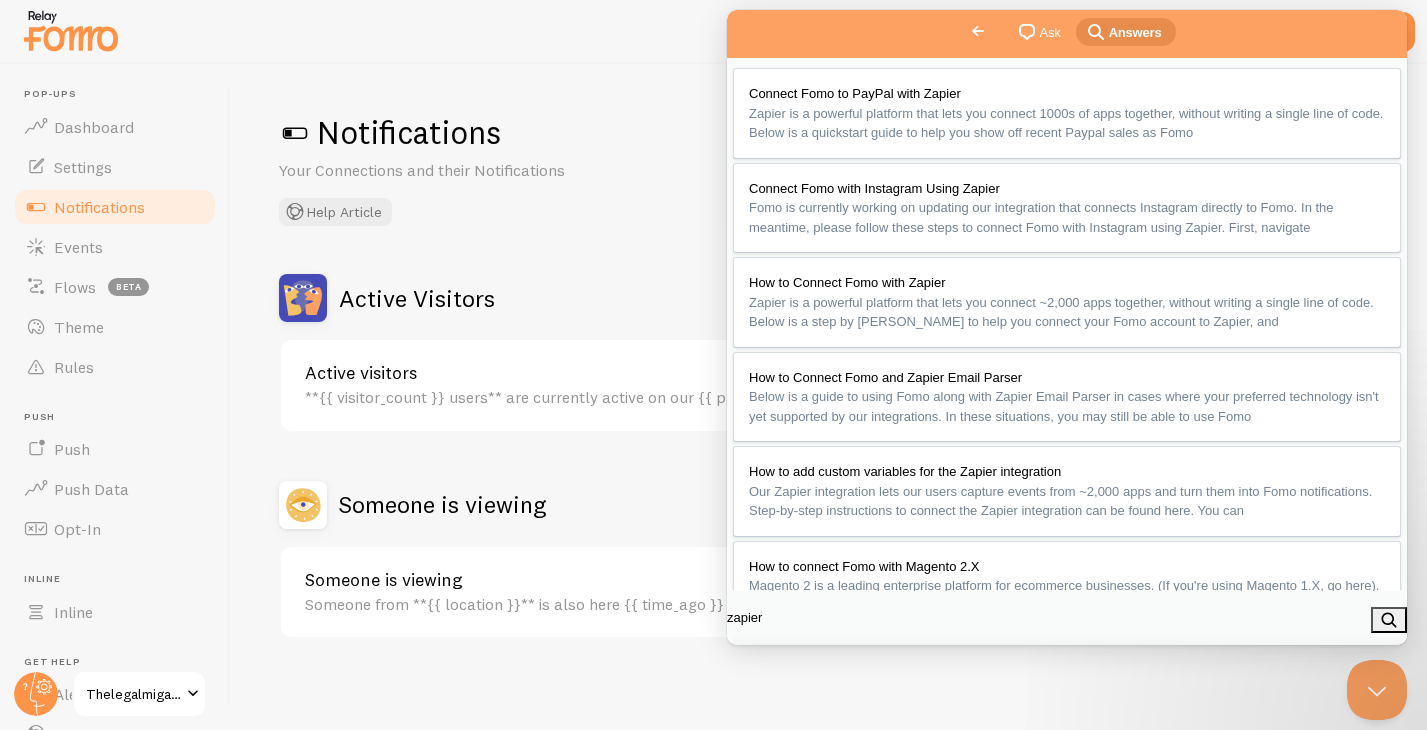 scroll, scrollTop: 337, scrollLeft: 0, axis: vertical 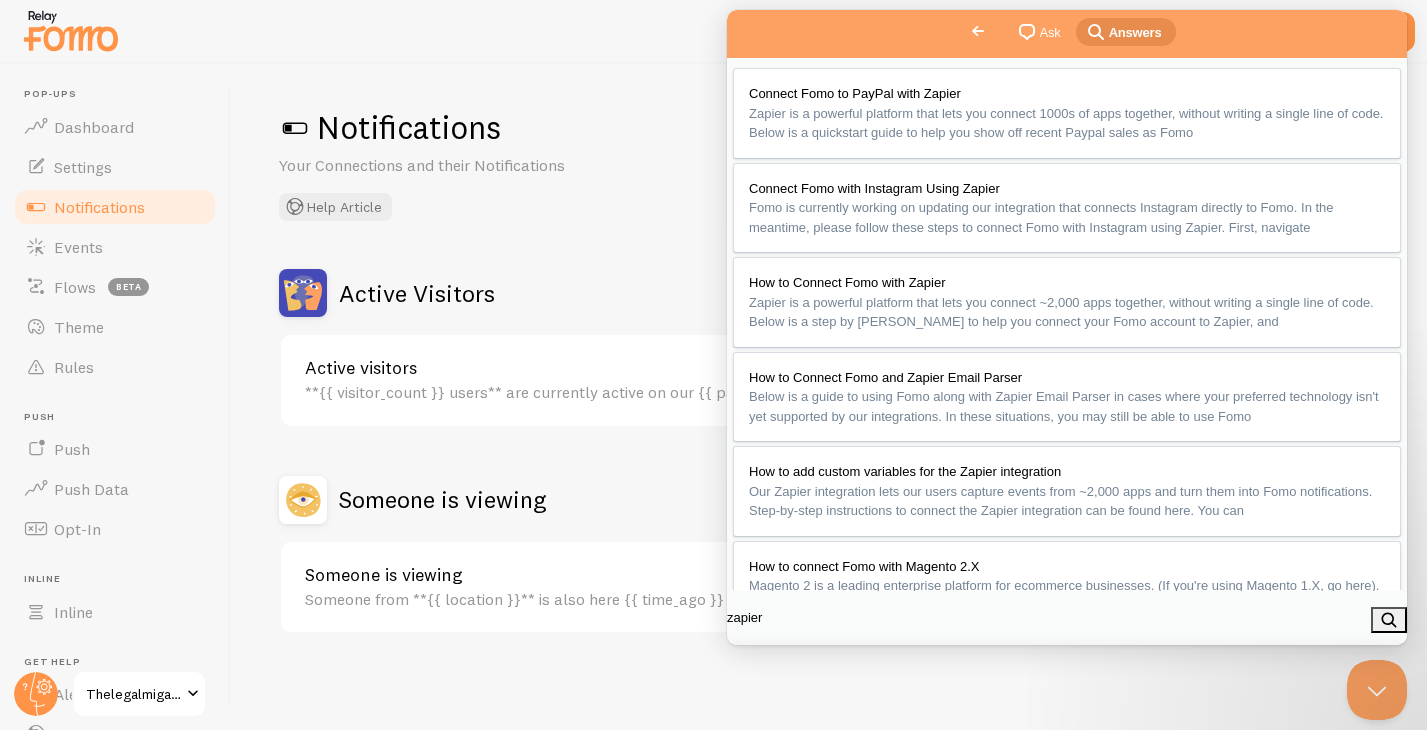click on "u" at bounding box center (747, 700) 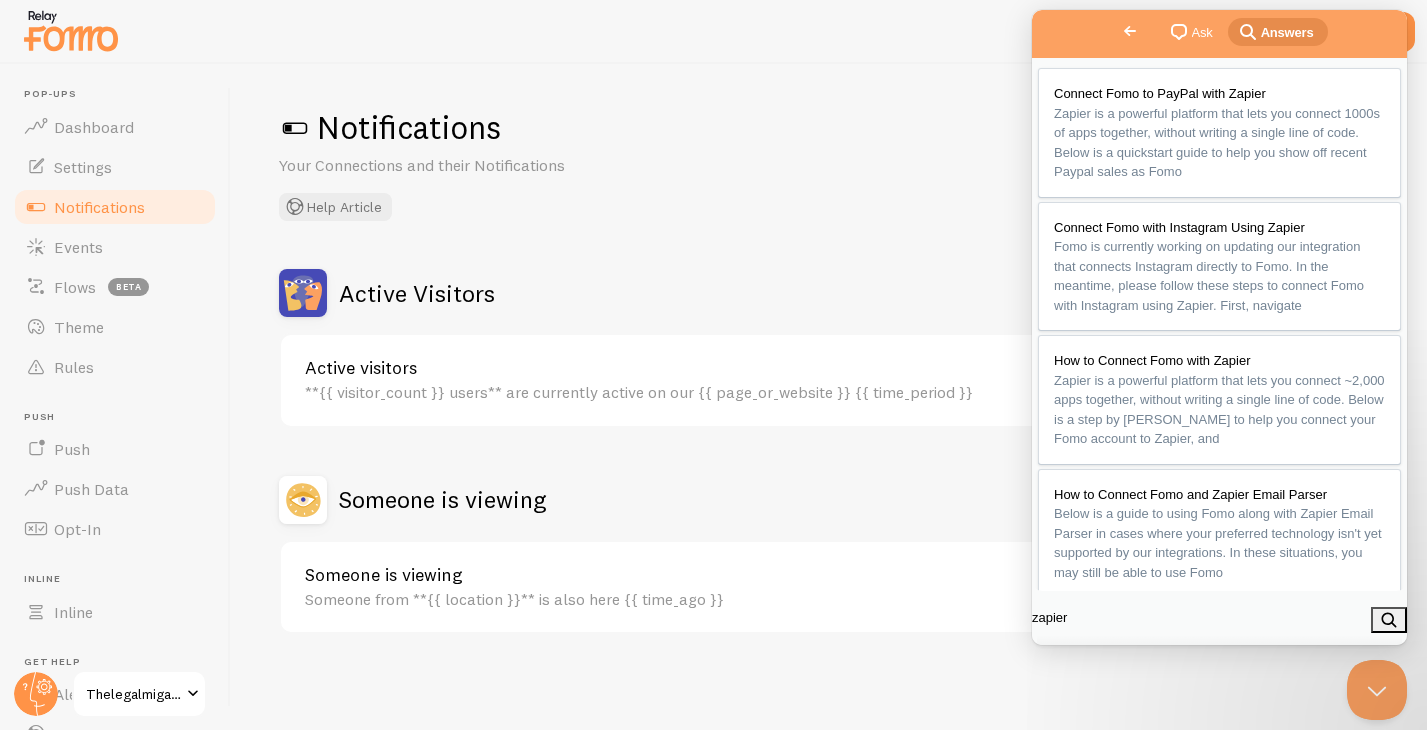scroll, scrollTop: 0, scrollLeft: 0, axis: both 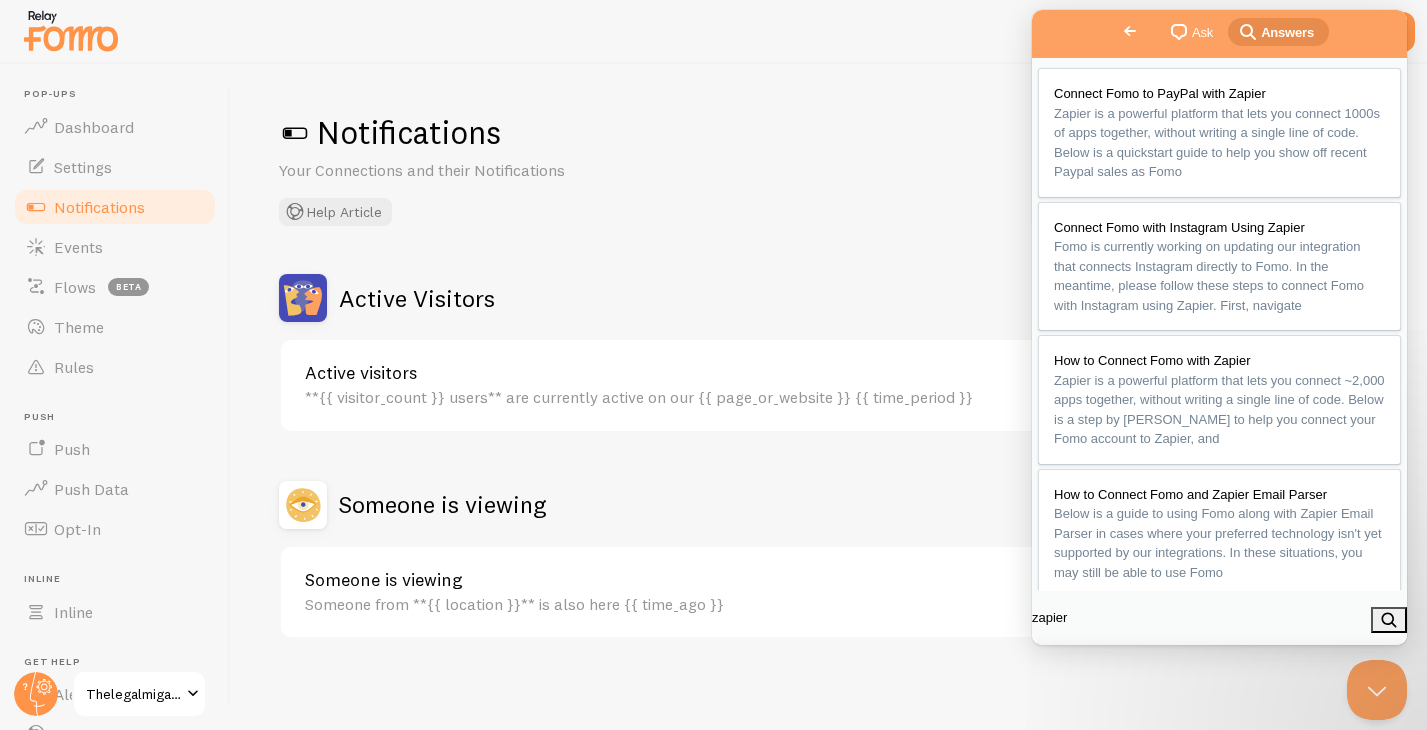 click on "Close" at bounding box center (1055, 668) 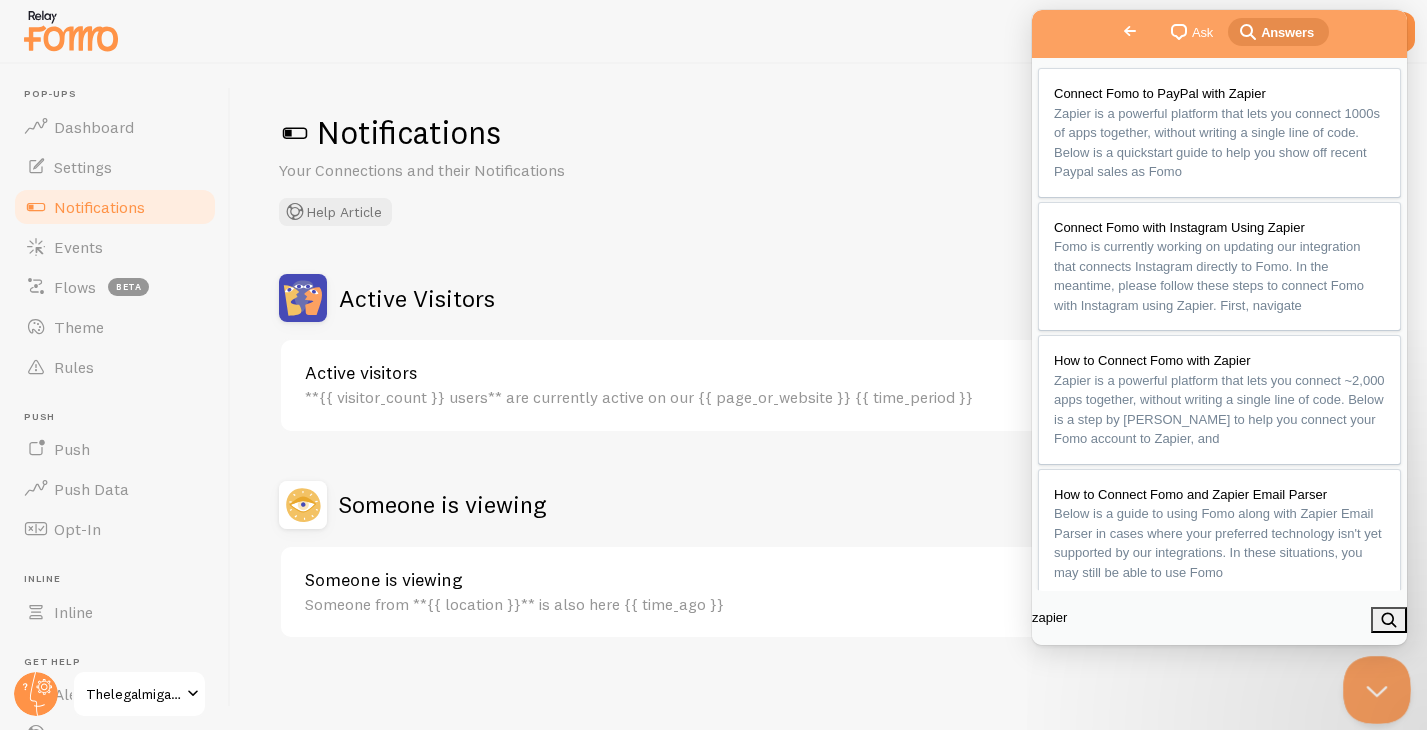 click at bounding box center [1373, 686] 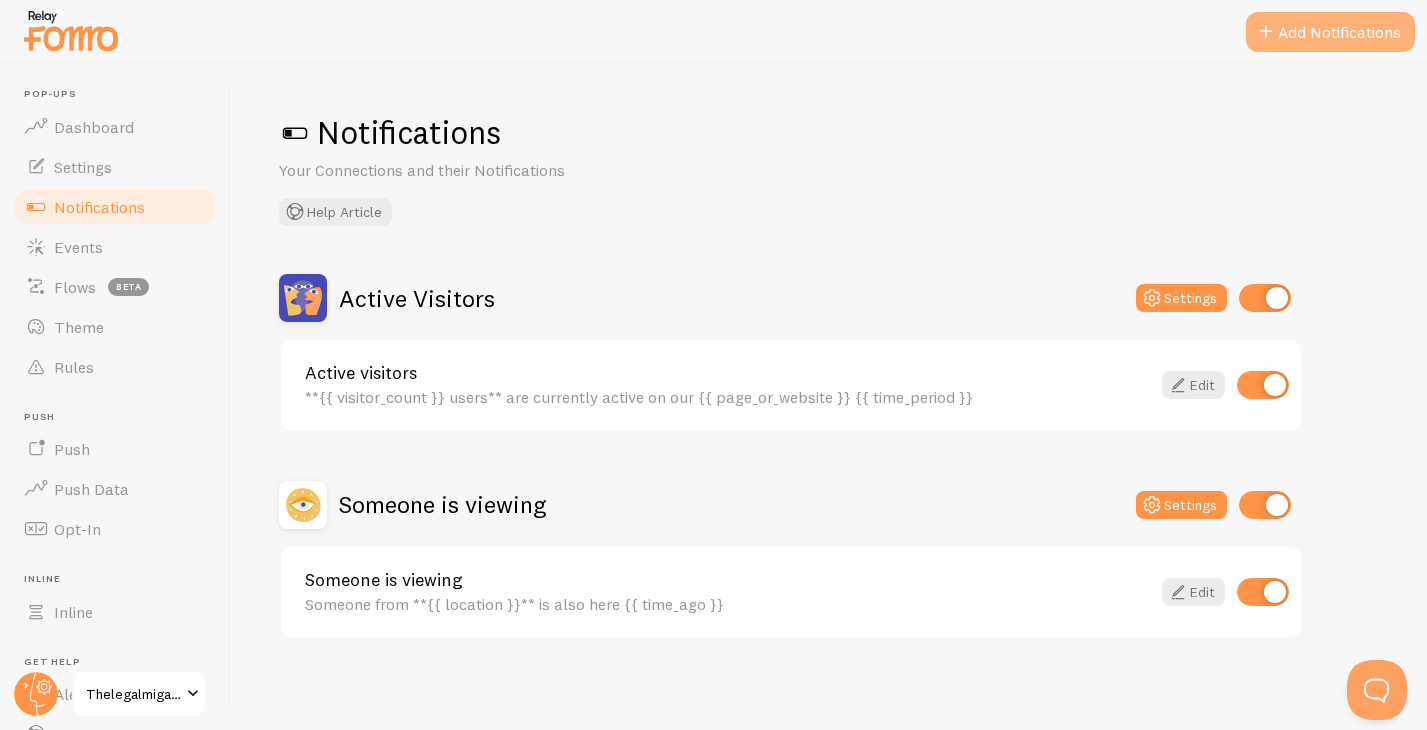 click on "Add Notifications" at bounding box center (1330, 32) 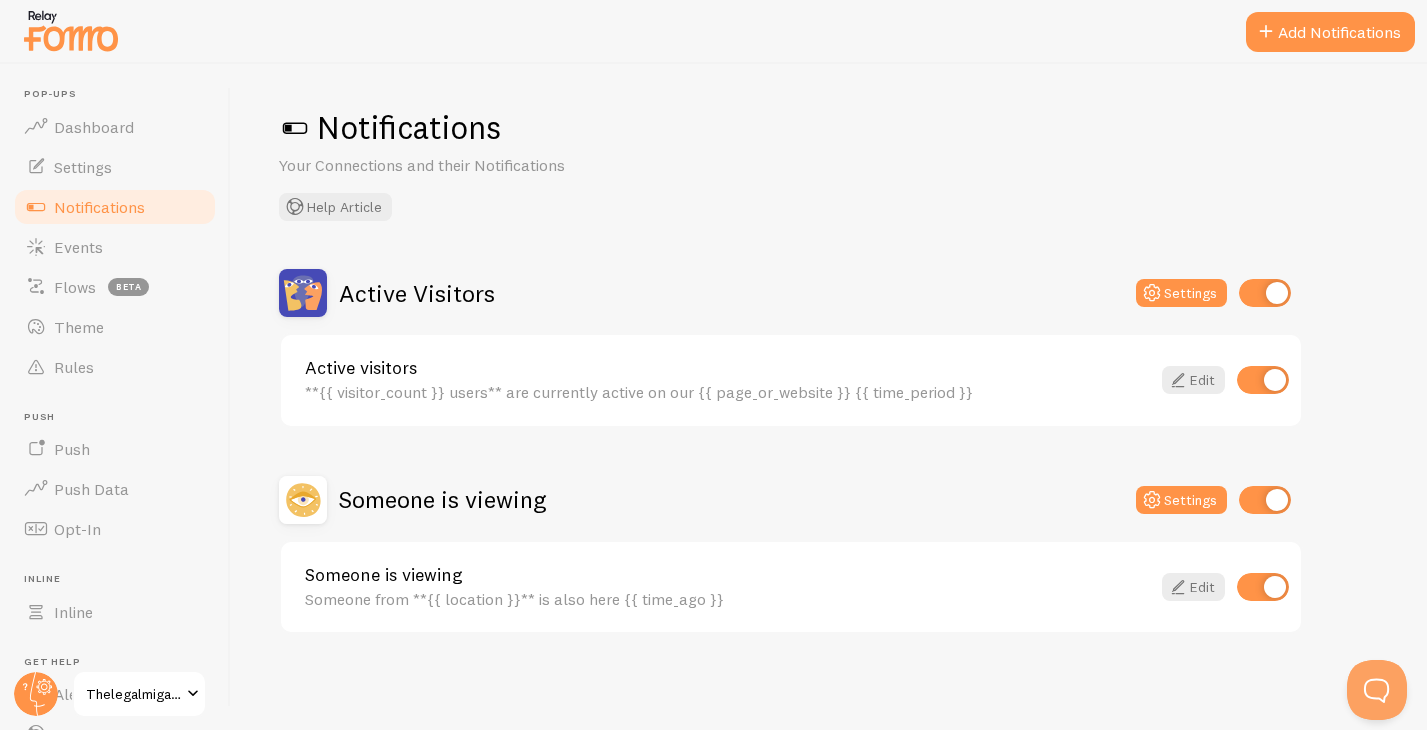 scroll, scrollTop: 0, scrollLeft: 0, axis: both 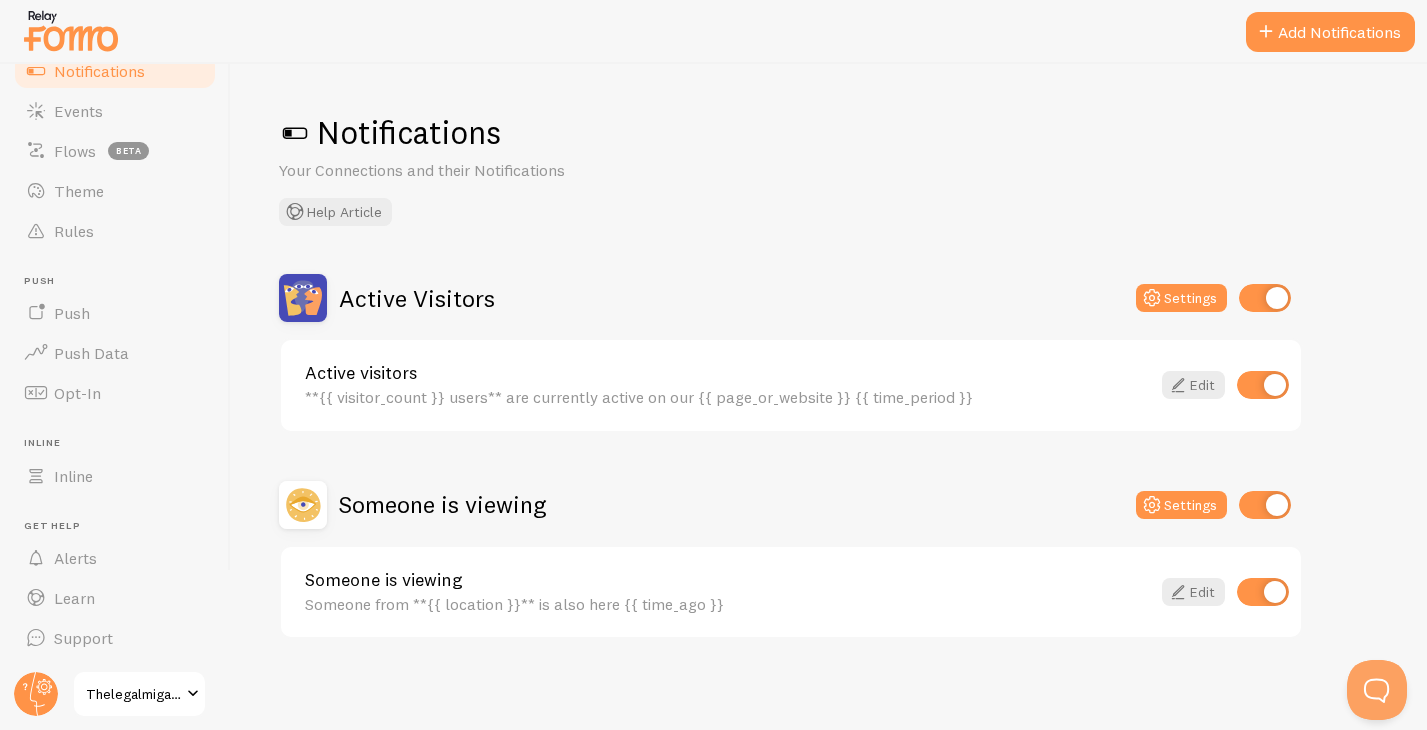 click on "Thelegalmigalibrary" at bounding box center (133, 694) 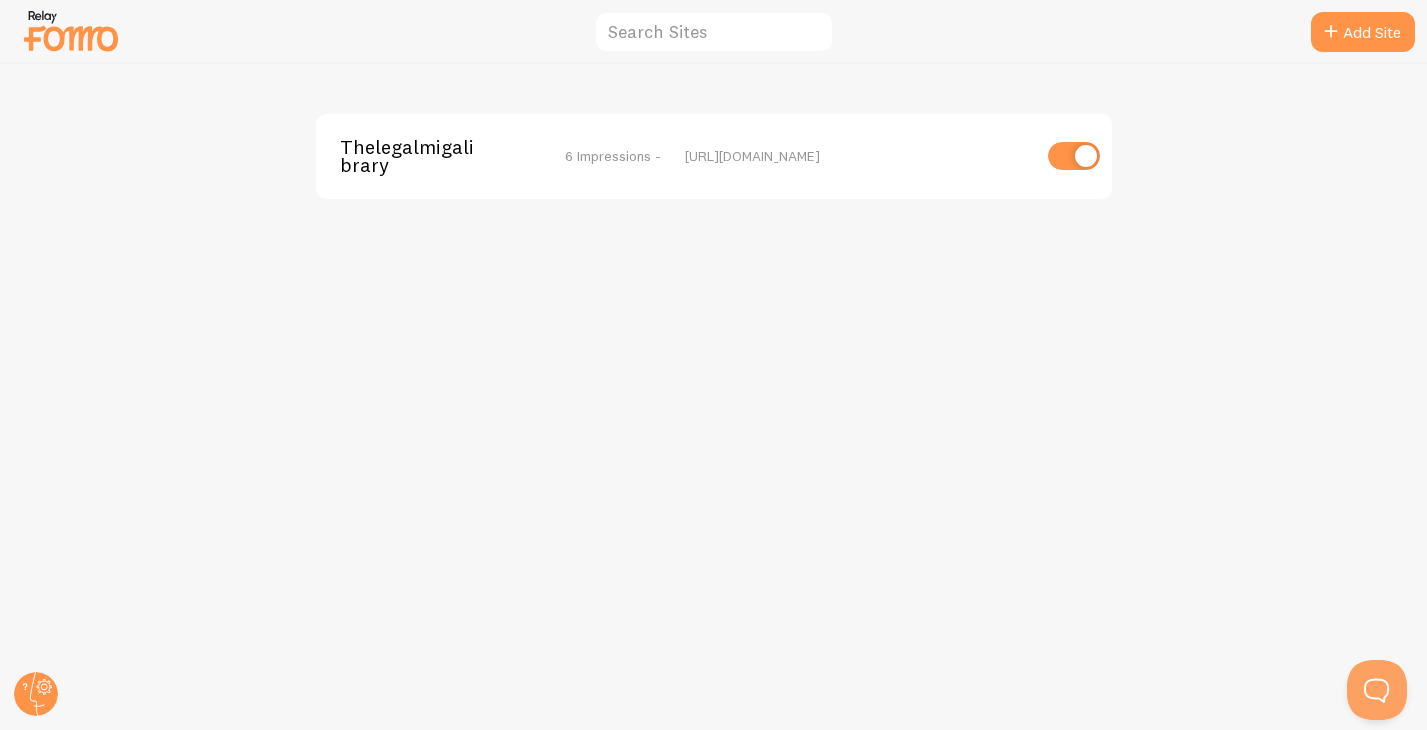 click on "Thelegalmigalibrary" at bounding box center [420, 156] 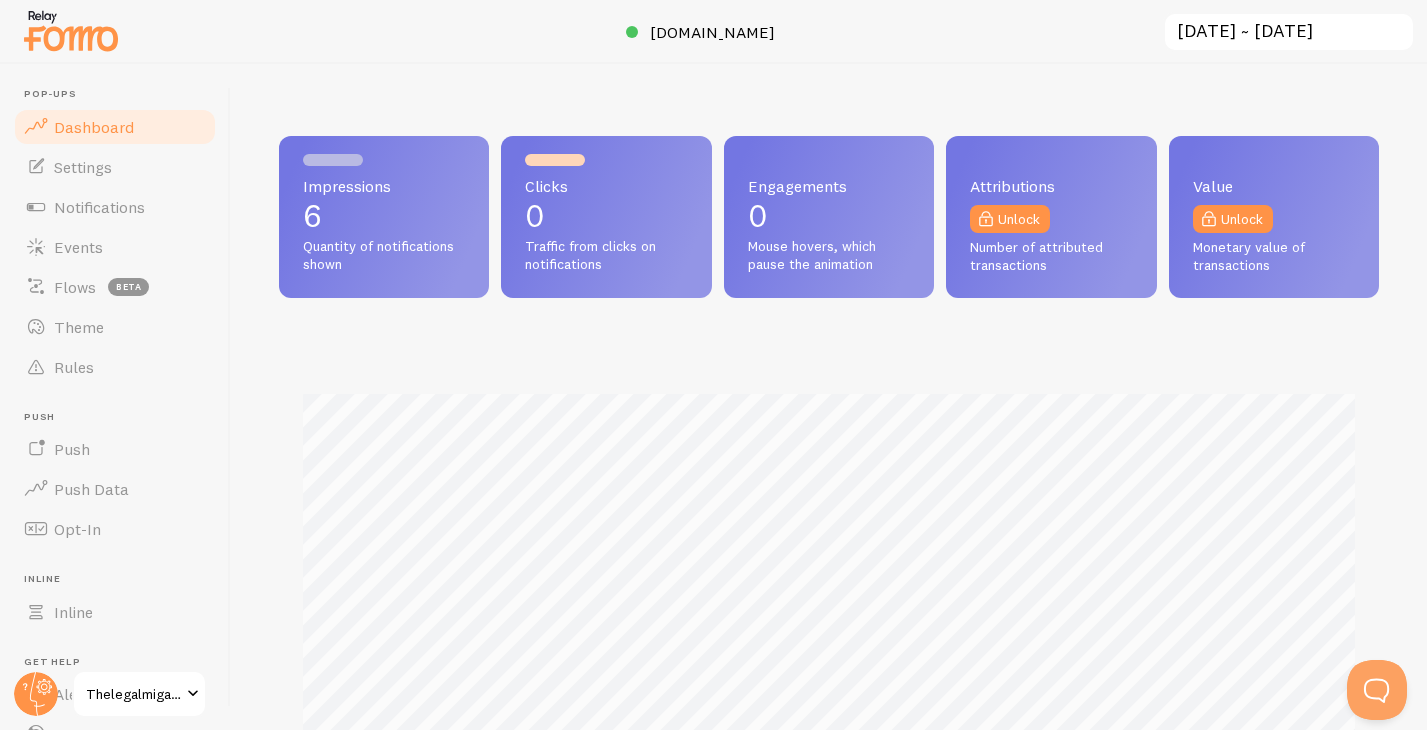 scroll, scrollTop: 0, scrollLeft: 0, axis: both 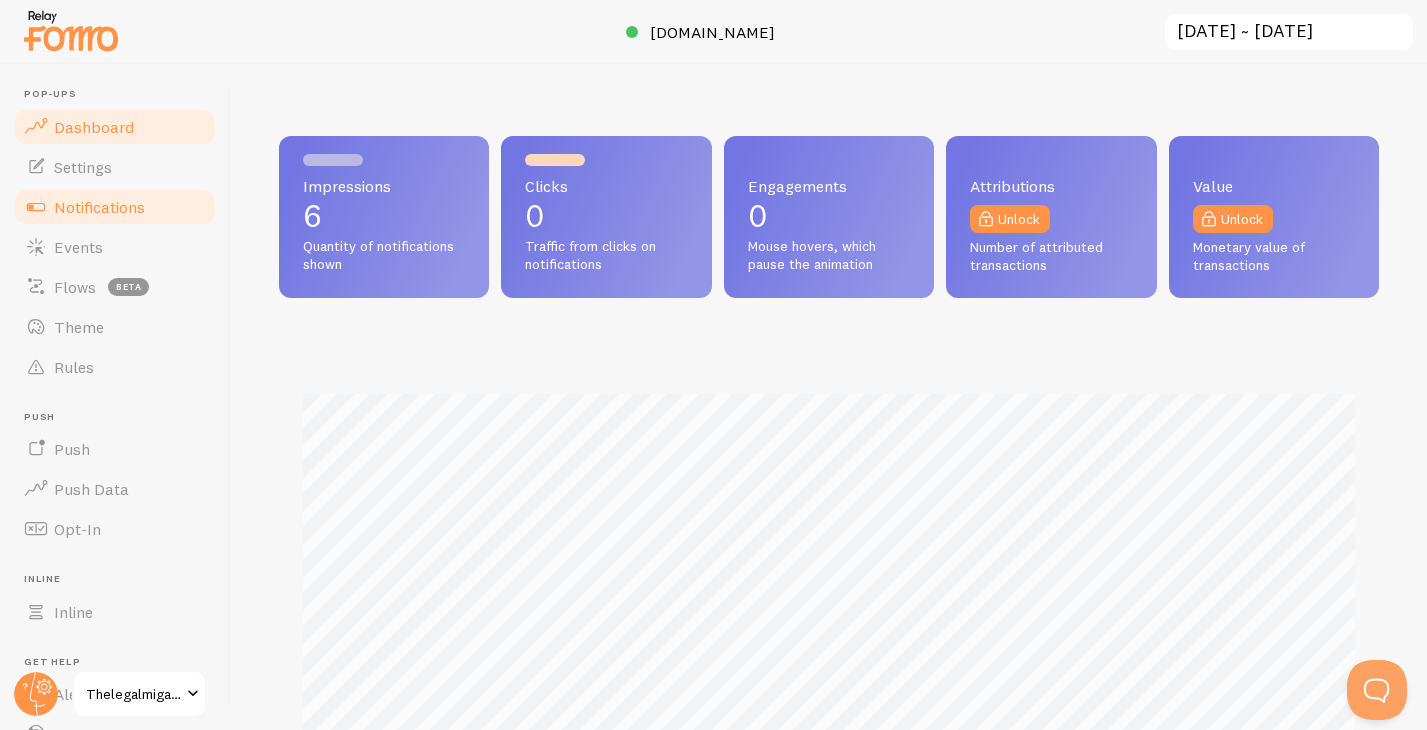 click on "Notifications" at bounding box center [99, 207] 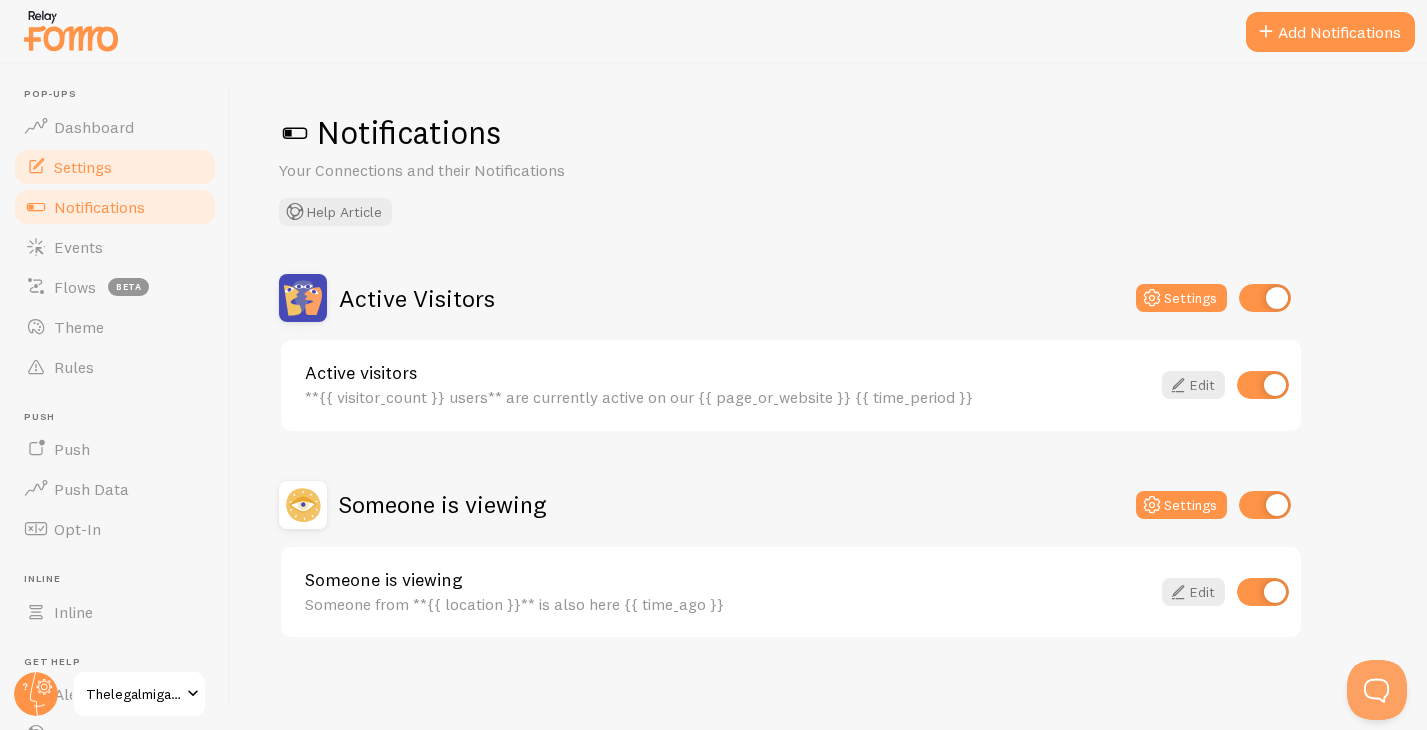 click on "Settings" at bounding box center [83, 167] 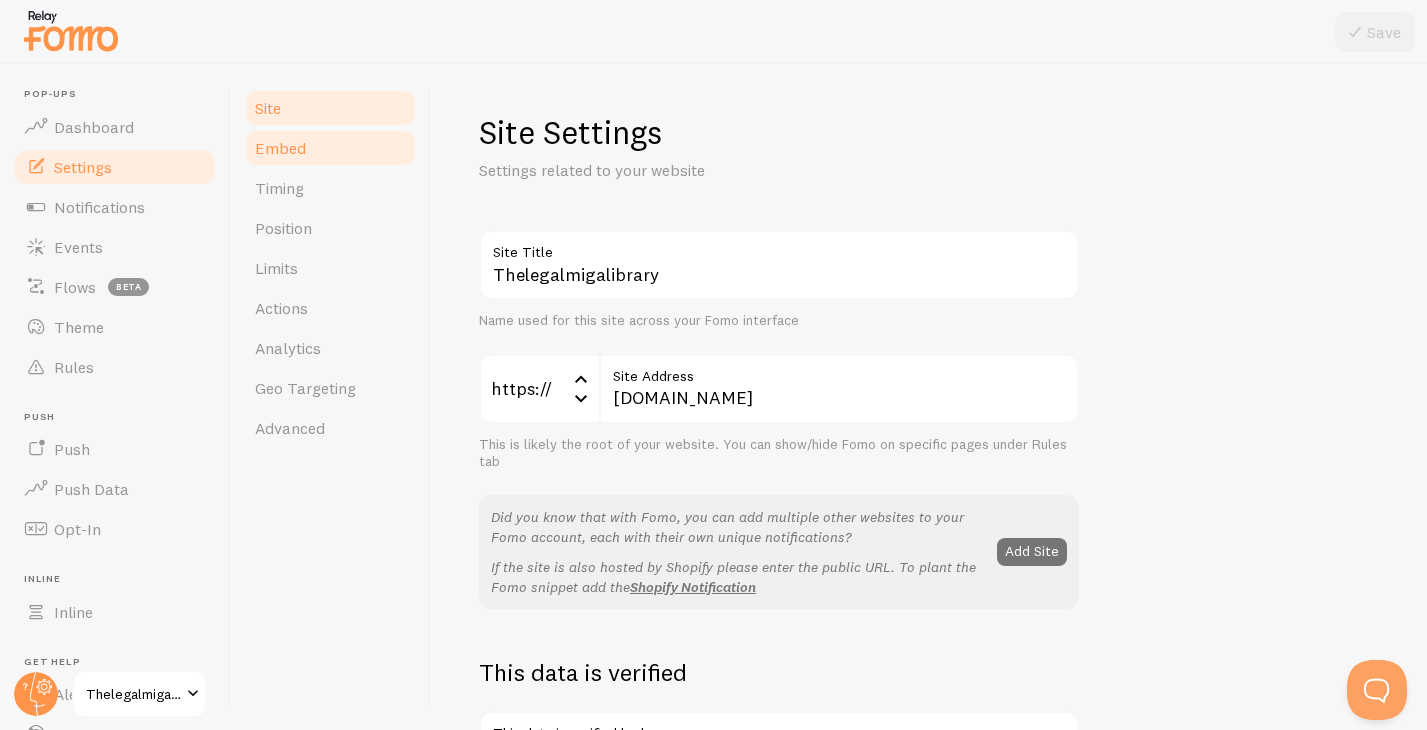 click on "Embed" at bounding box center (330, 148) 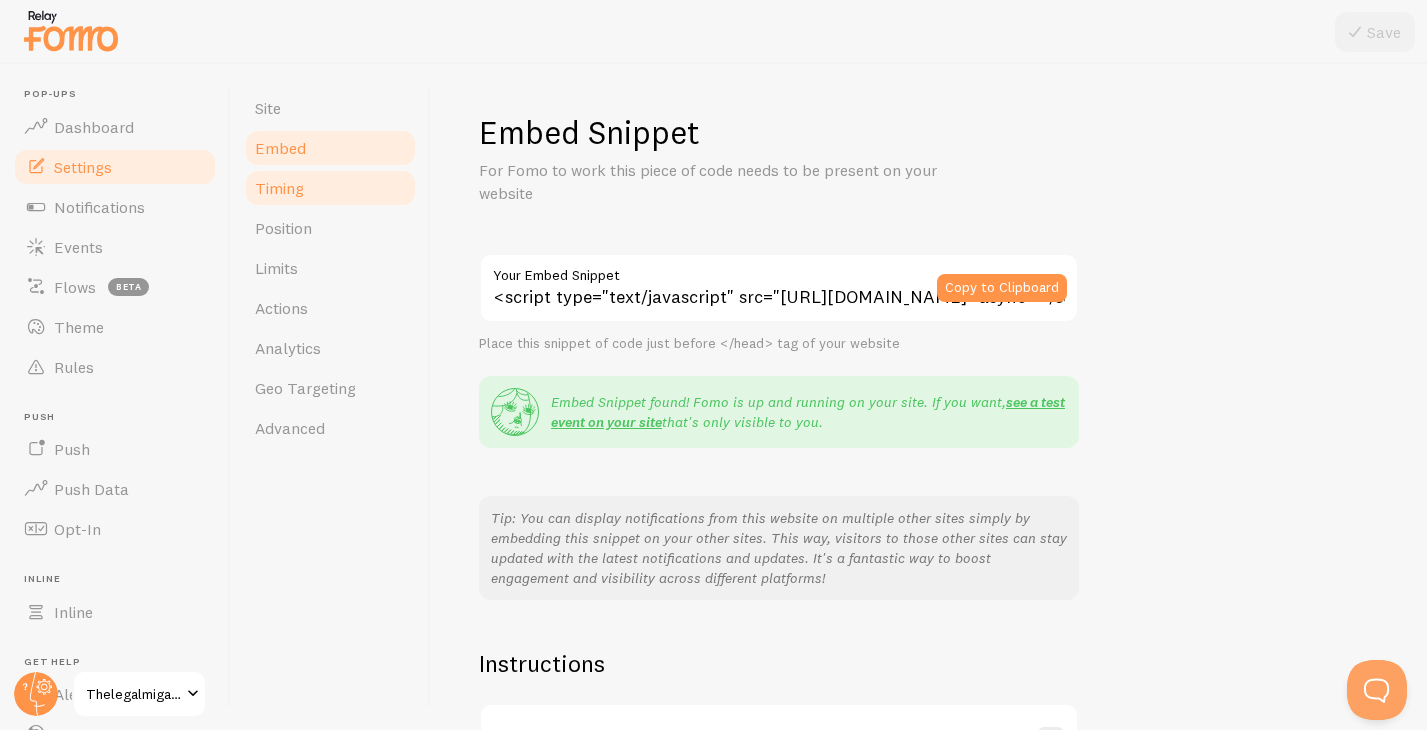 click on "Timing" at bounding box center (330, 188) 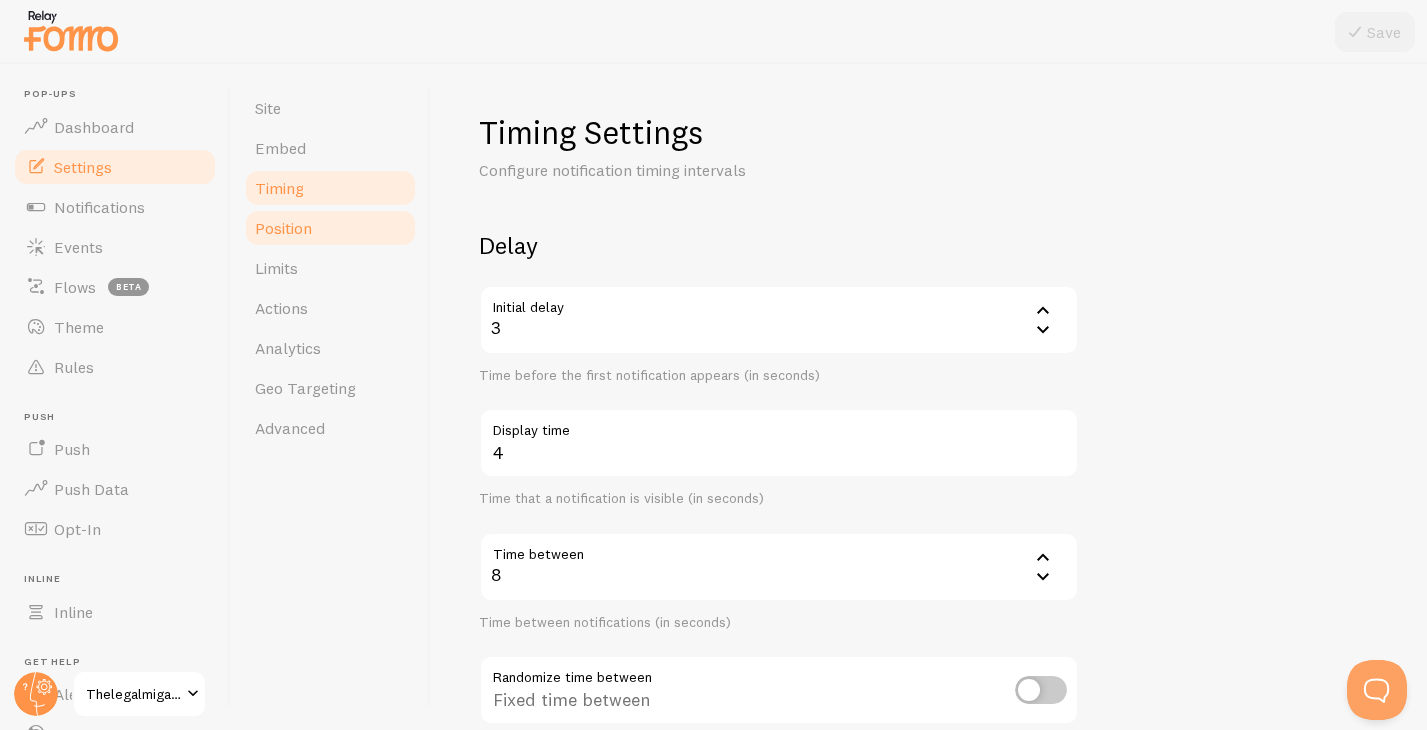 click on "Position" at bounding box center [283, 228] 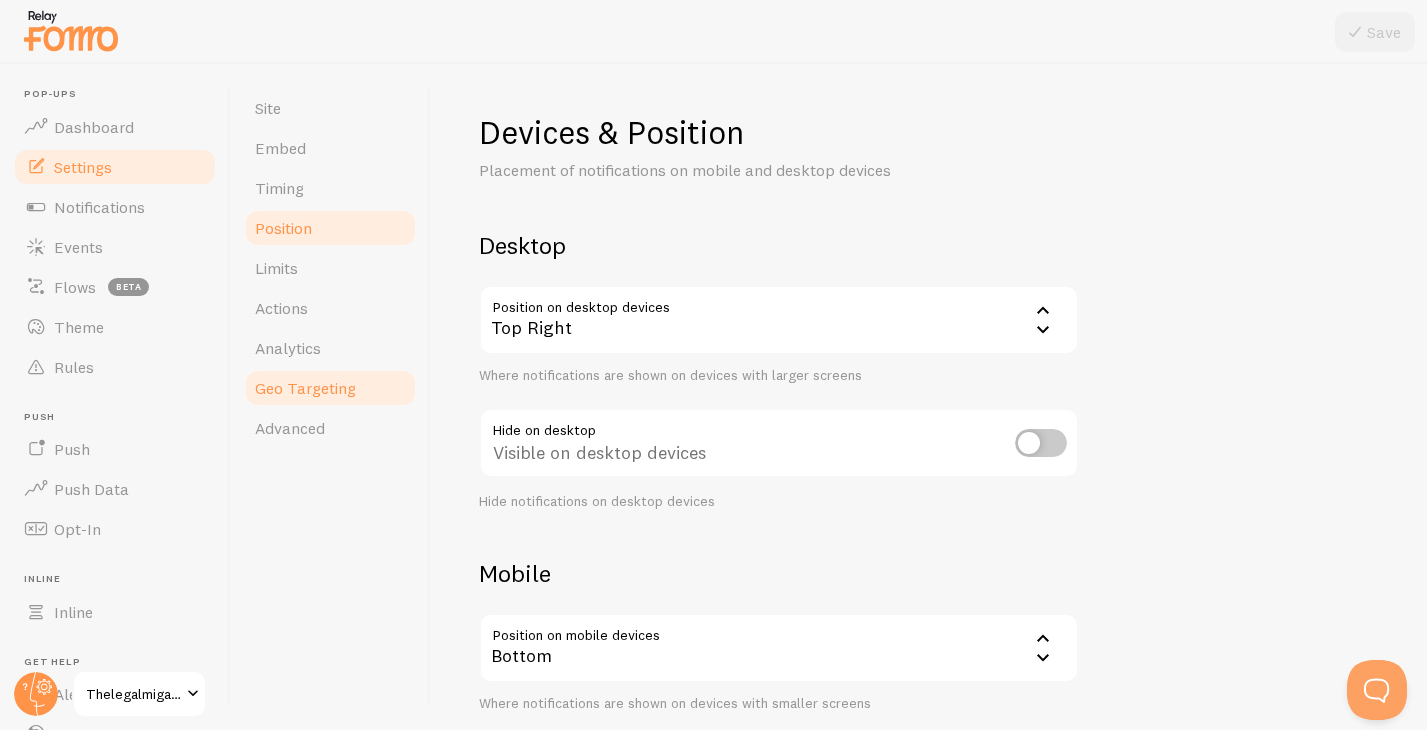 click on "Geo Targeting" at bounding box center (305, 388) 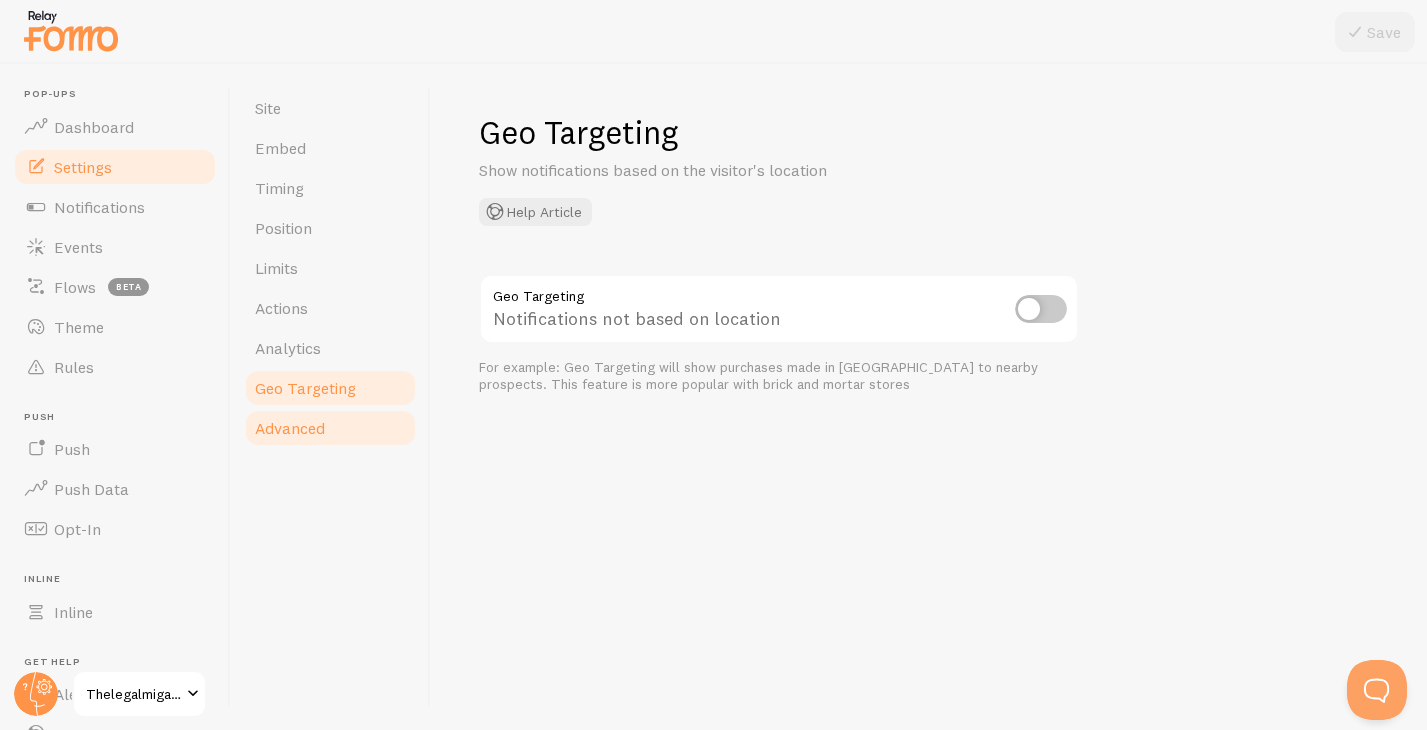 click on "Advanced" at bounding box center (290, 428) 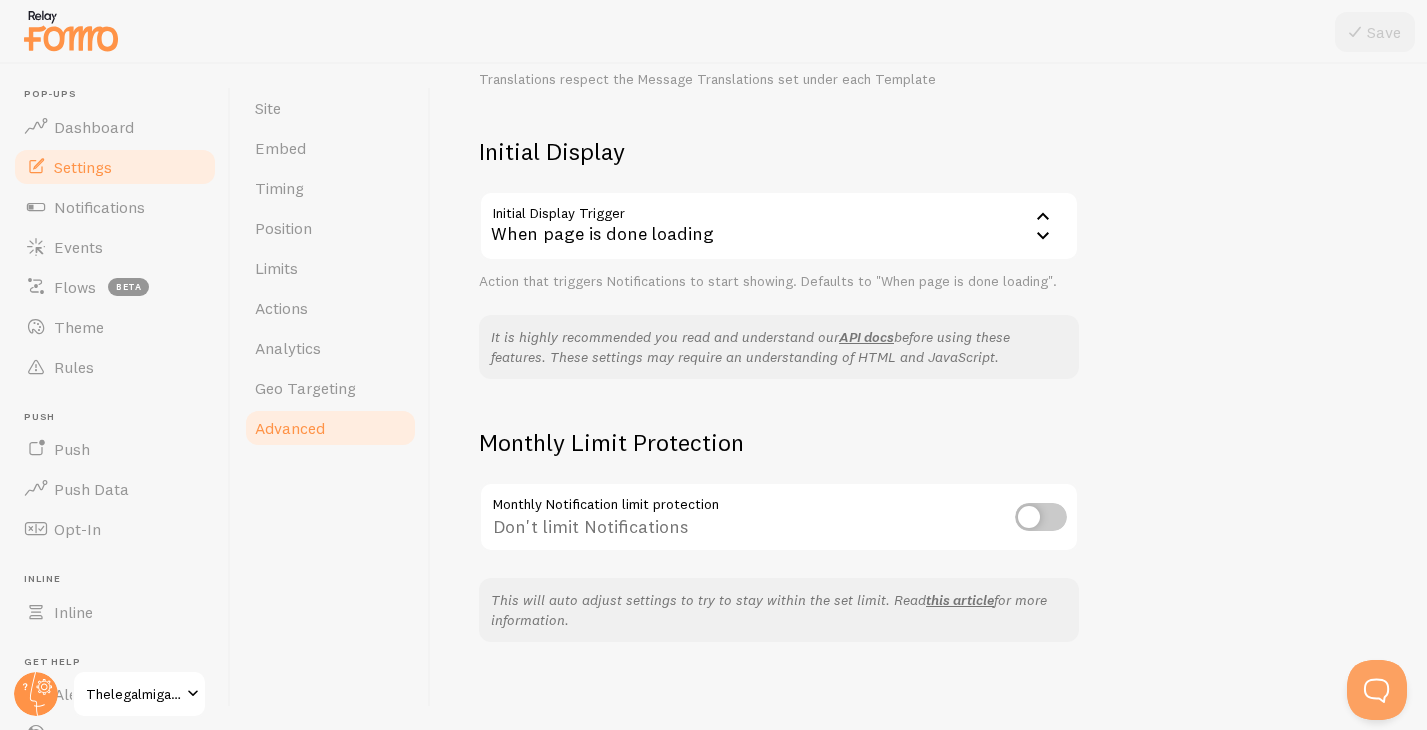 scroll, scrollTop: 430, scrollLeft: 0, axis: vertical 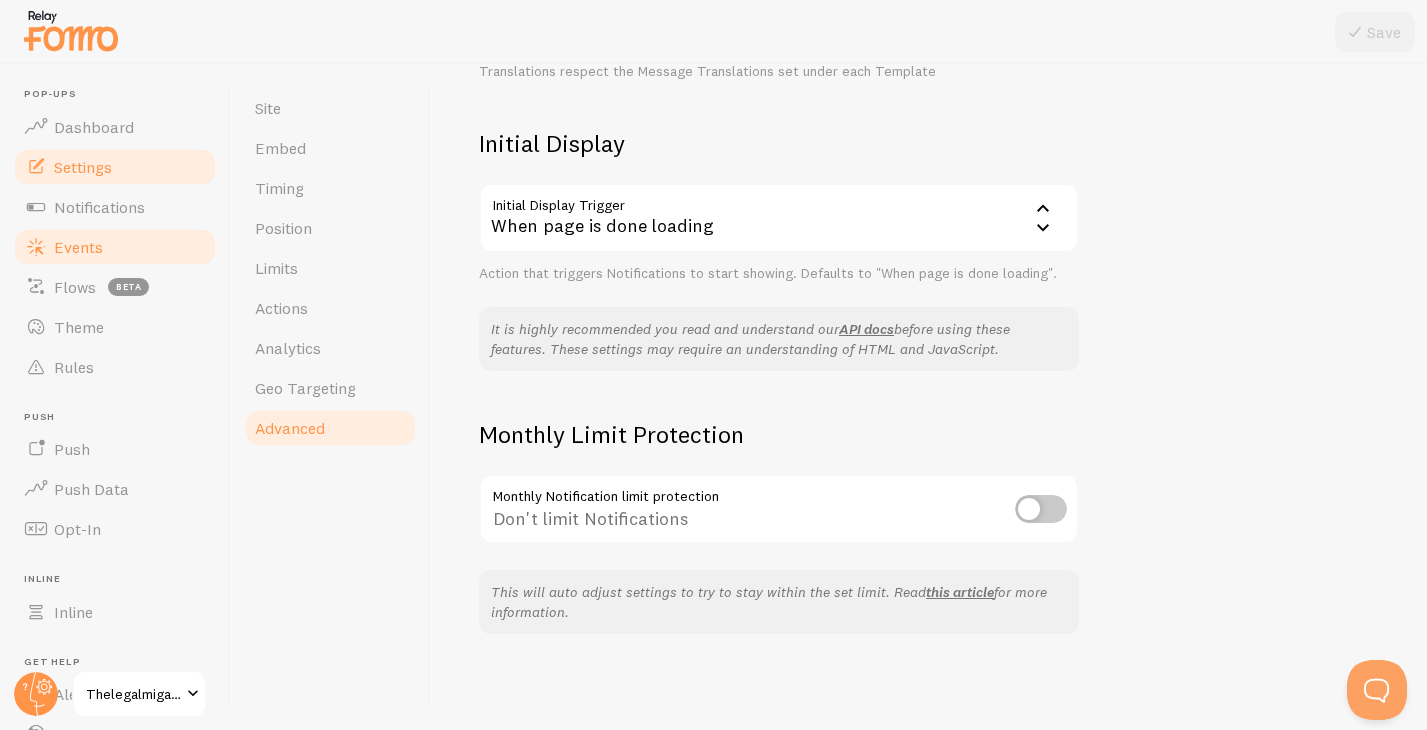 click on "Events" at bounding box center [78, 247] 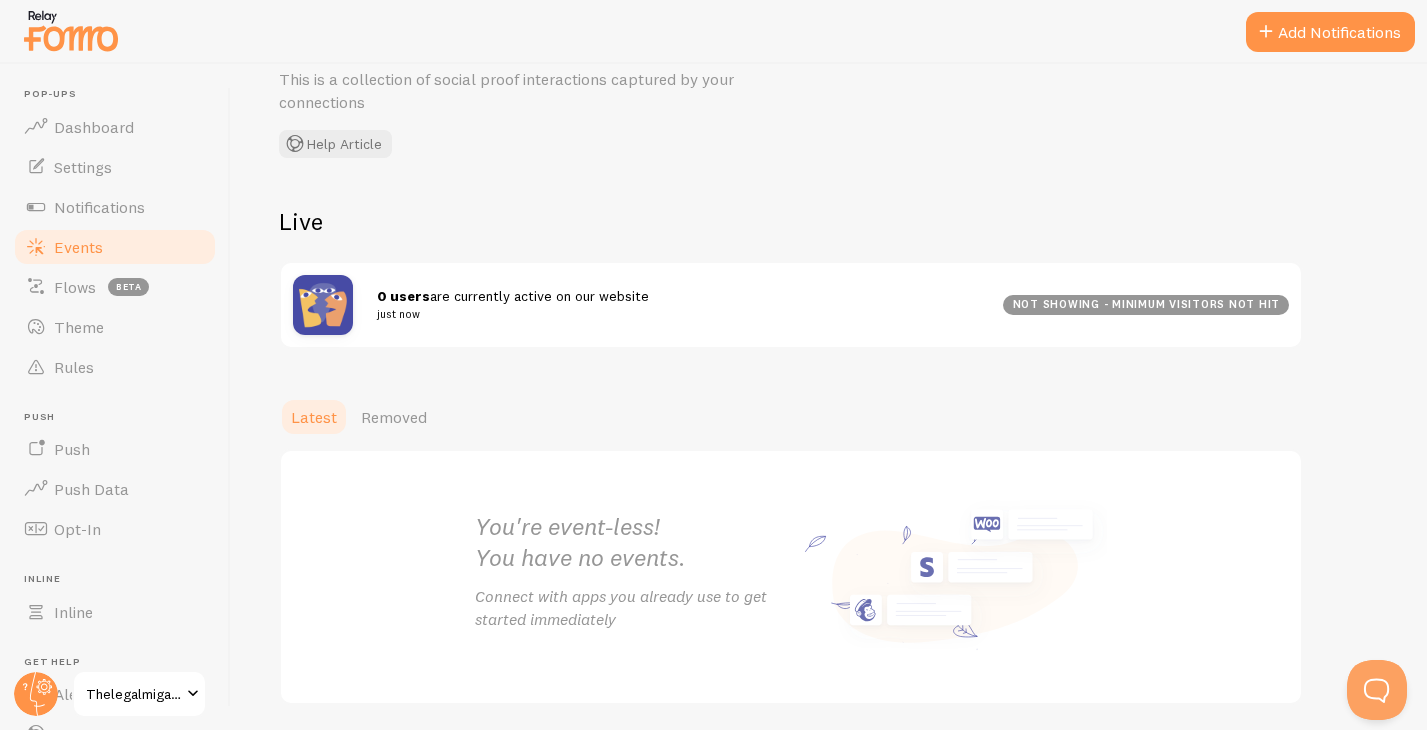 scroll, scrollTop: 161, scrollLeft: 0, axis: vertical 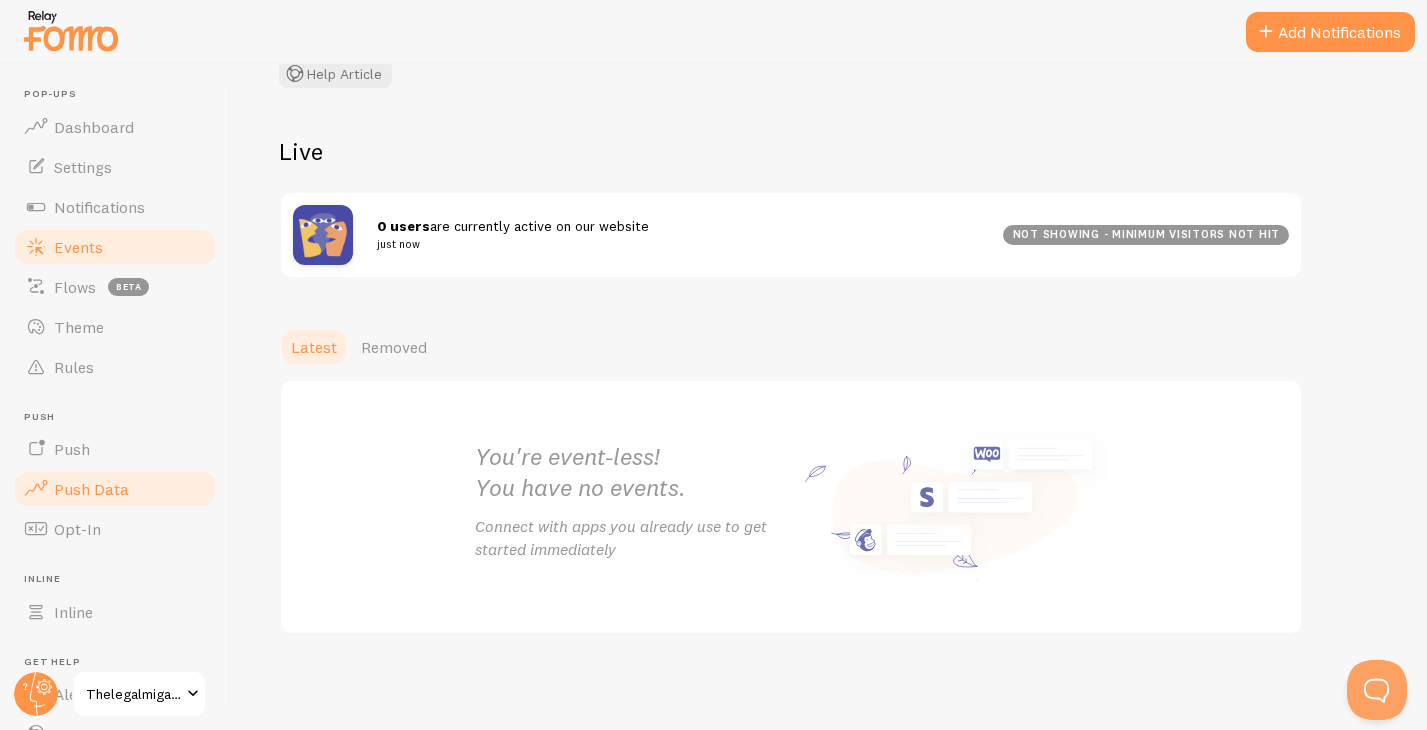 click on "Push Data" at bounding box center [91, 489] 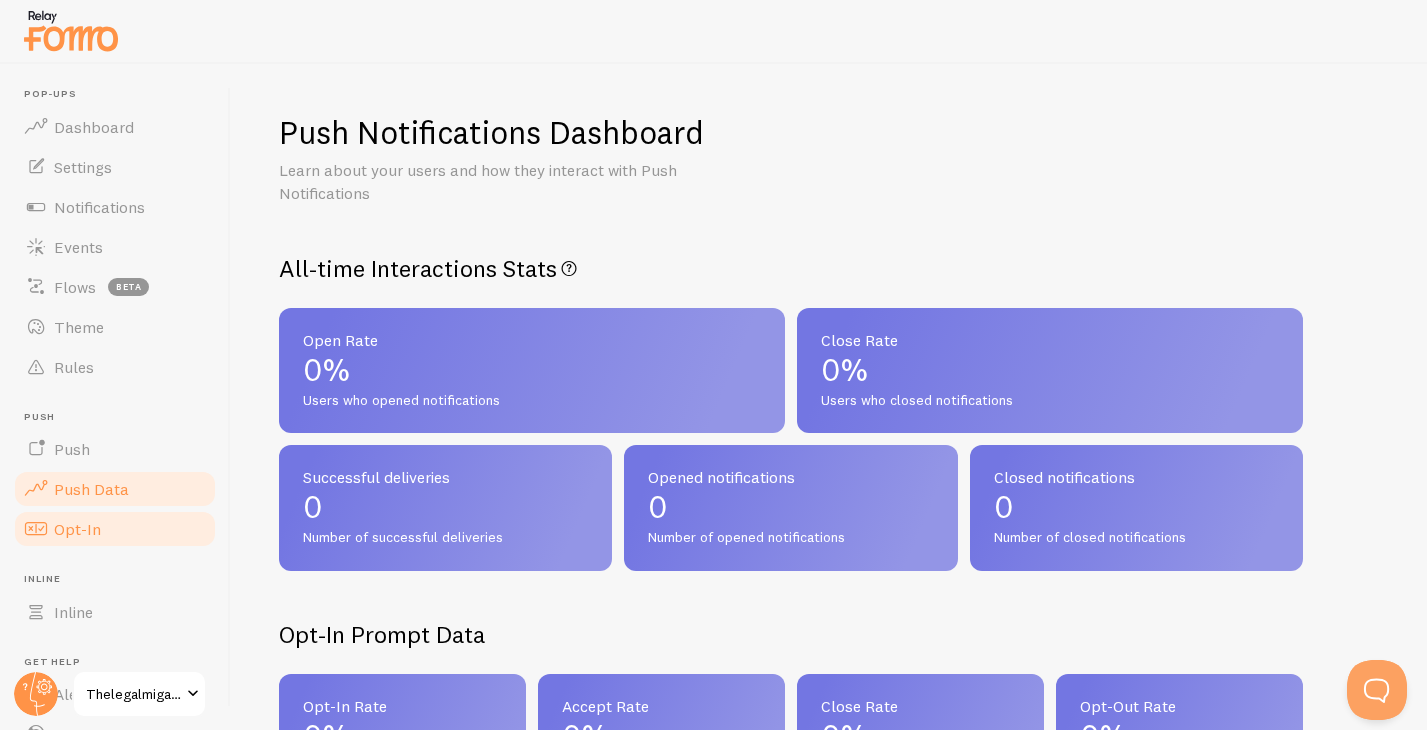 click on "Opt-In" at bounding box center (77, 529) 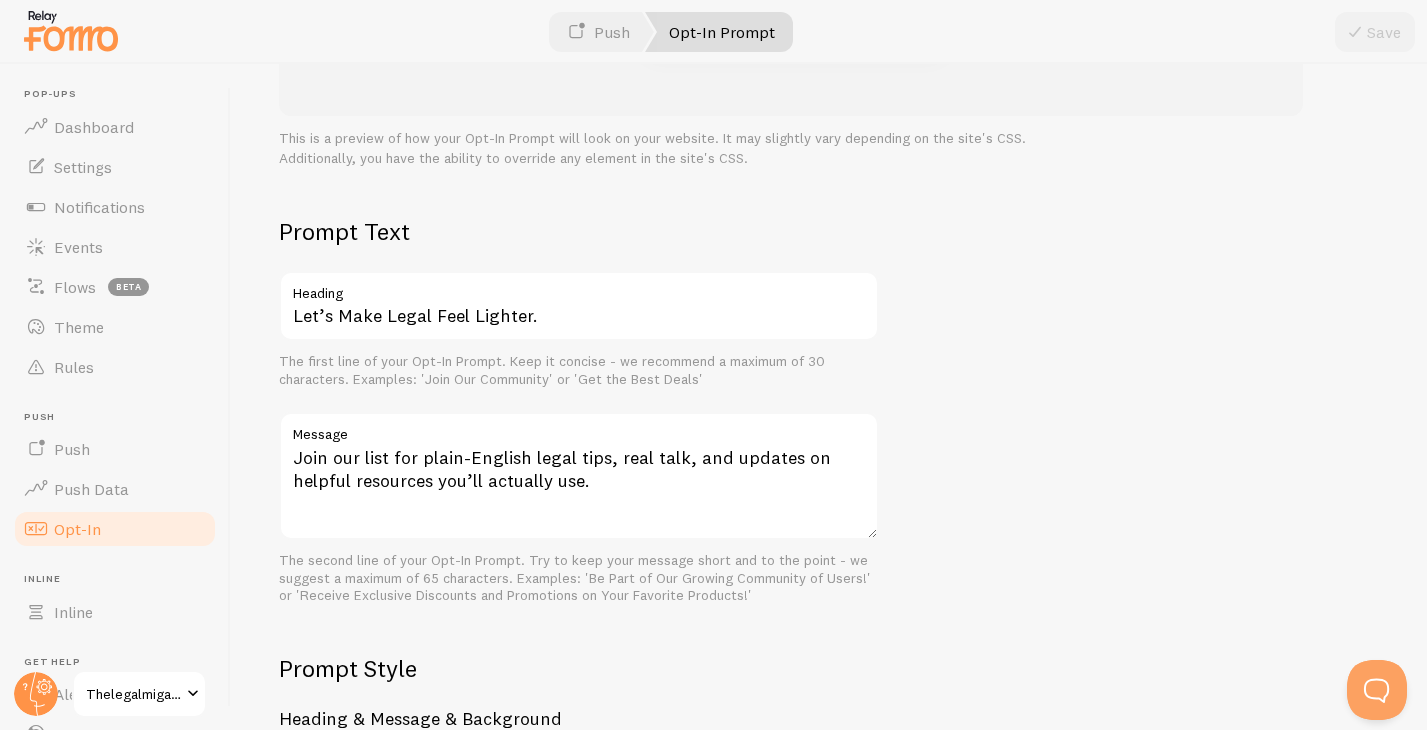scroll, scrollTop: 0, scrollLeft: 0, axis: both 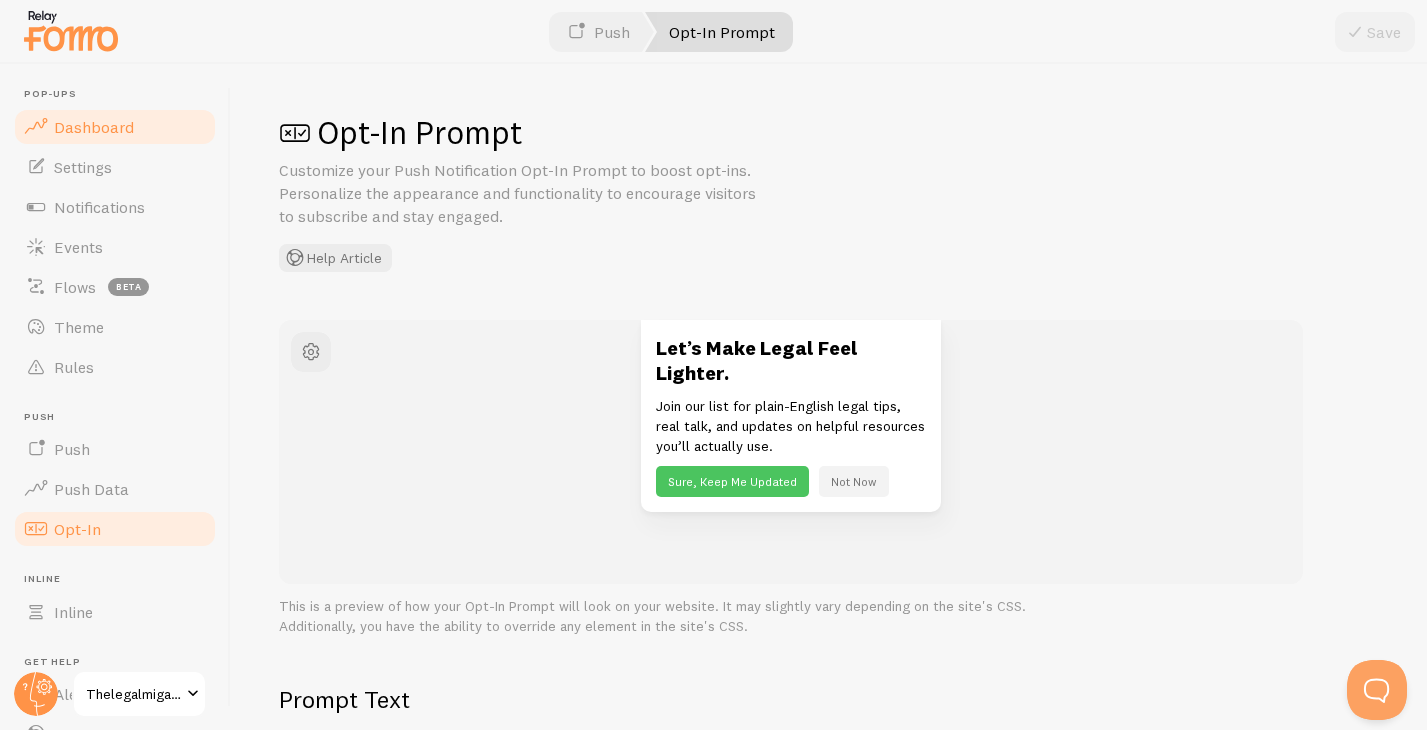 click on "Dashboard" at bounding box center (94, 127) 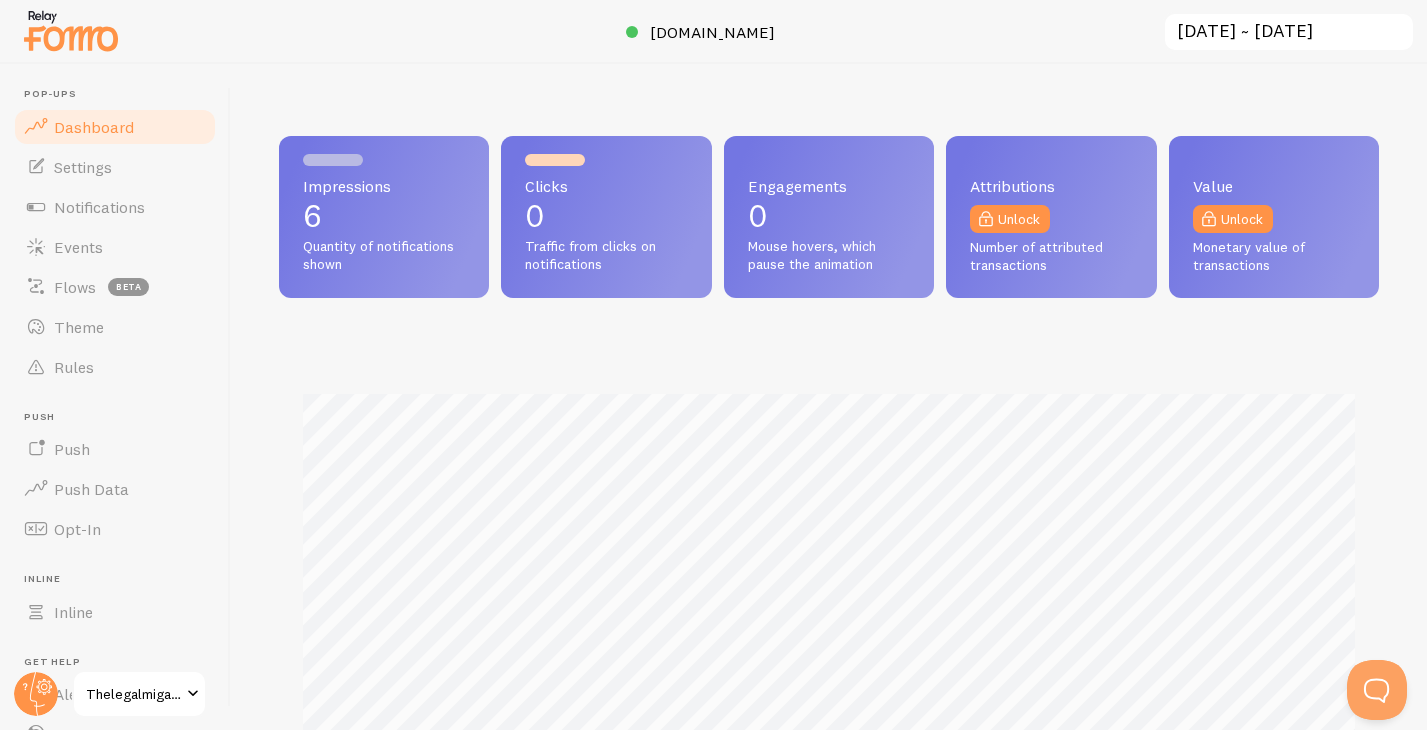 scroll, scrollTop: 999474, scrollLeft: 998900, axis: both 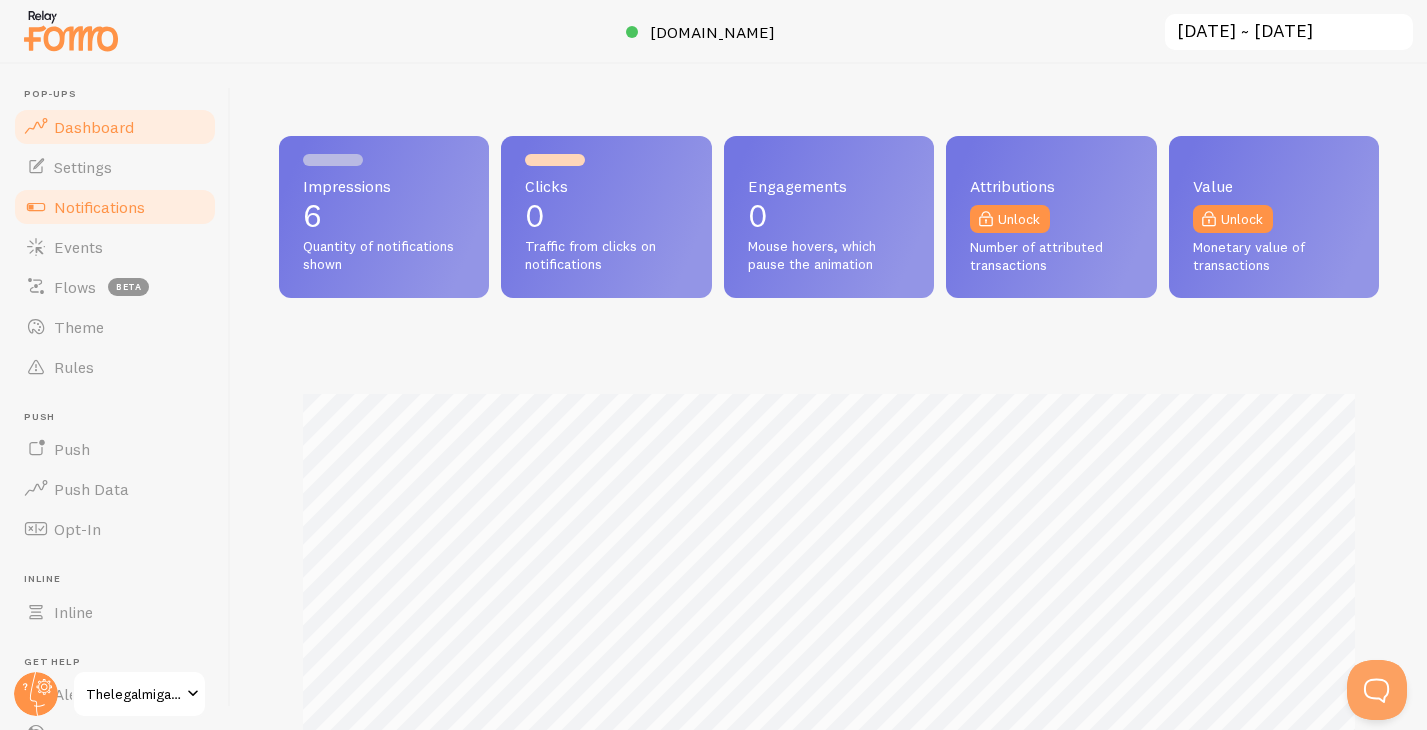 click on "Notifications" at bounding box center (99, 207) 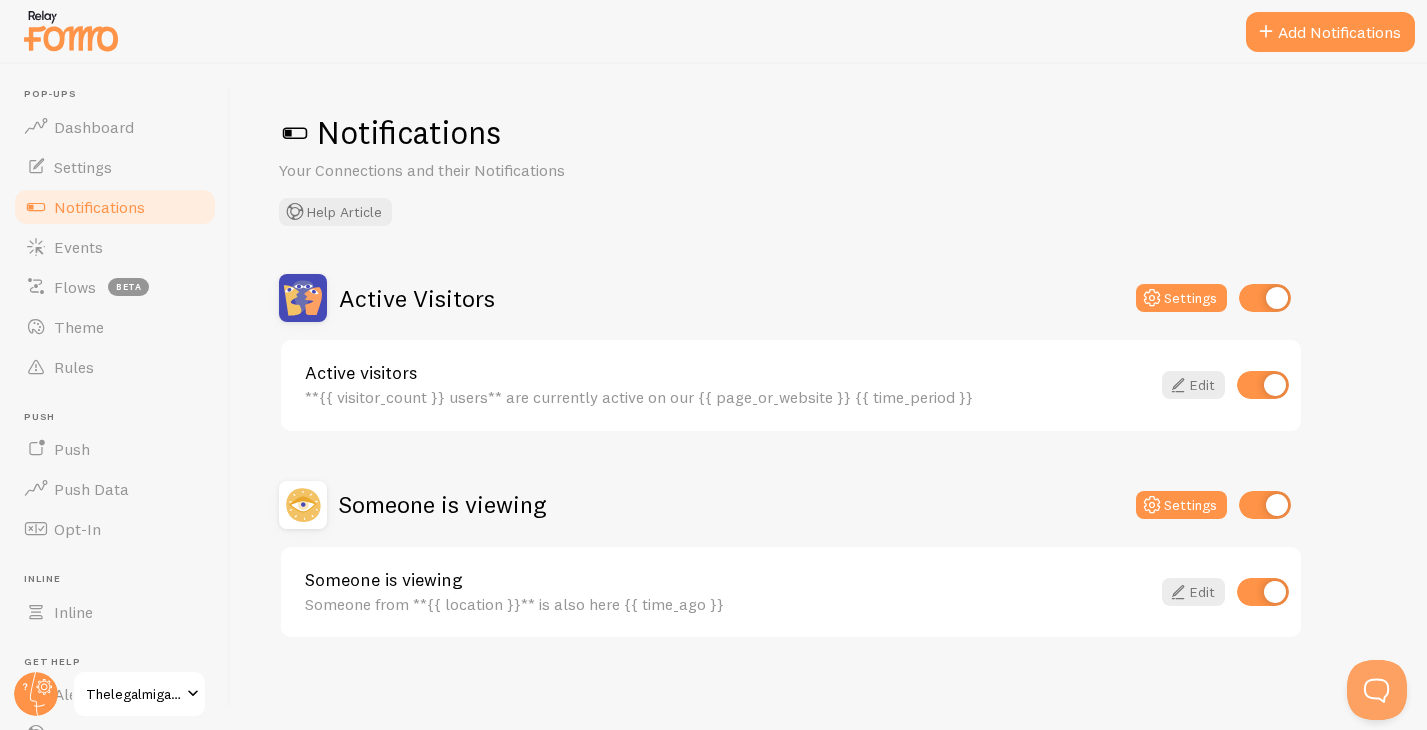 scroll, scrollTop: 5, scrollLeft: 0, axis: vertical 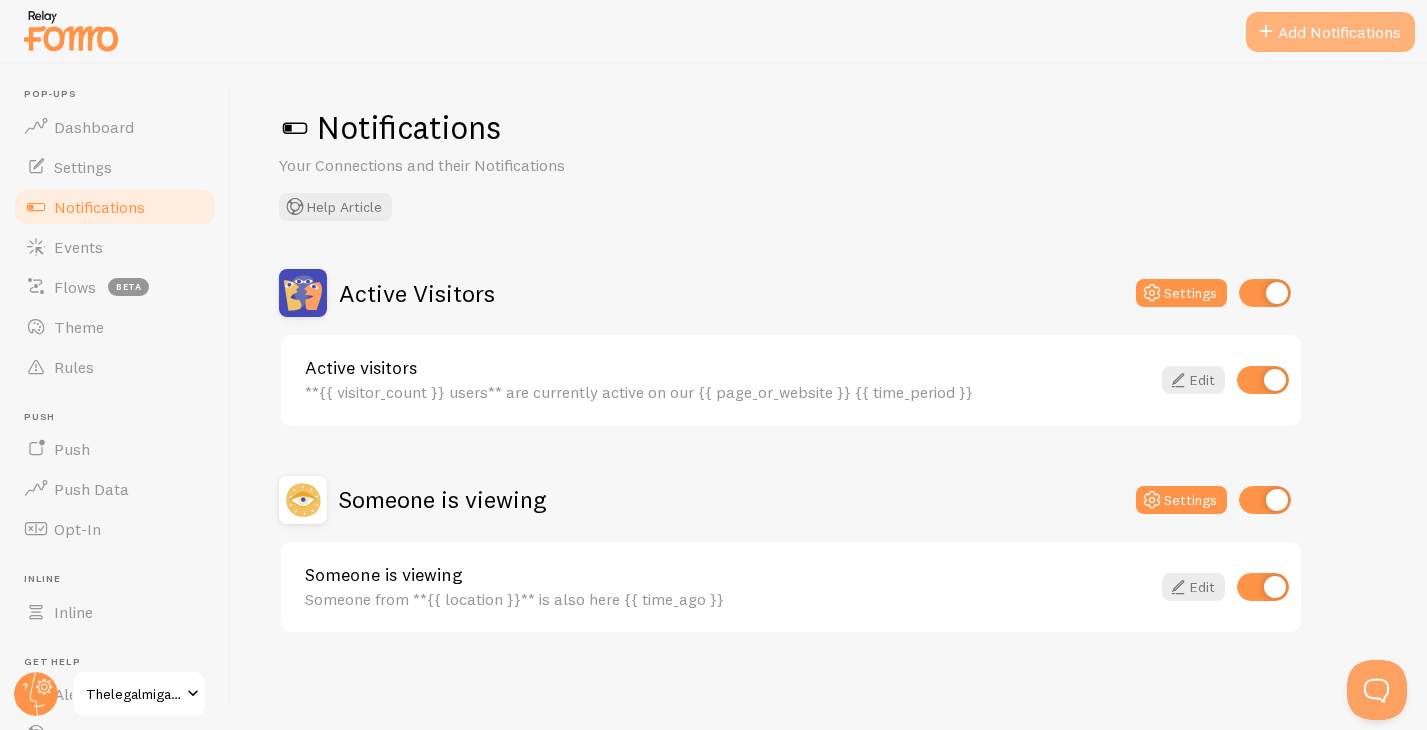 click on "Add Notifications" at bounding box center (1330, 32) 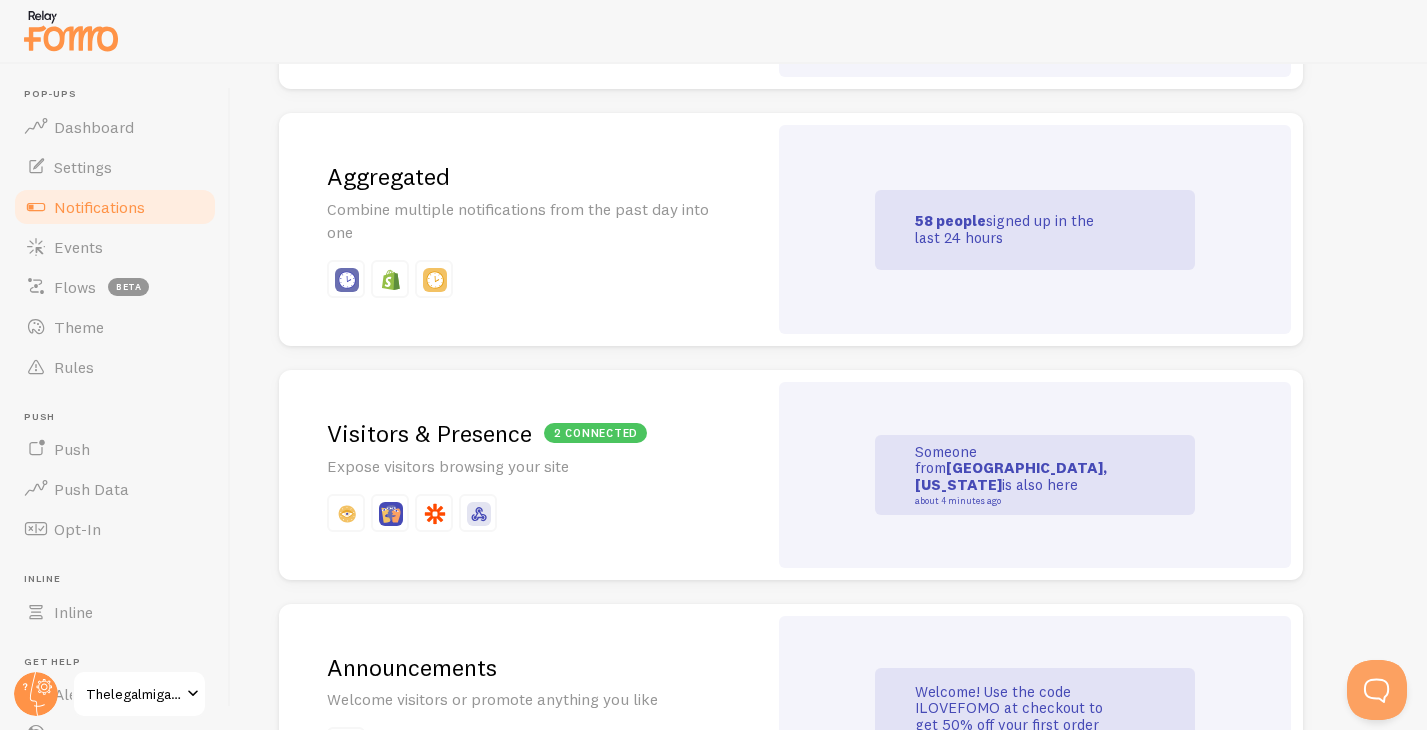scroll, scrollTop: 952, scrollLeft: 0, axis: vertical 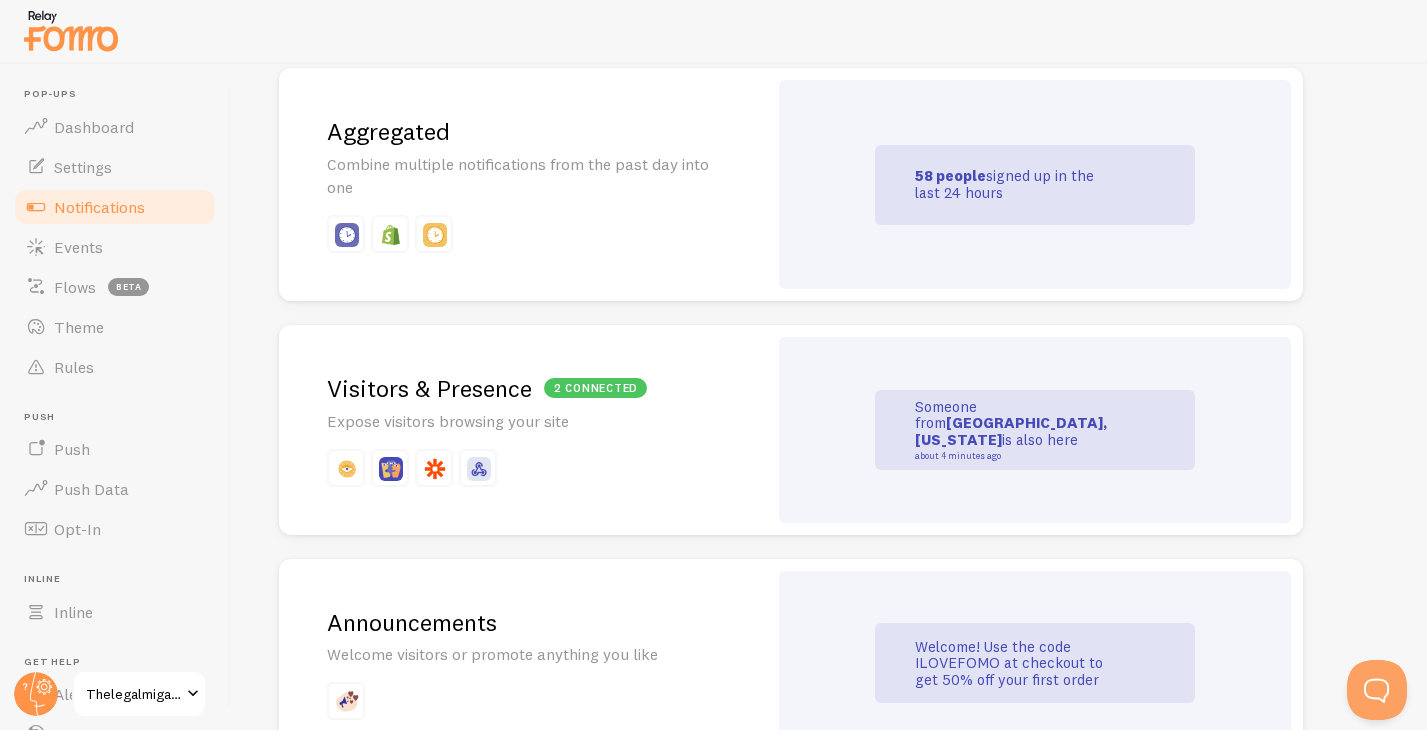 click on "Combine multiple notifications from the past day into one" at bounding box center (523, 176) 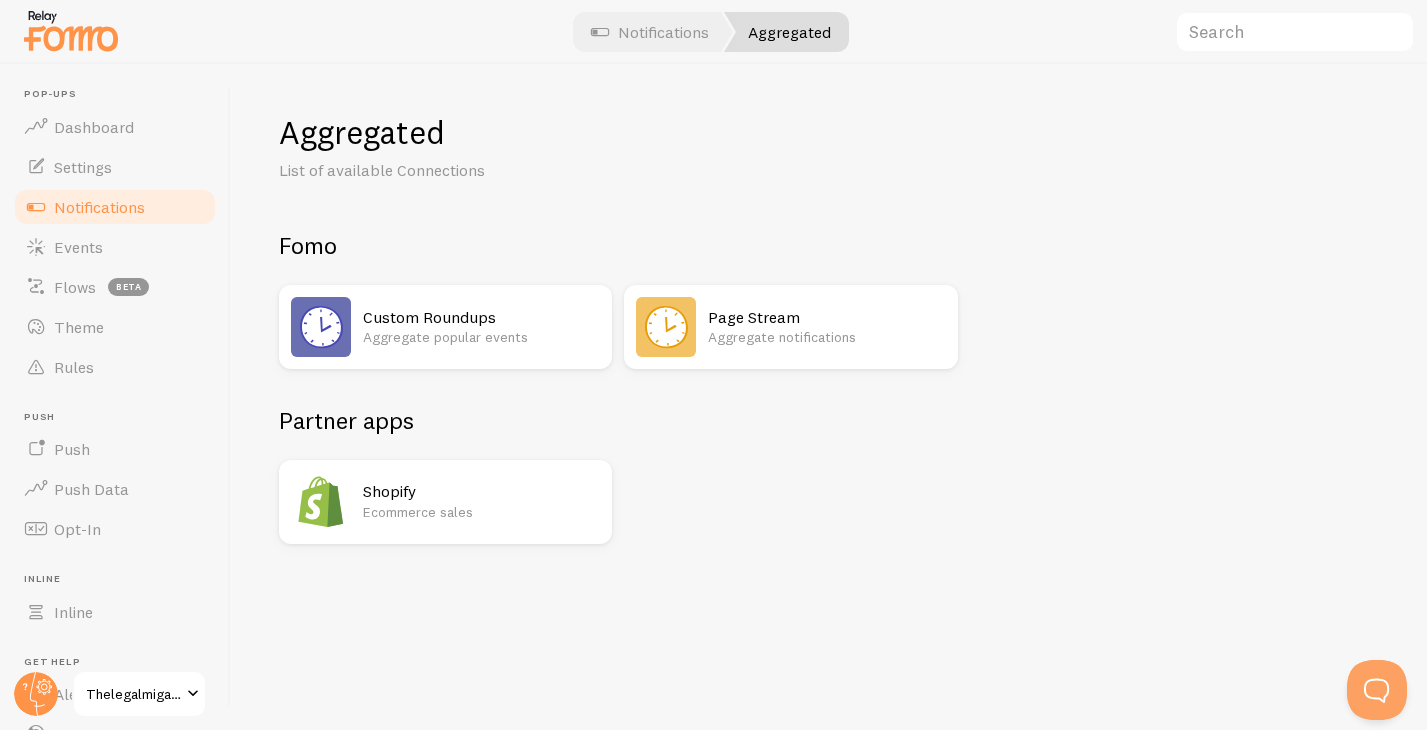 scroll, scrollTop: 0, scrollLeft: 0, axis: both 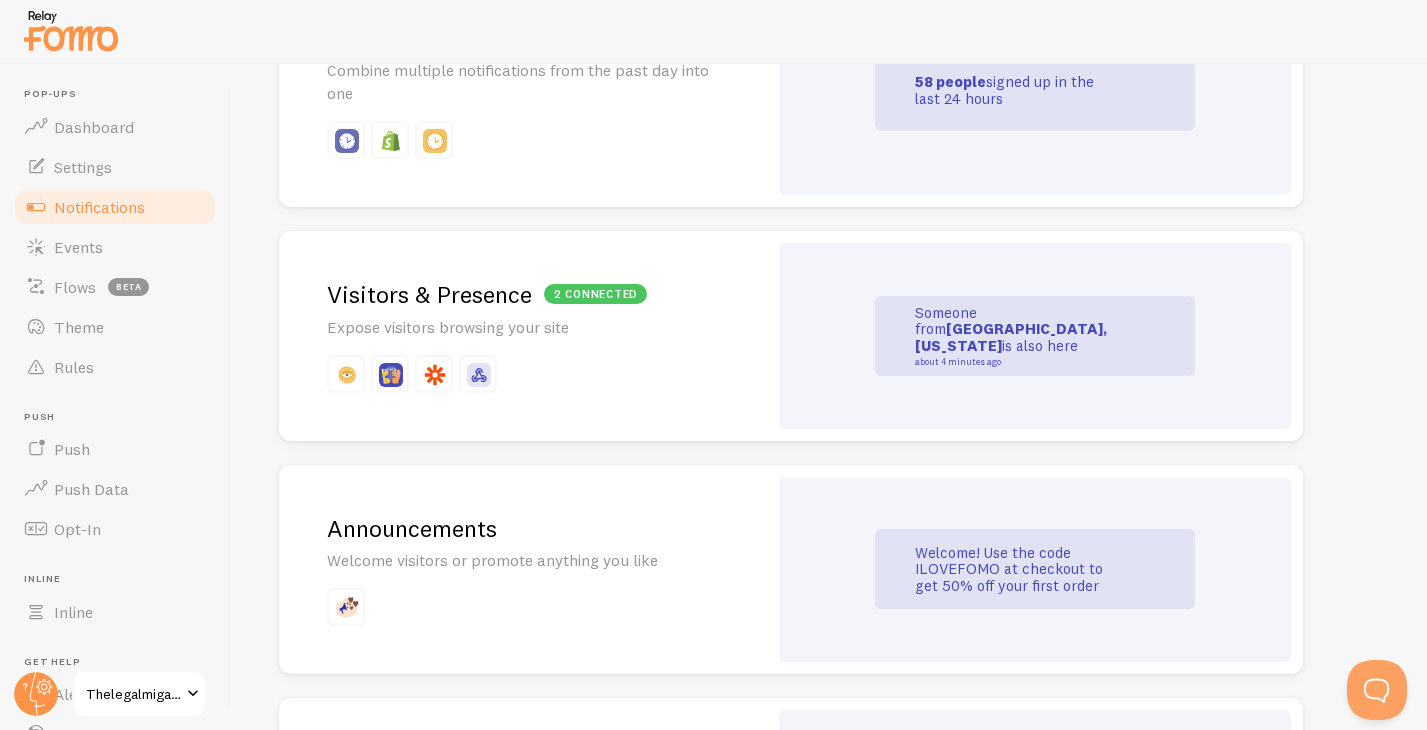 click on "Expose visitors browsing your site" at bounding box center [523, 327] 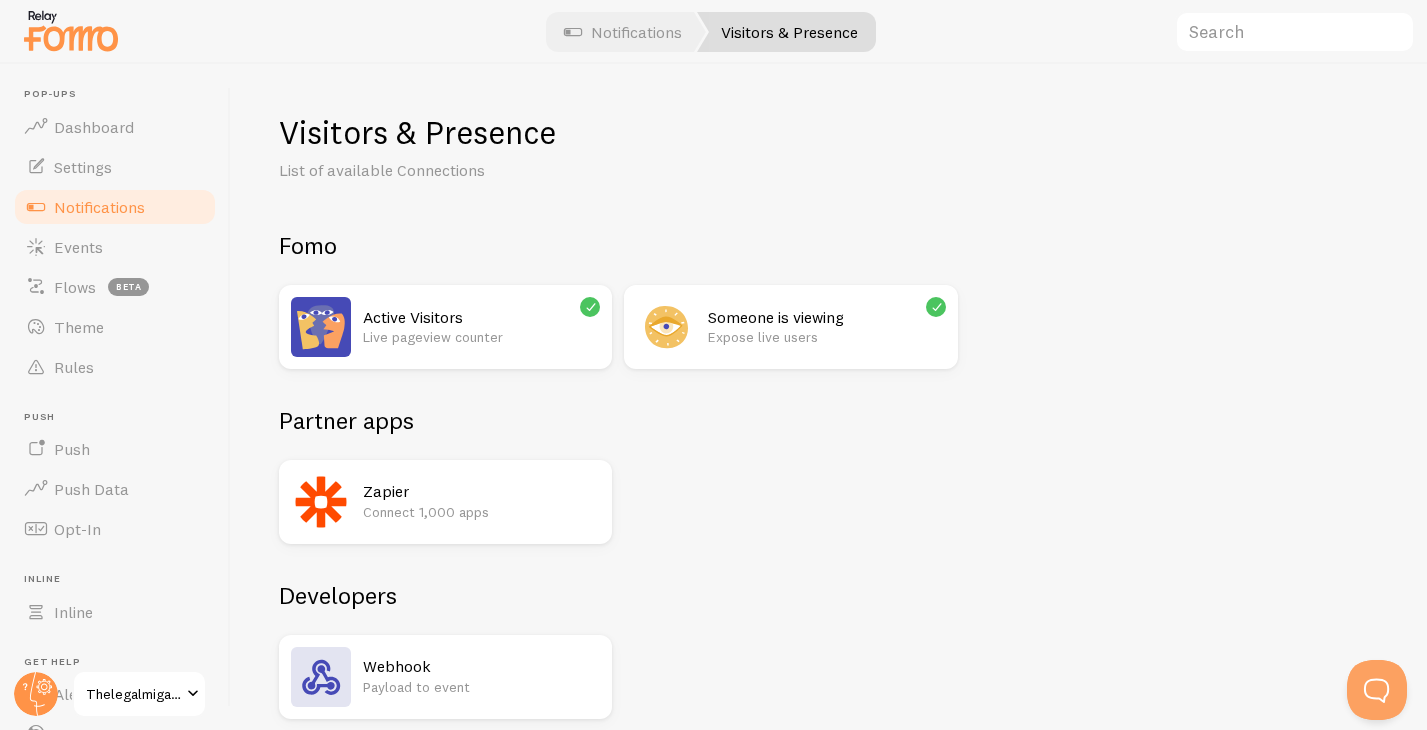 click on "Connect 1,000 apps" at bounding box center (481, 512) 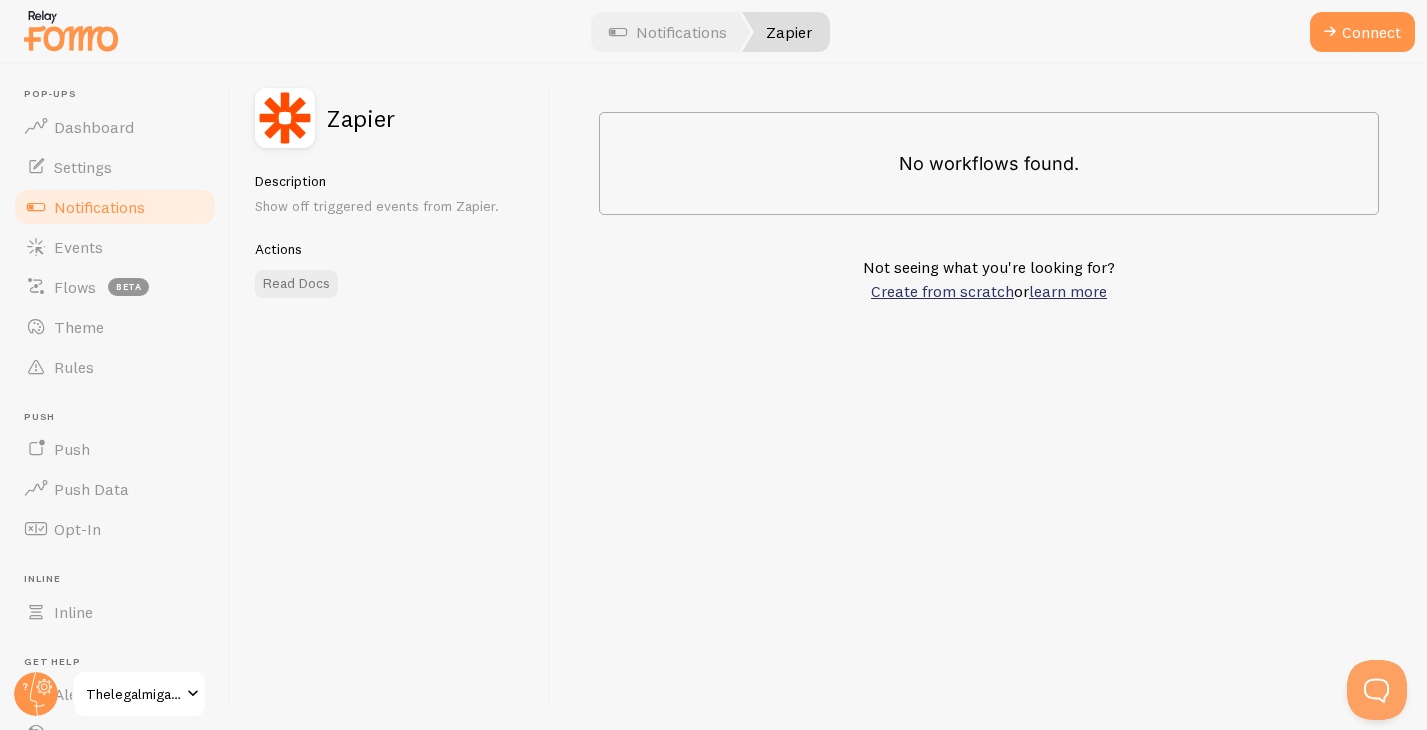 scroll, scrollTop: 0, scrollLeft: 0, axis: both 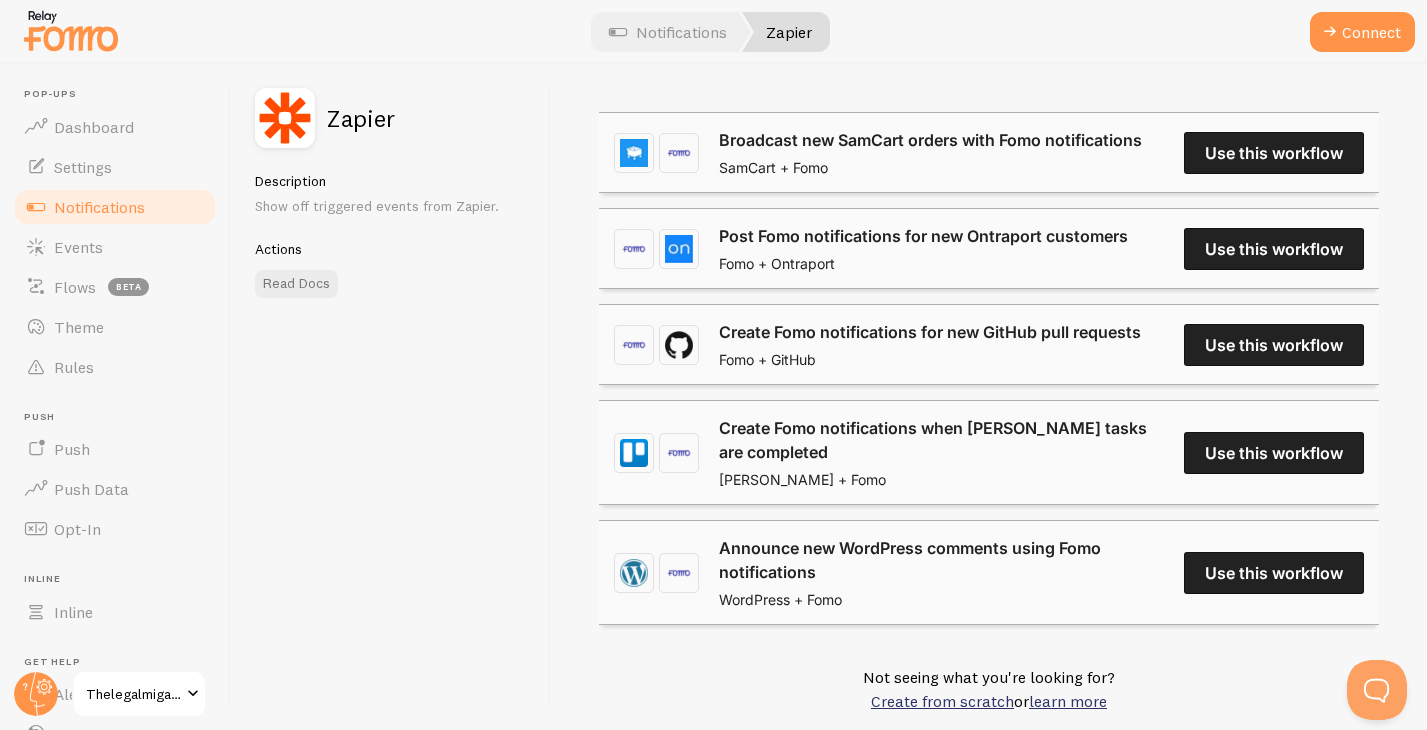 click on "Zapier" at bounding box center (786, 32) 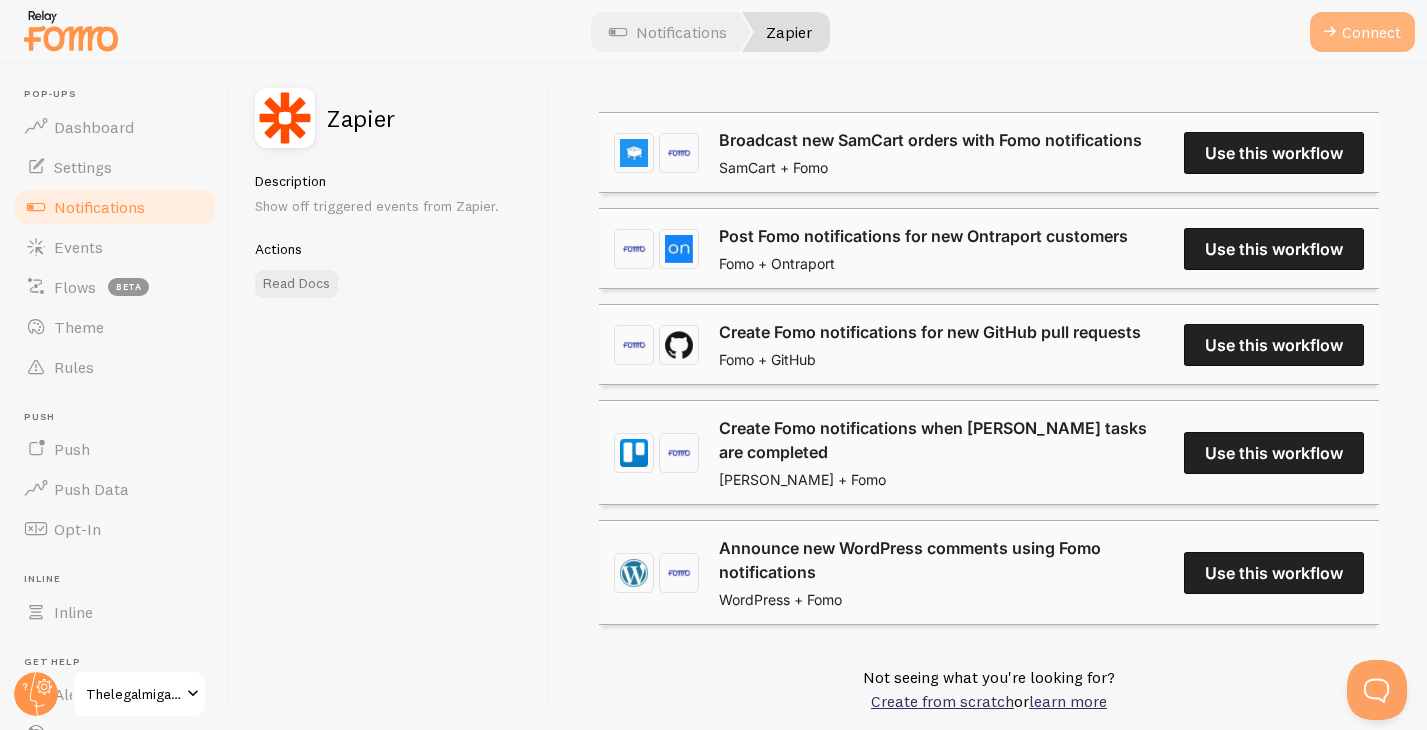 click on "Connect" at bounding box center (1362, 32) 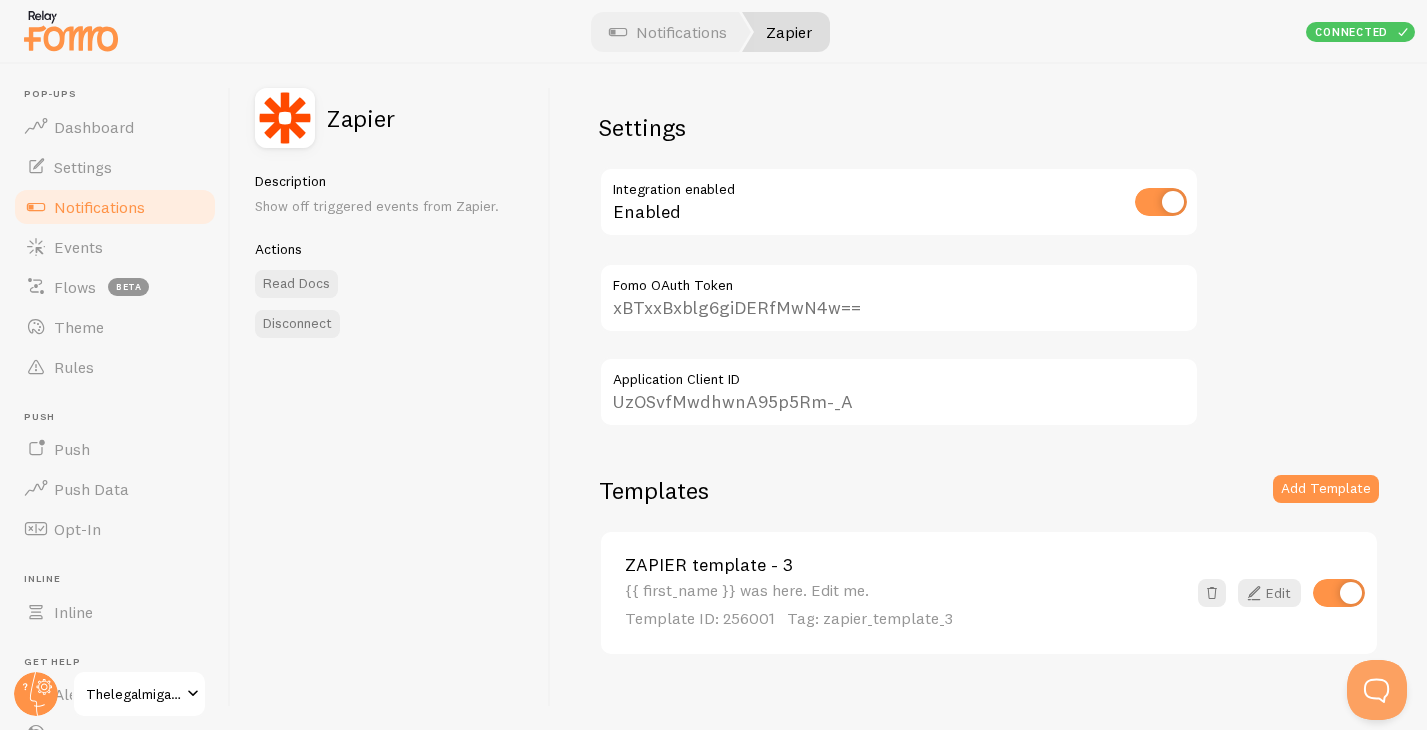 click on "xBTxxBxblg6giDERfMwN4w==" at bounding box center (899, 298) 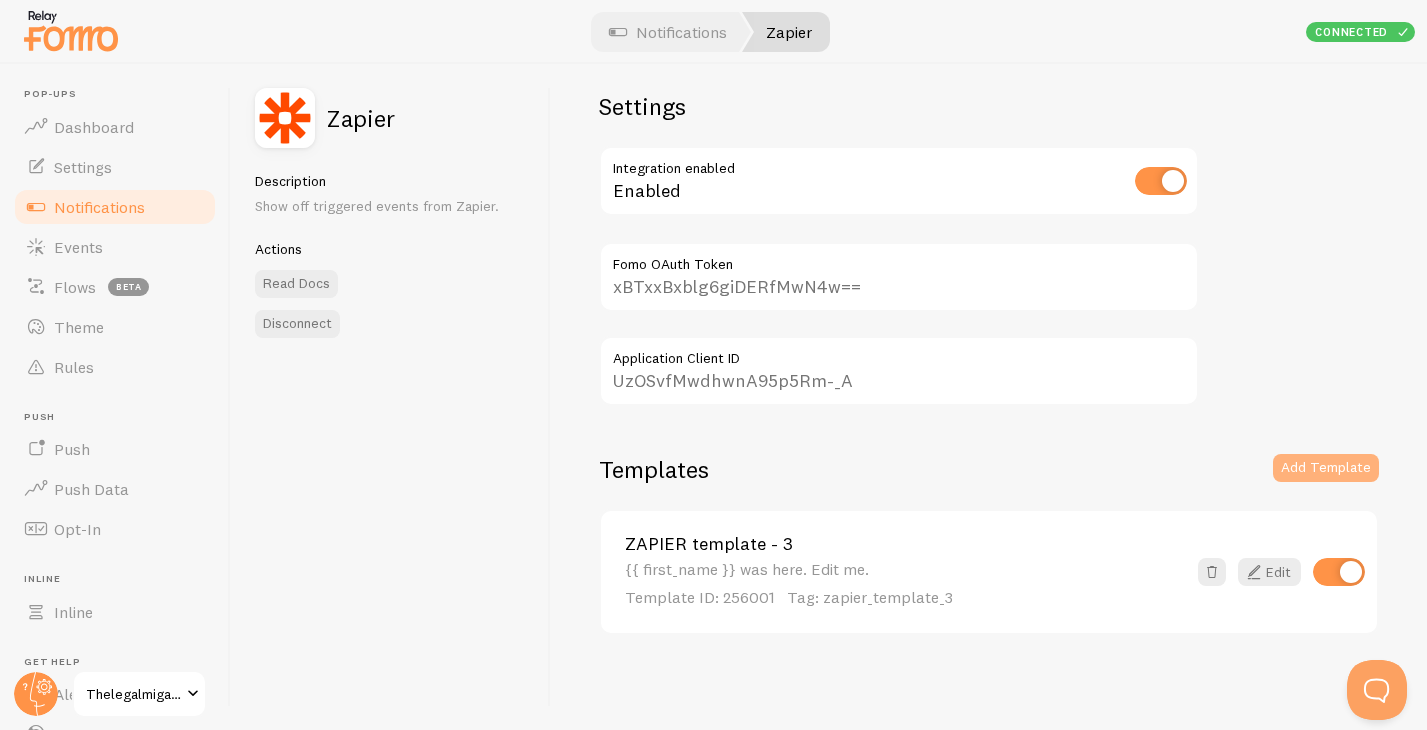 click on "Add Template" at bounding box center (1326, 468) 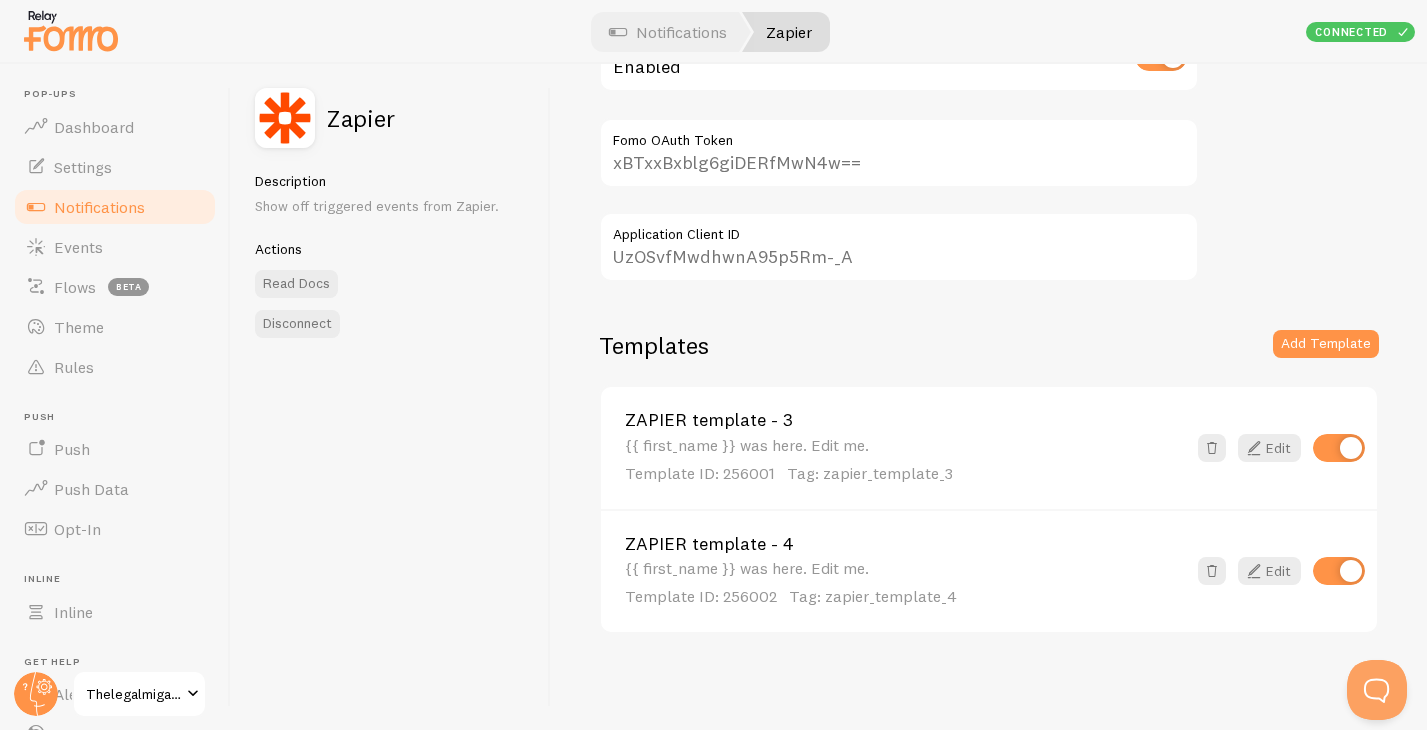 scroll, scrollTop: 0, scrollLeft: 0, axis: both 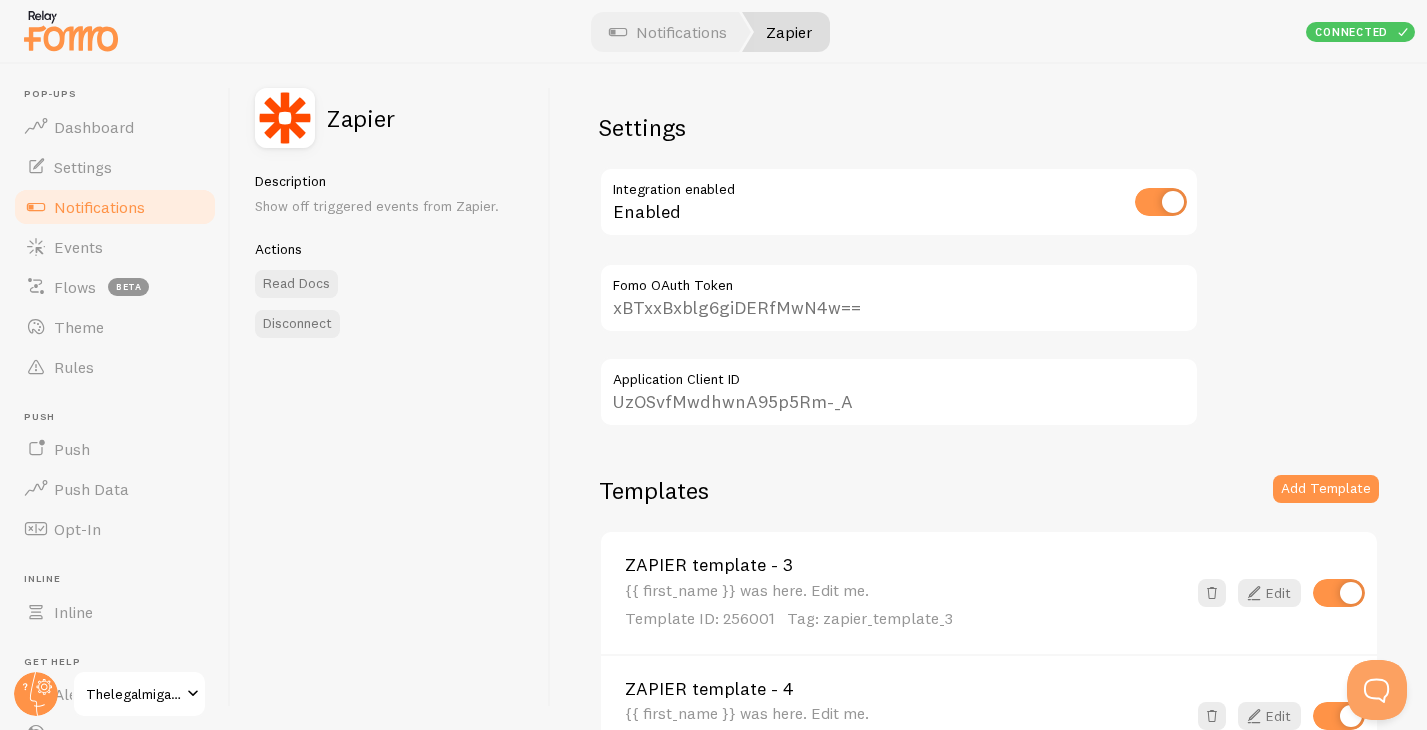click on "Notifications" at bounding box center [99, 207] 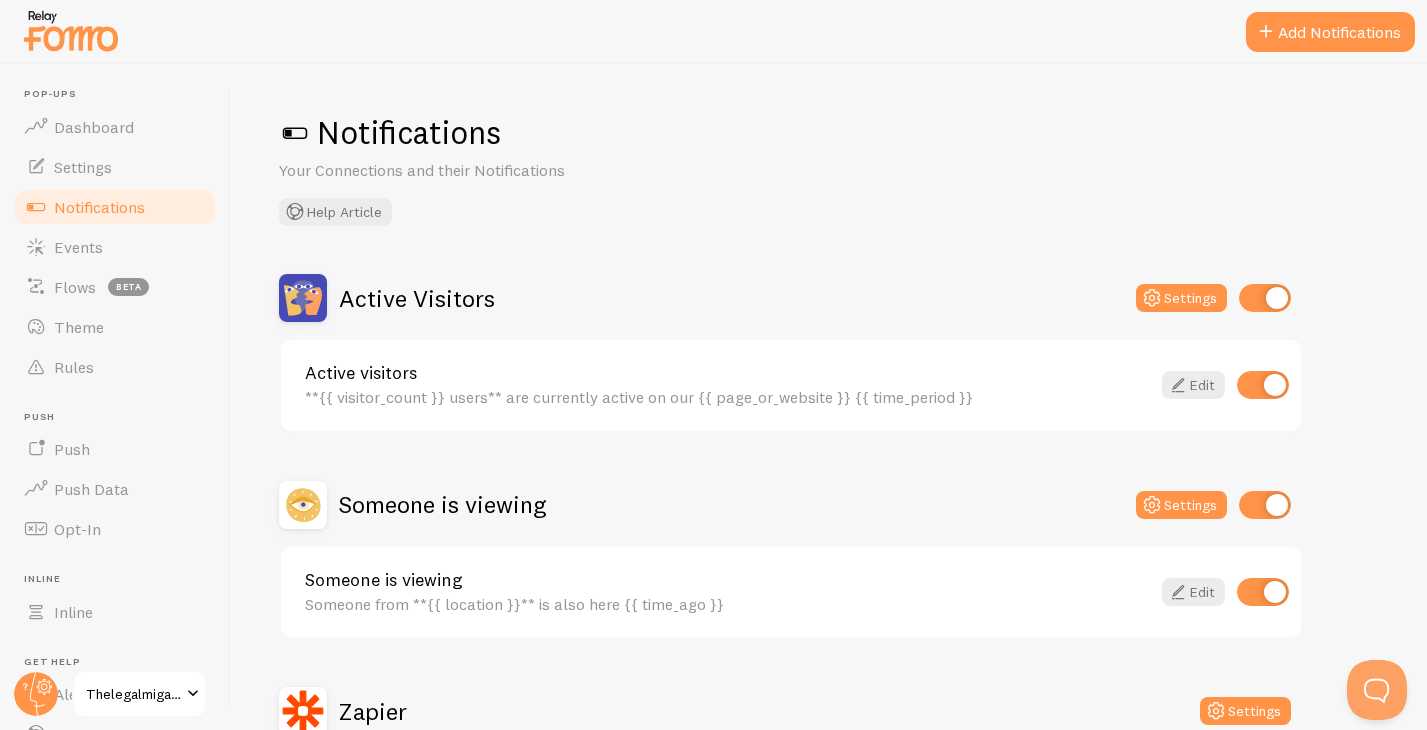 click on "Active visitors" at bounding box center (727, 373) 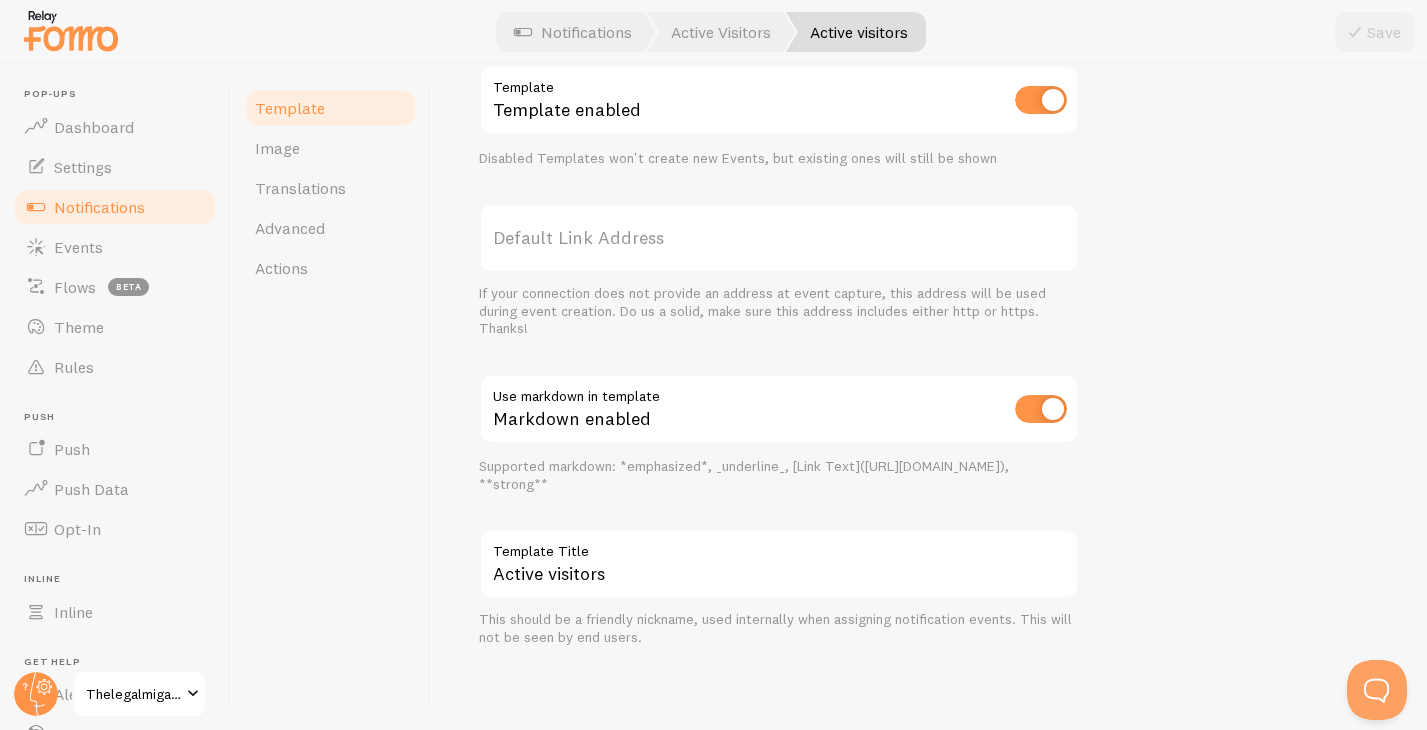 scroll, scrollTop: 0, scrollLeft: 0, axis: both 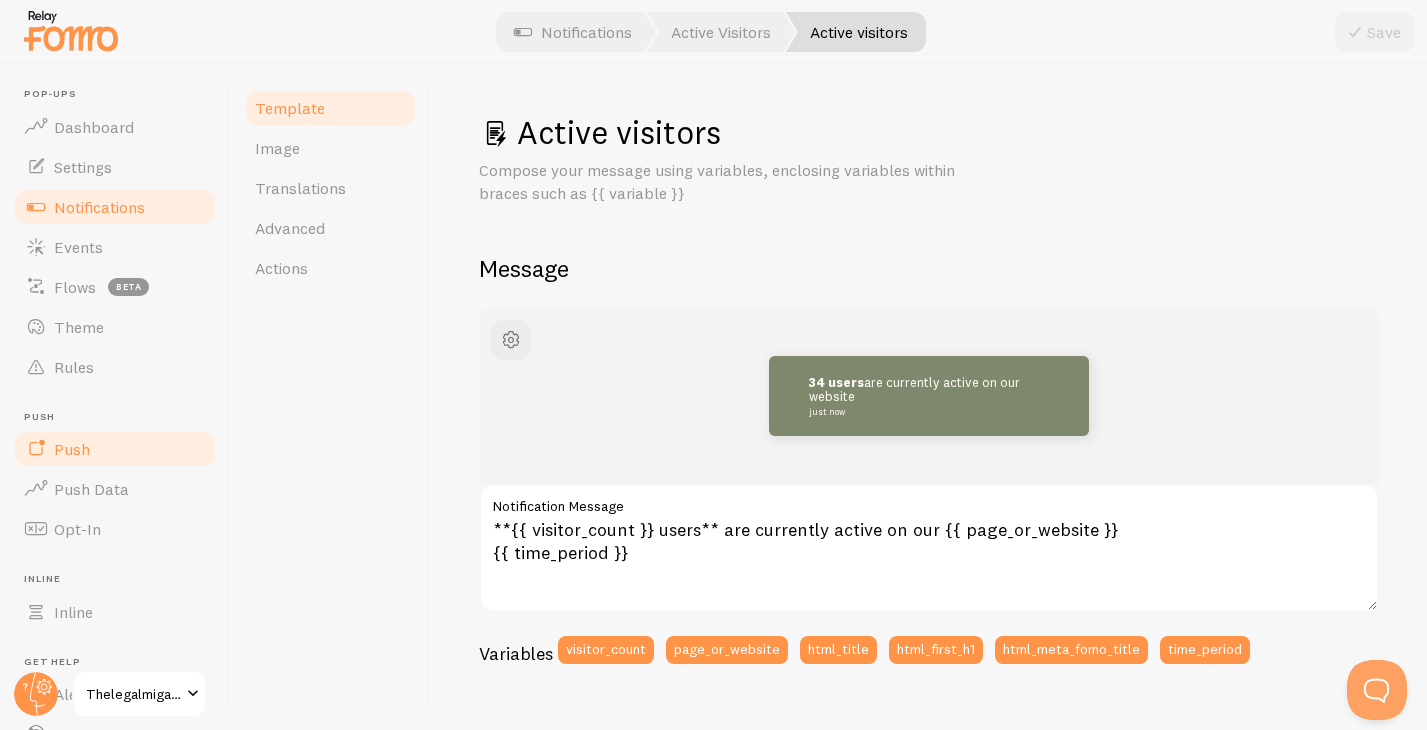 click on "Push" at bounding box center (115, 449) 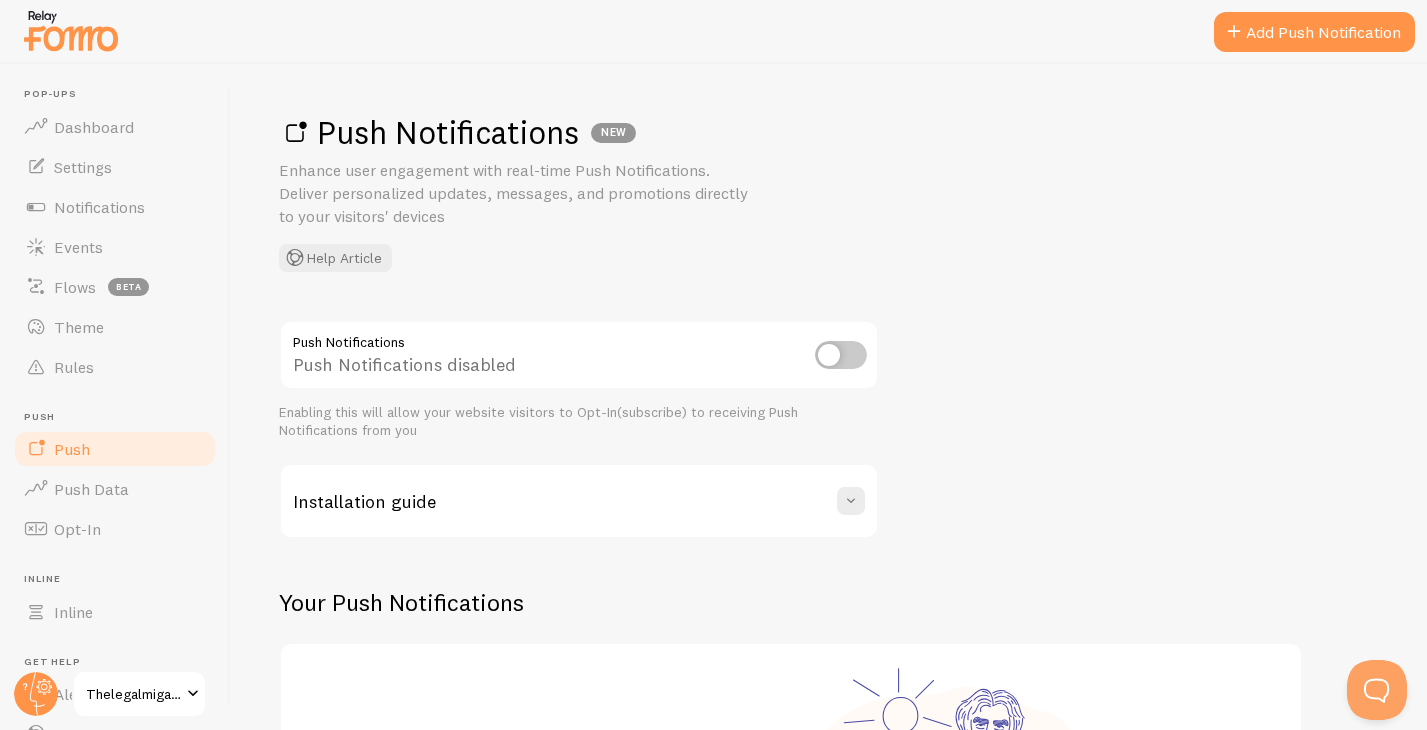 click at bounding box center [841, 355] 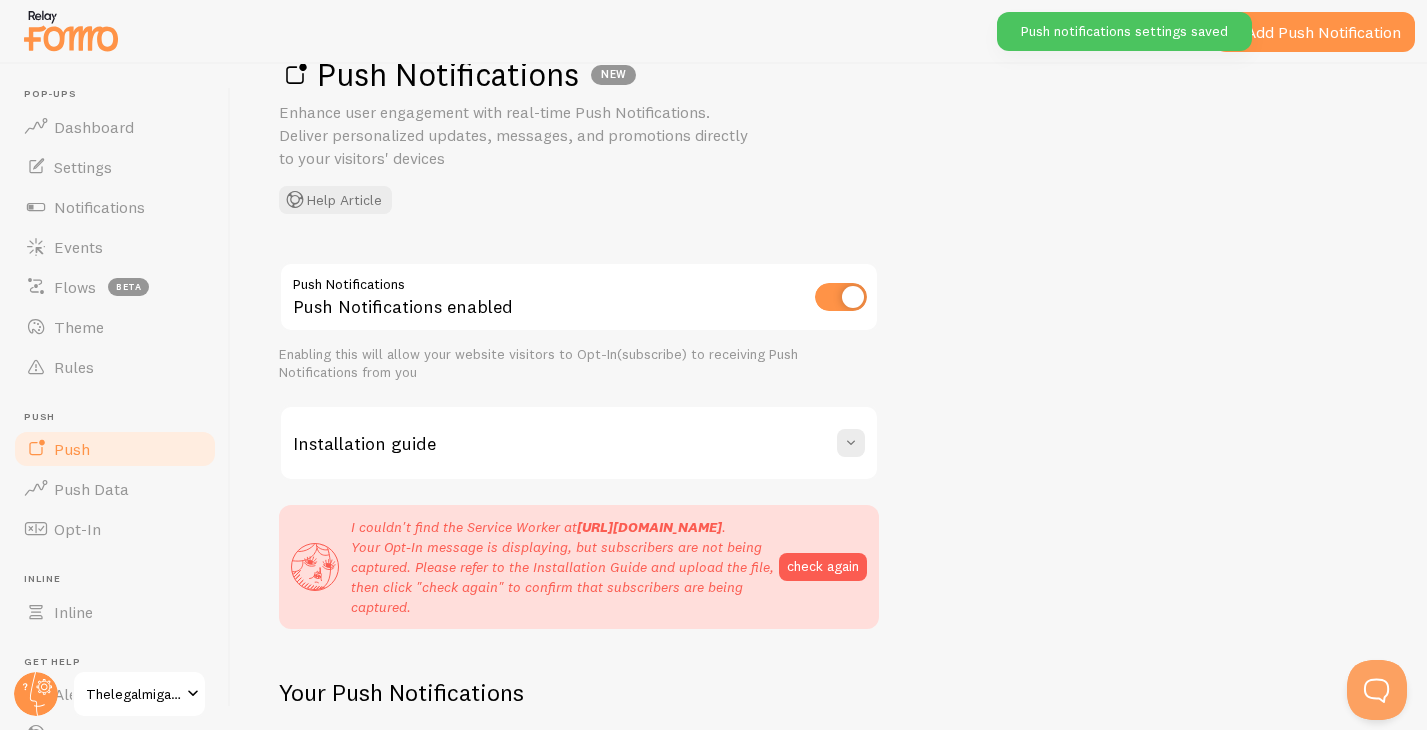 scroll, scrollTop: 107, scrollLeft: 0, axis: vertical 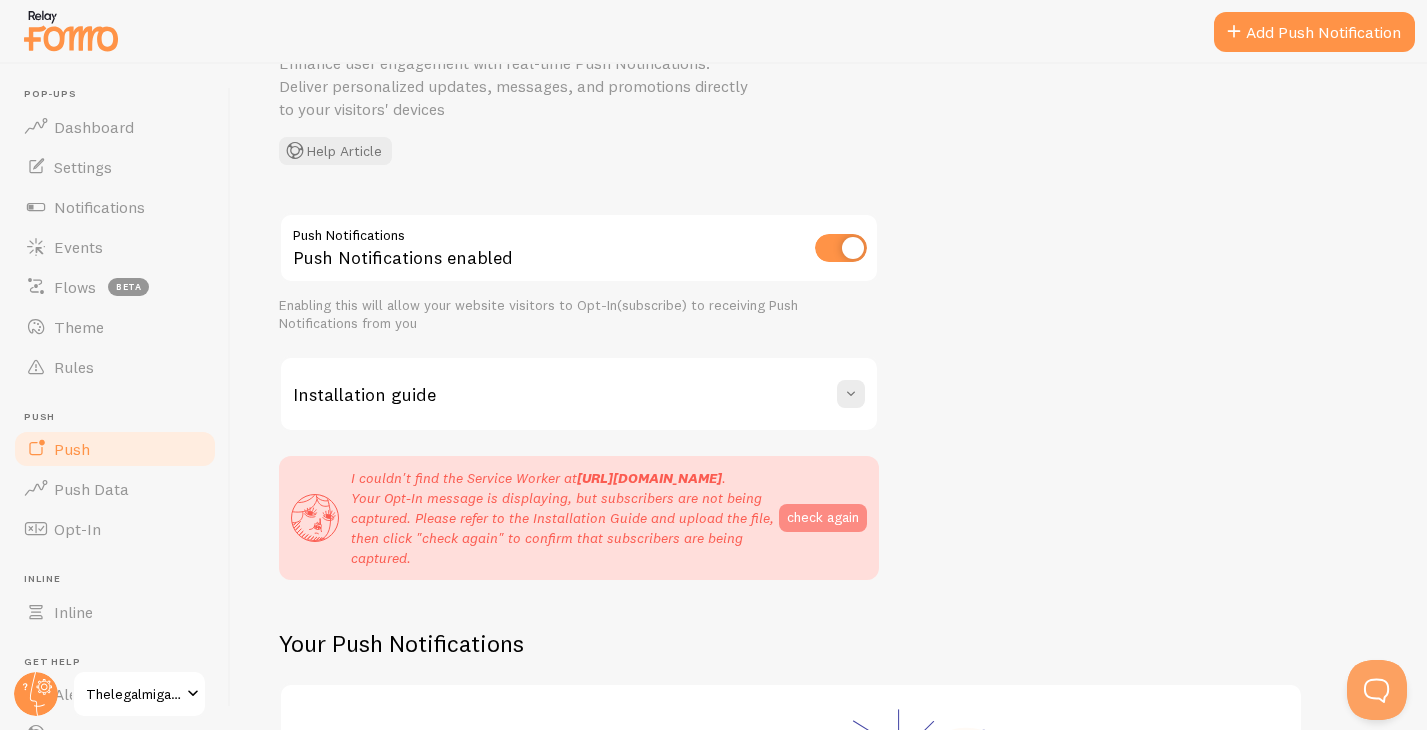 click on "check again" at bounding box center [823, 518] 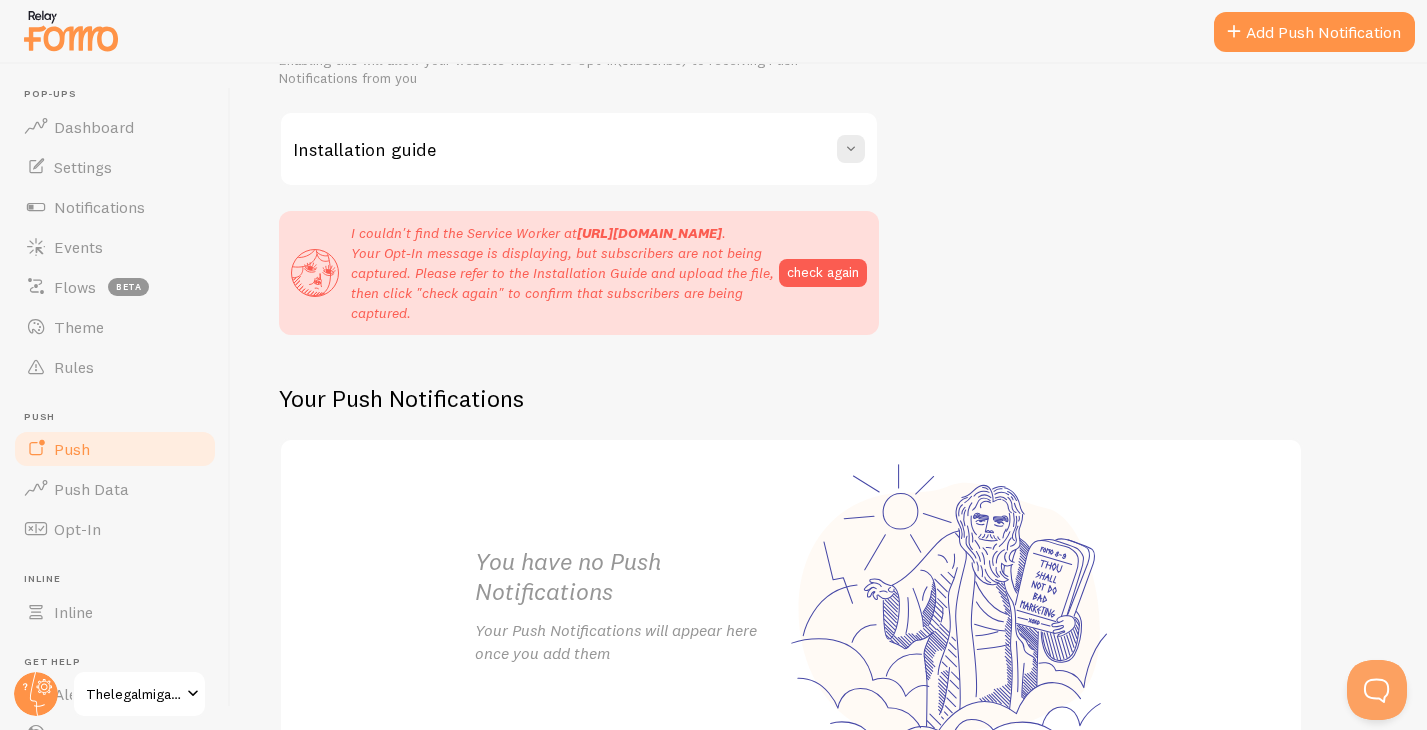 scroll, scrollTop: 0, scrollLeft: 0, axis: both 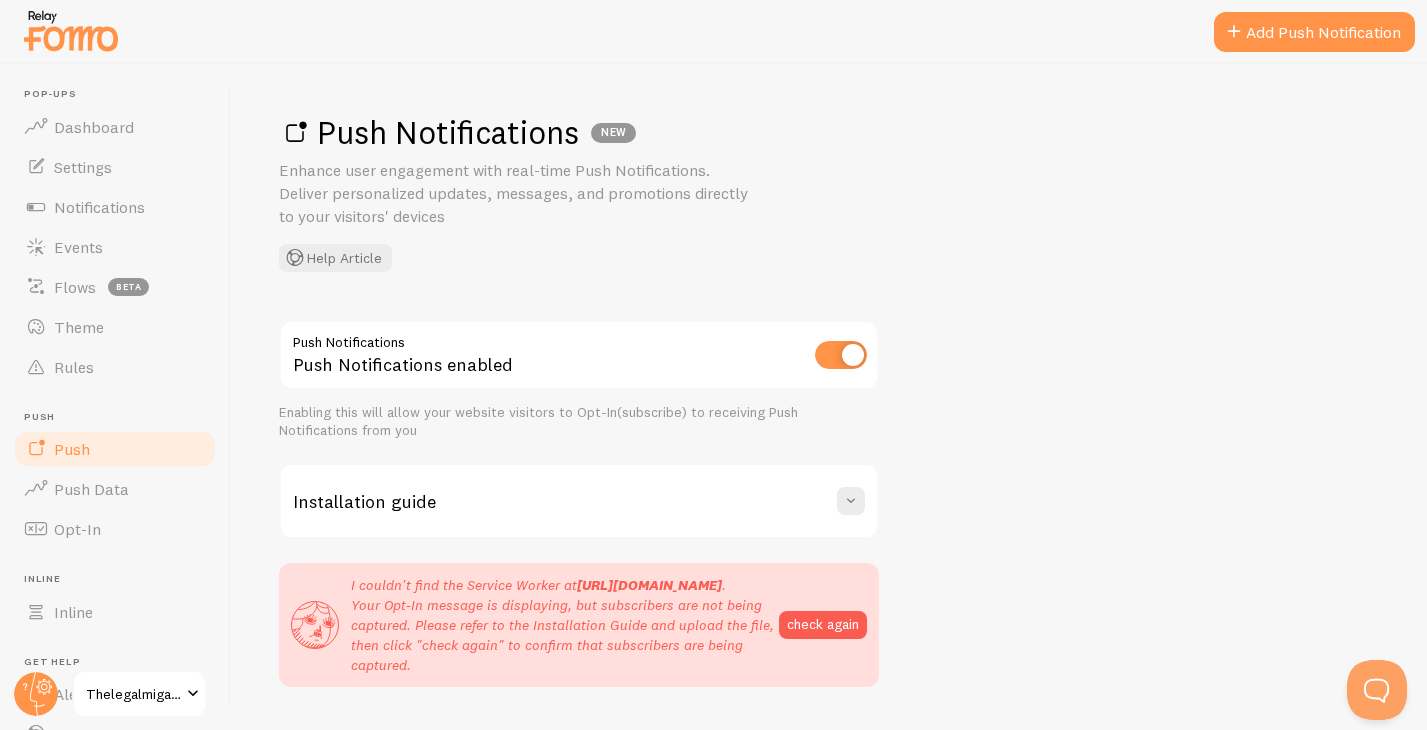 click on "Installation guide" at bounding box center [579, 501] 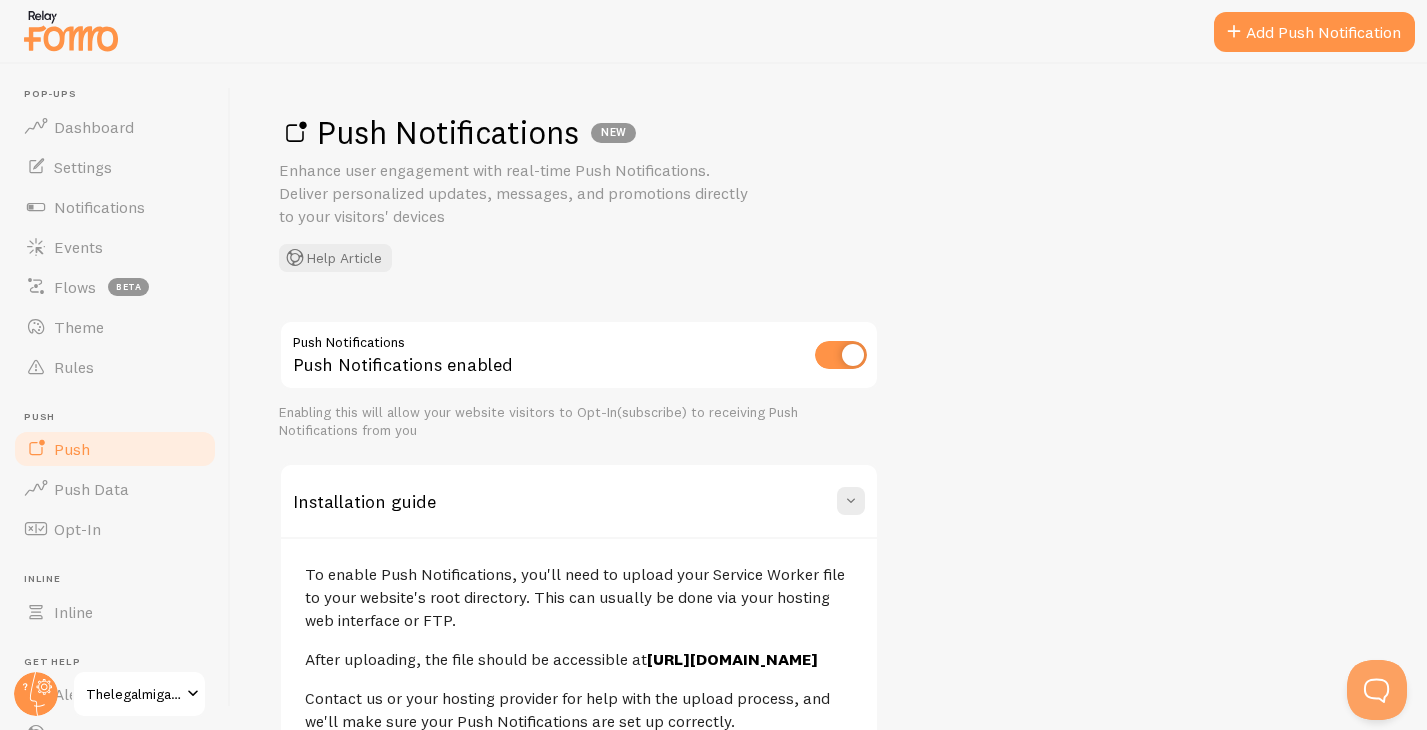 scroll, scrollTop: 189, scrollLeft: 0, axis: vertical 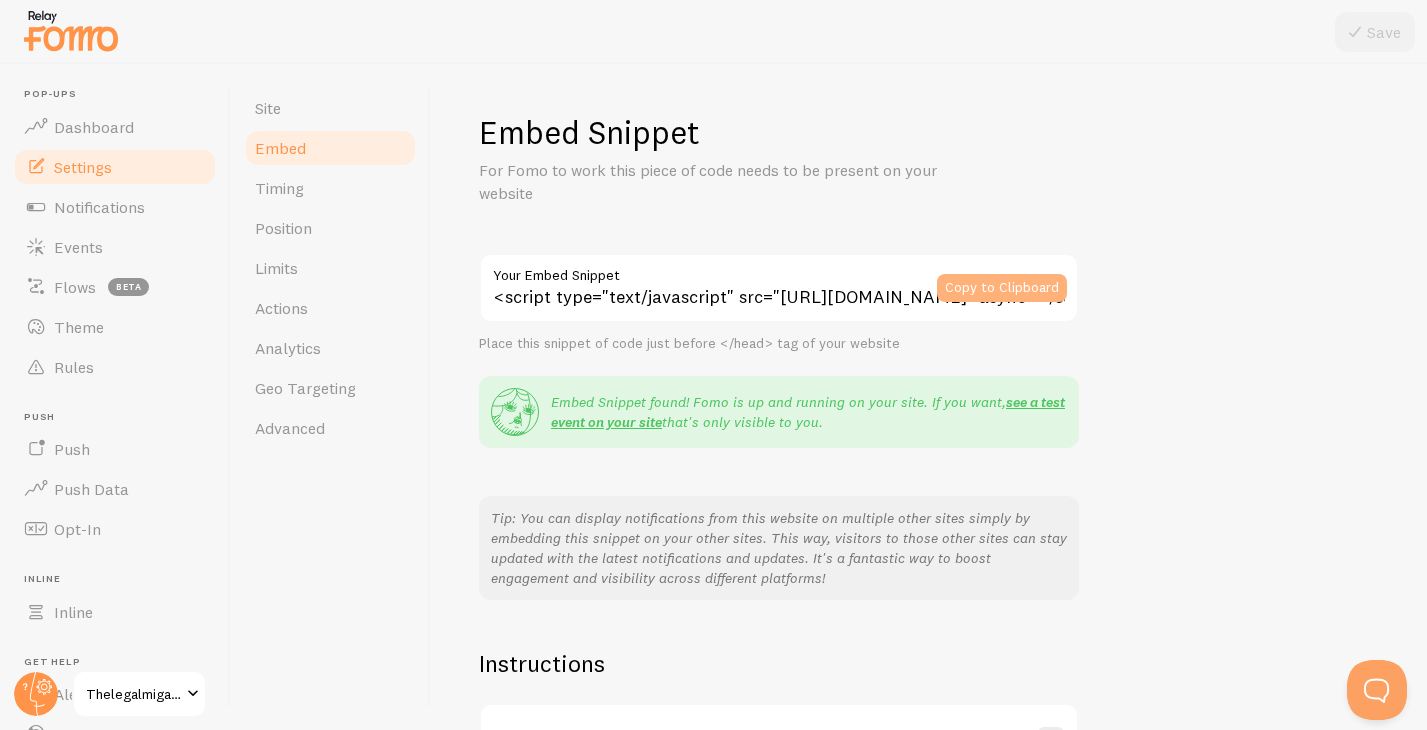 click on "Copy to Clipboard" at bounding box center (1002, 288) 